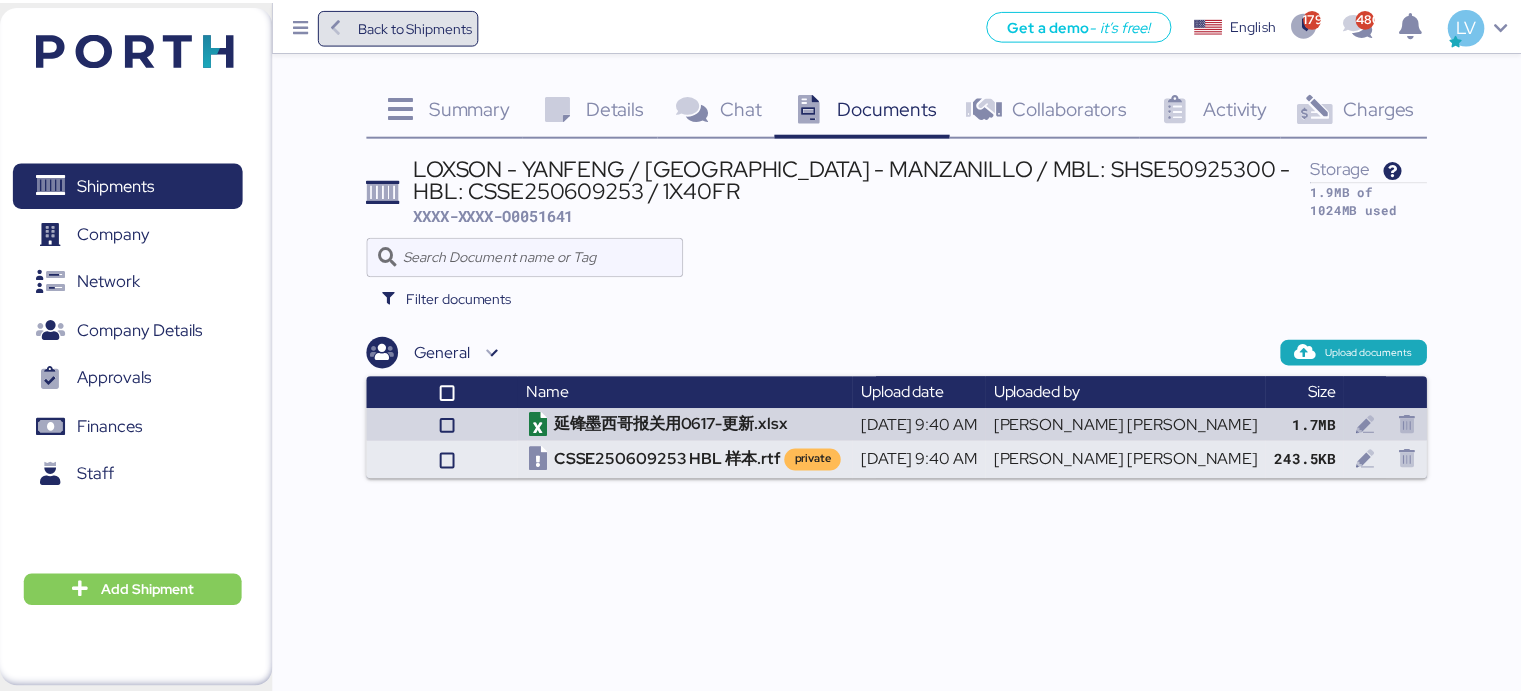 scroll, scrollTop: 0, scrollLeft: 0, axis: both 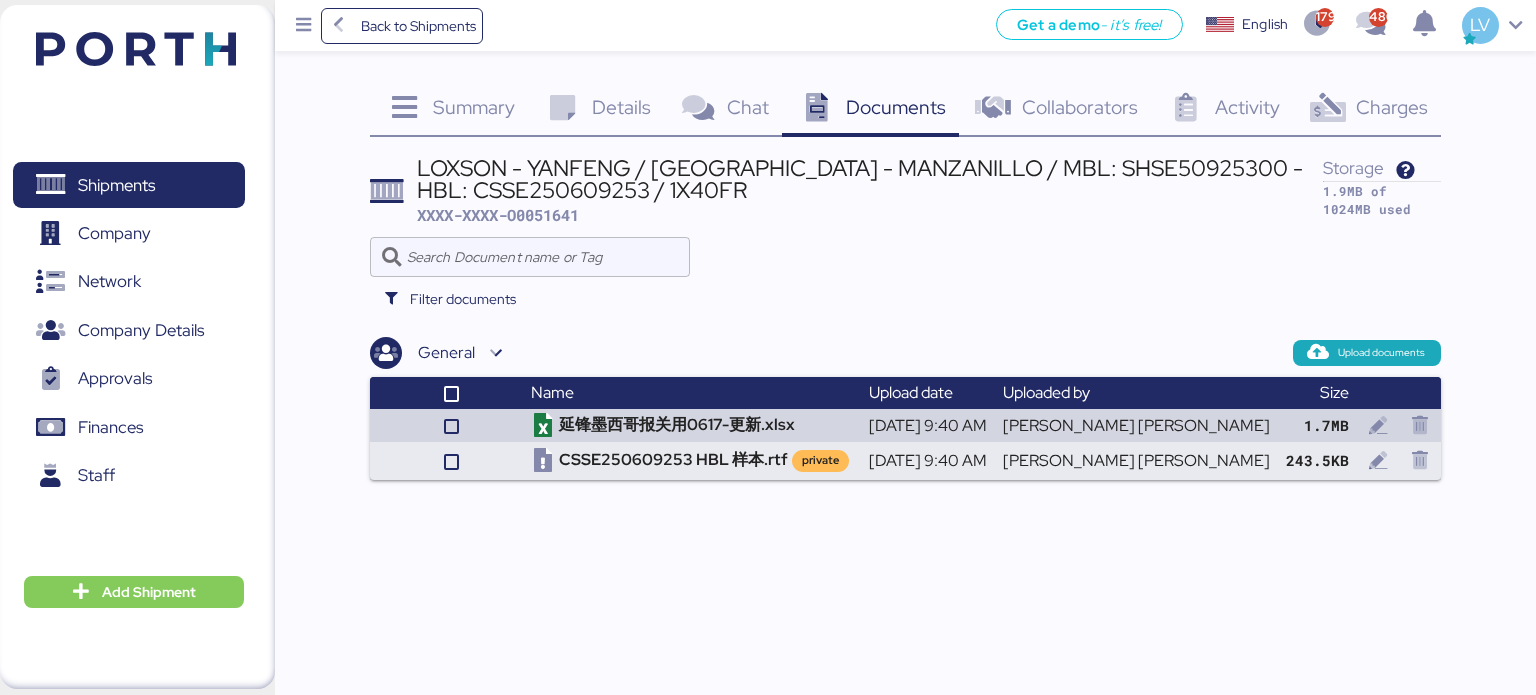 click on "Back to Shipments" at bounding box center [418, 26] 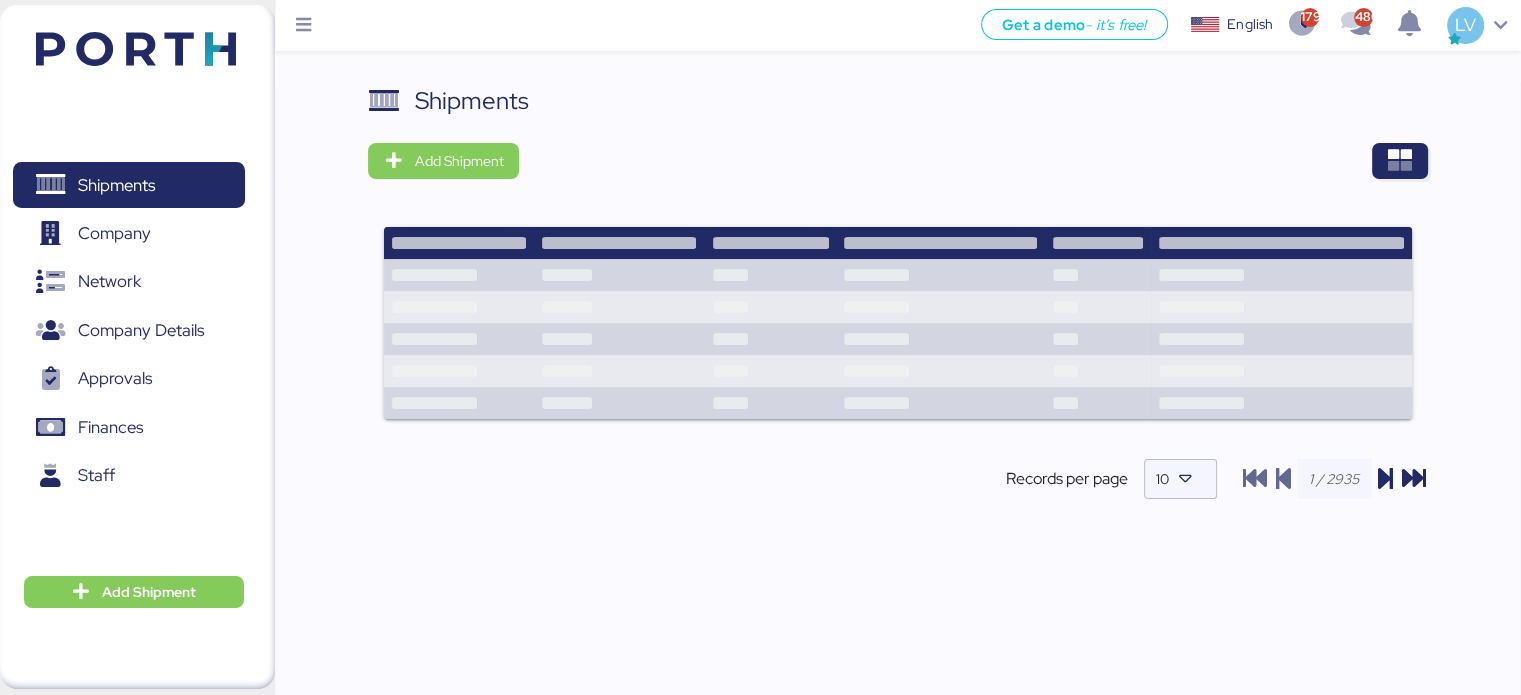 click on "Shipments   Add Shipment   Records per page 10" at bounding box center (898, 415) 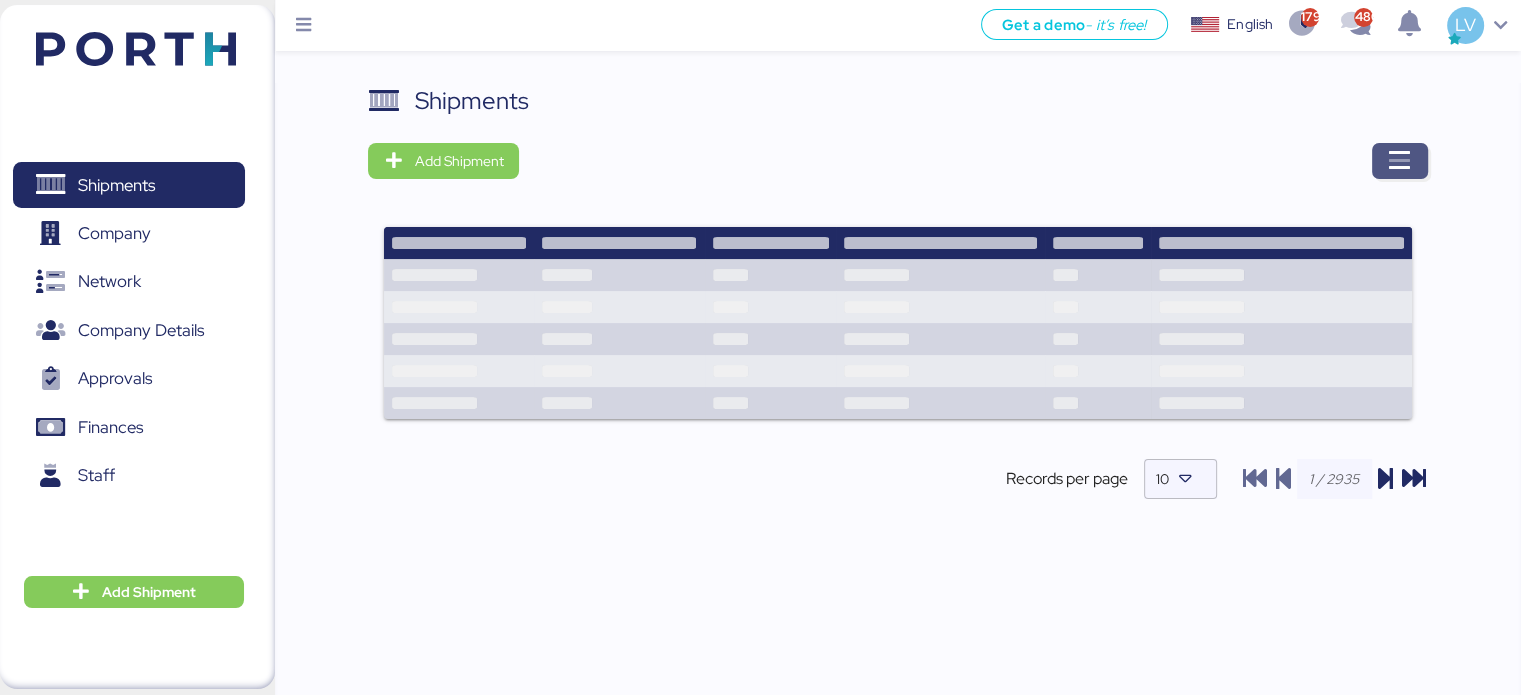 click at bounding box center (1400, 161) 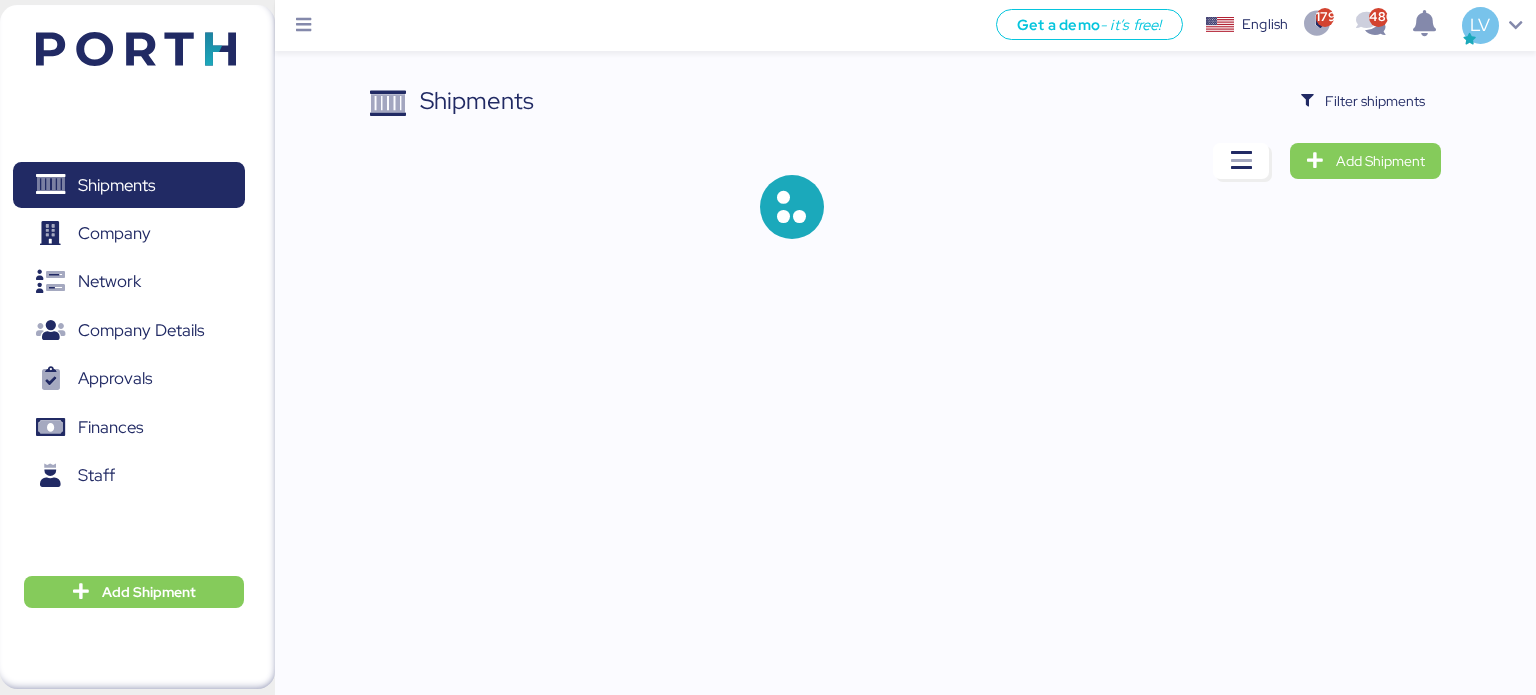 click on "Shipments   Filter shipments     Add Shipment" at bounding box center (906, 177) 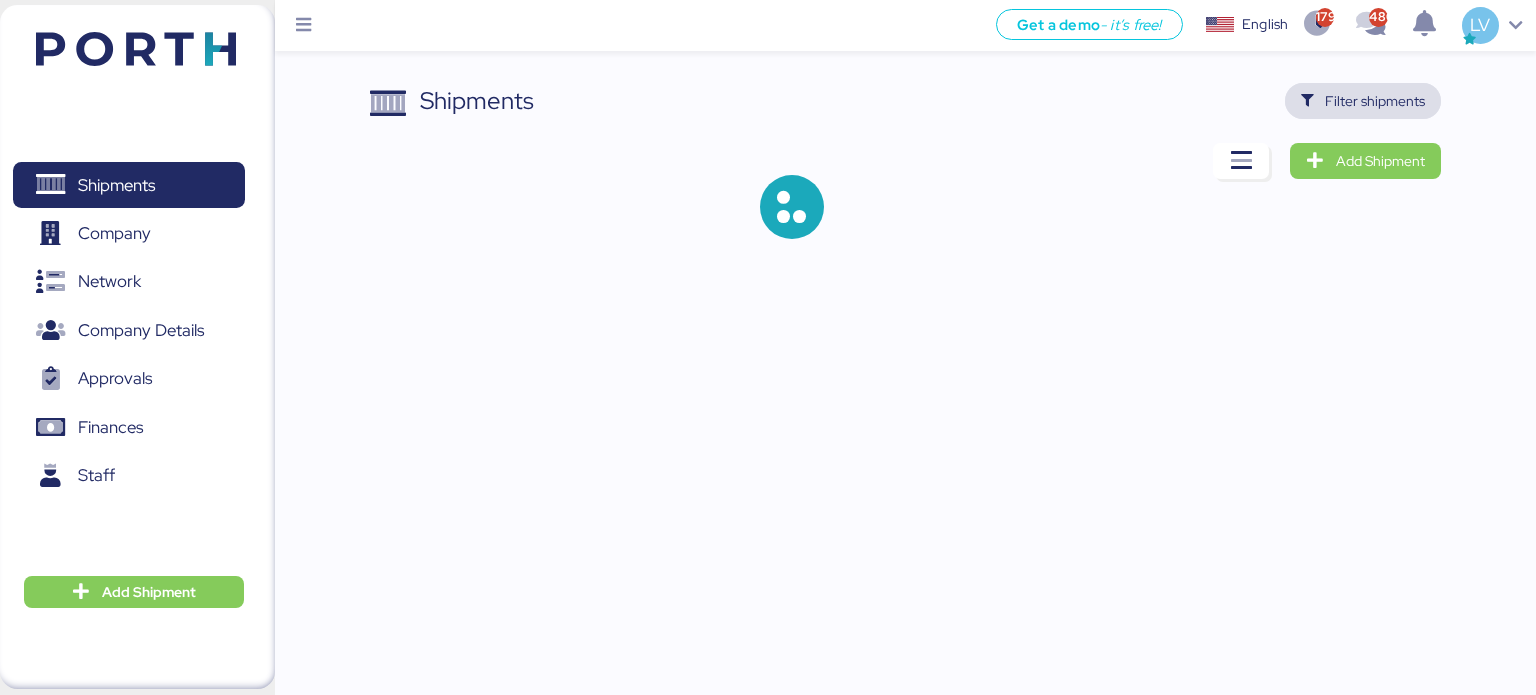click on "Filter shipments" at bounding box center [1375, 101] 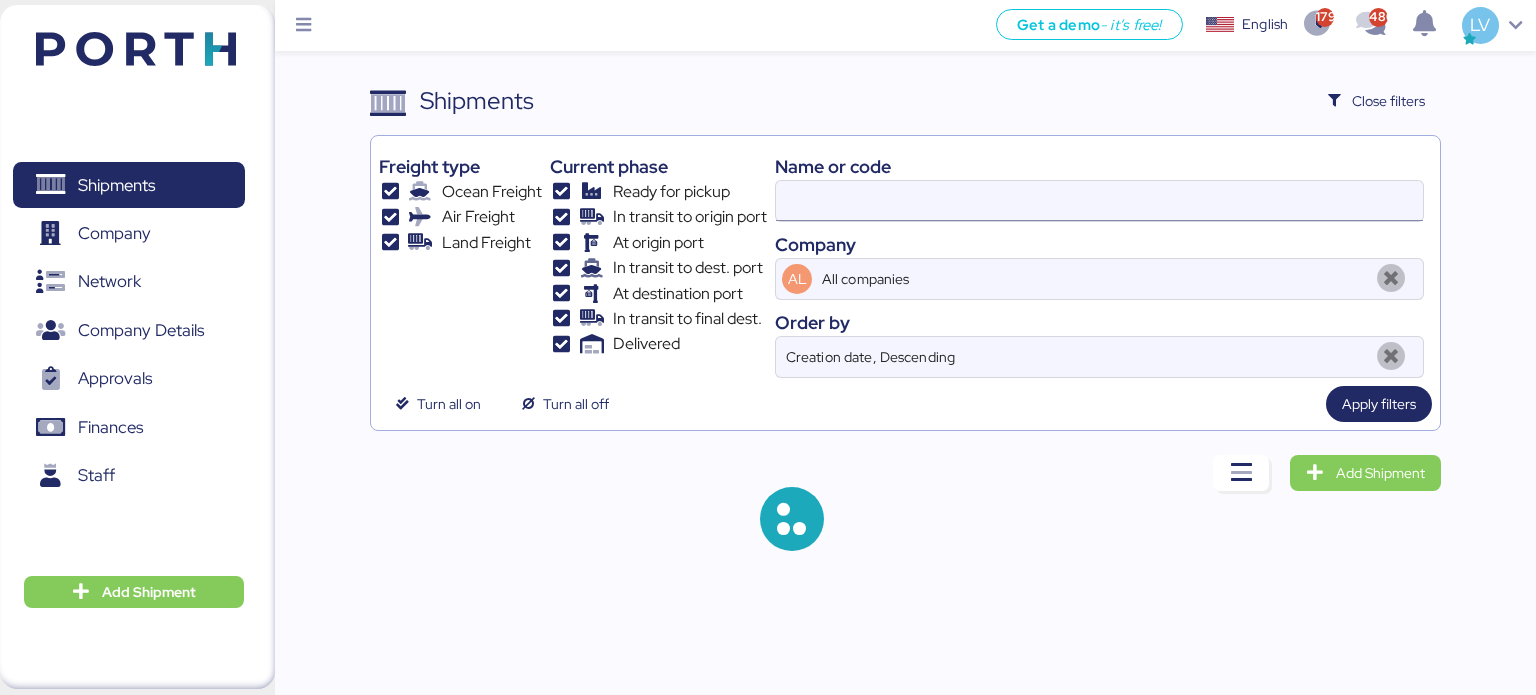 click at bounding box center (1099, 201) 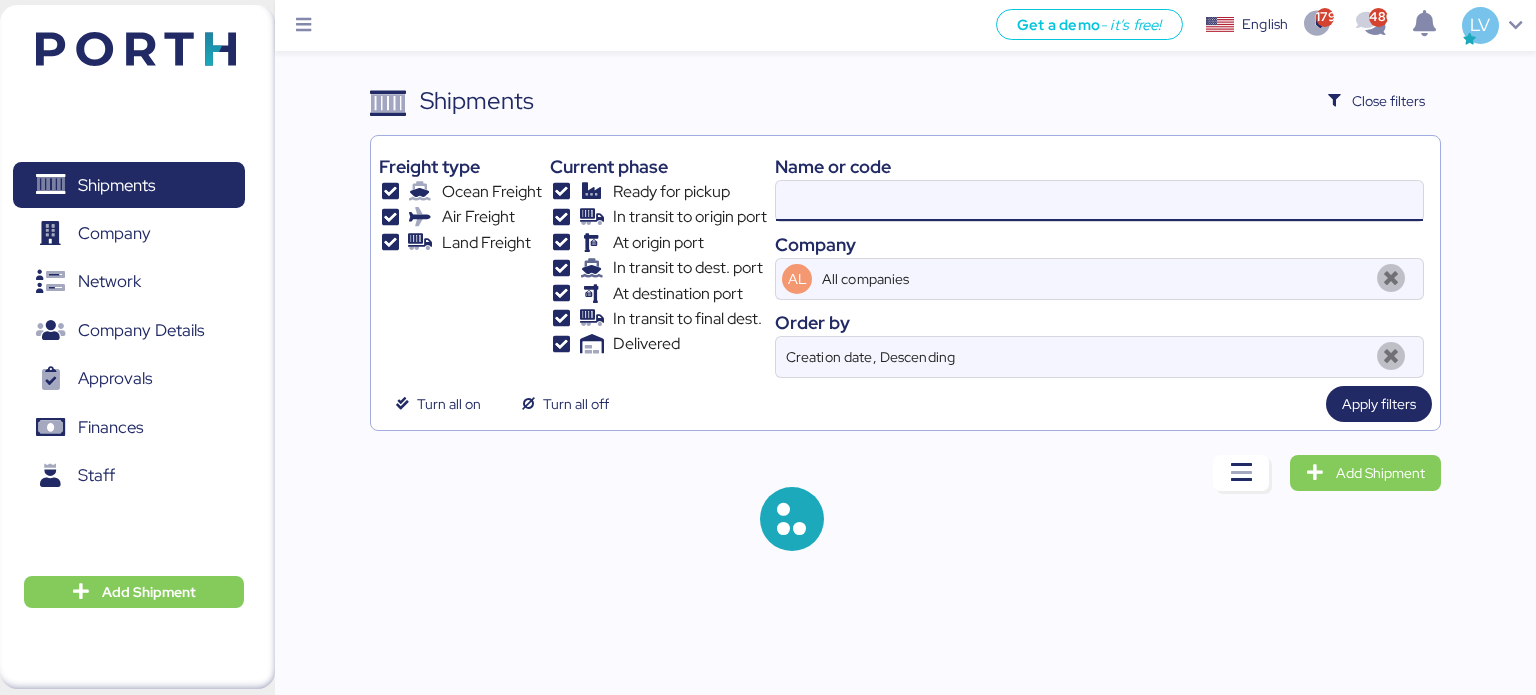 paste on "O0051481" 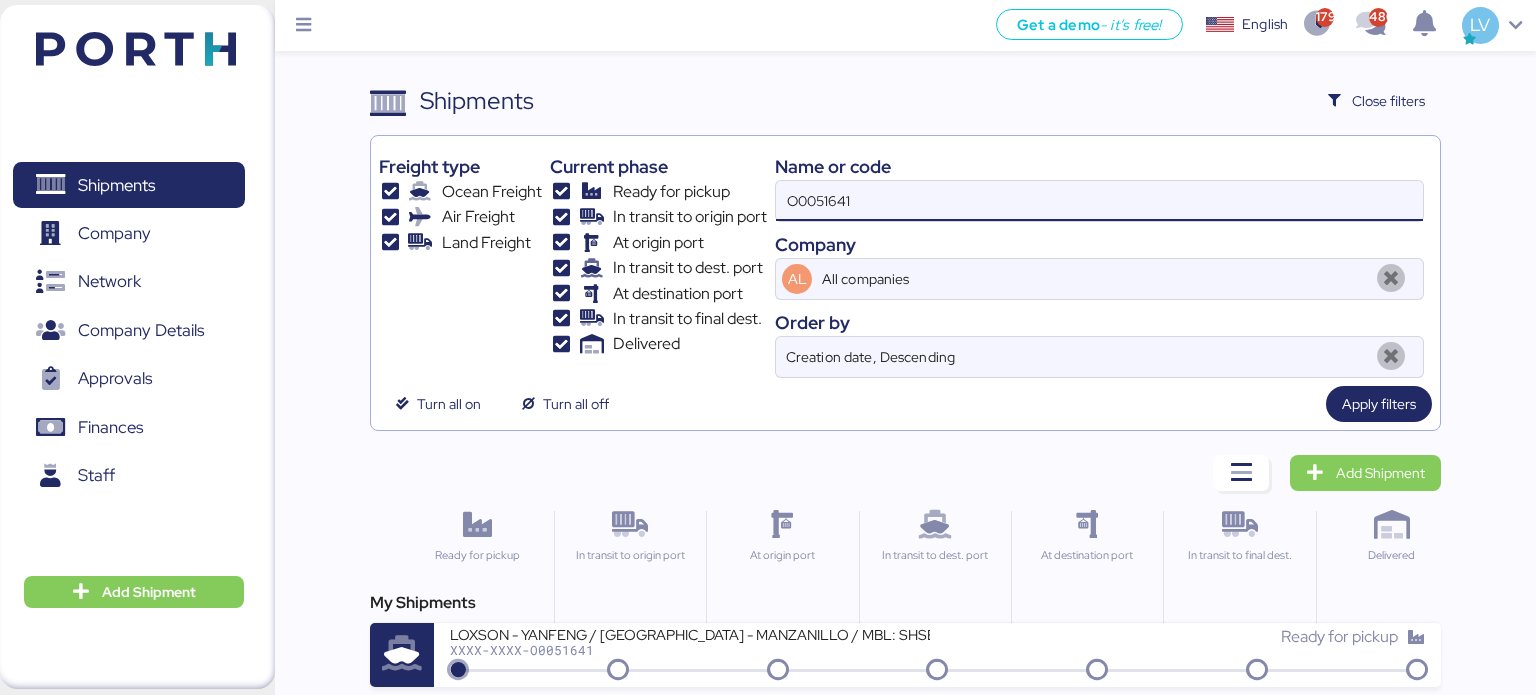 click on "O0051641" at bounding box center [1099, 201] 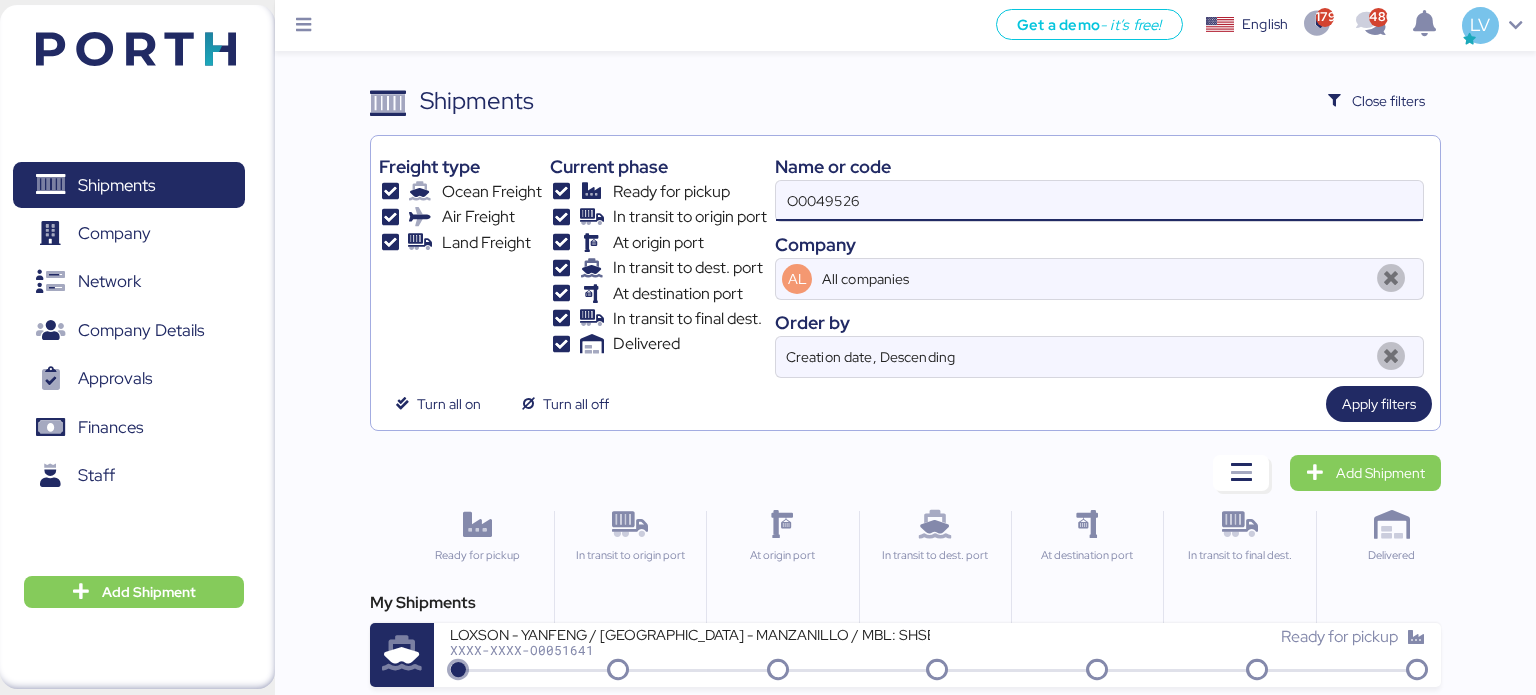 type on "O0049526" 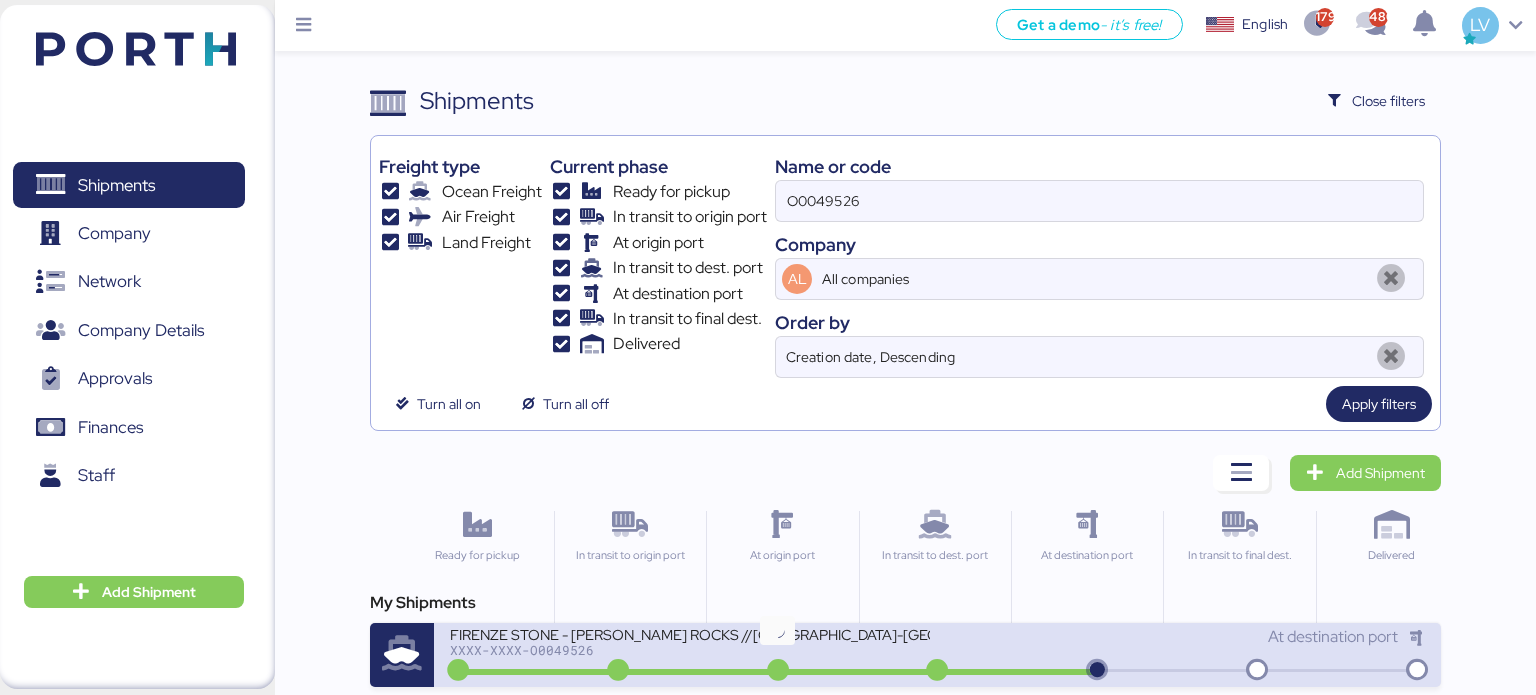 click at bounding box center [778, 671] 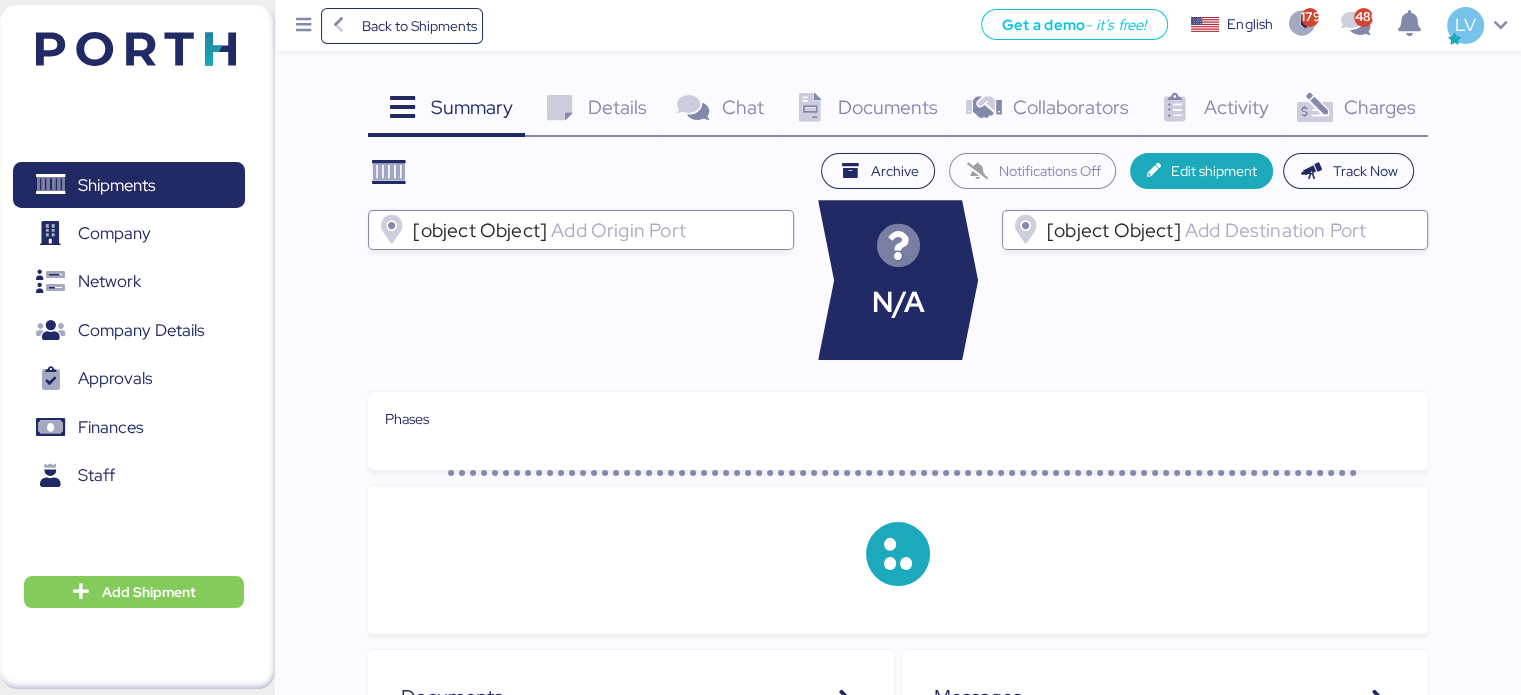 click on "Charges" at bounding box center (1379, 107) 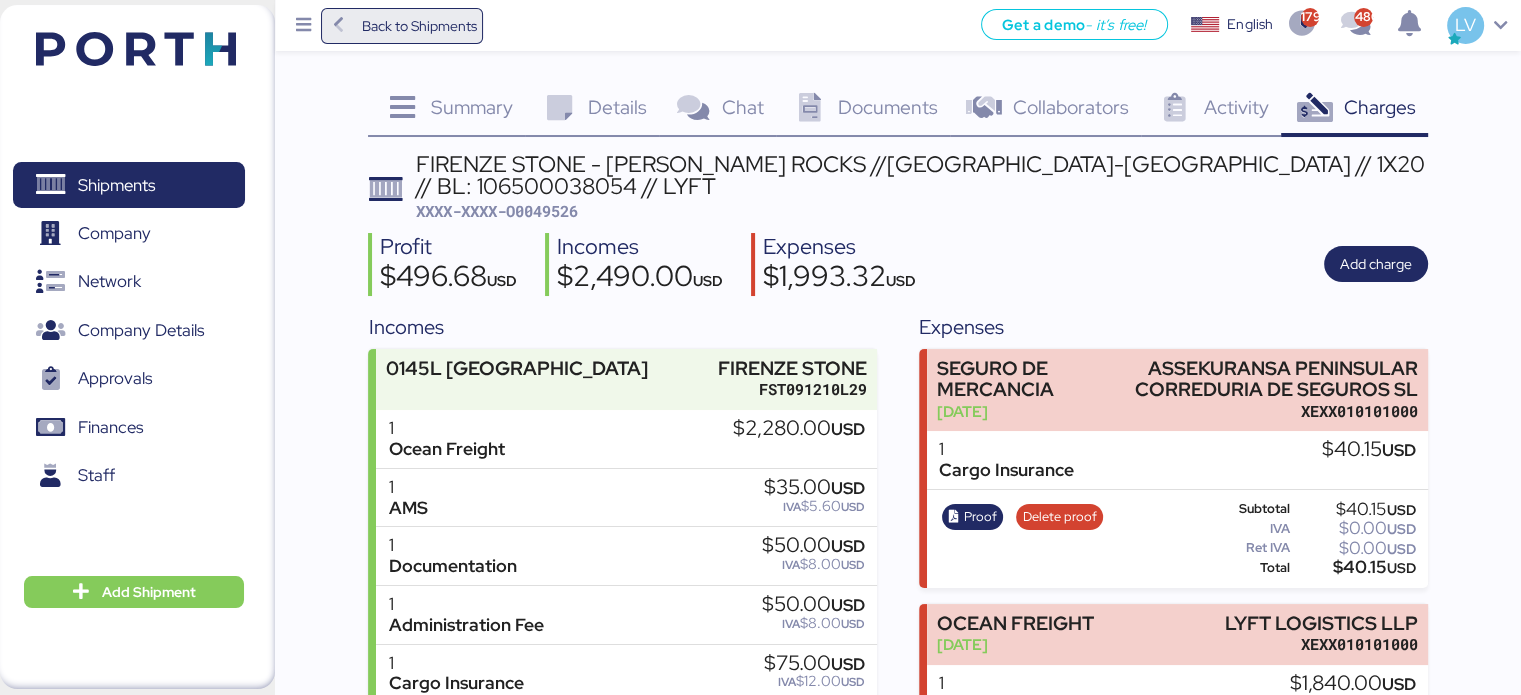 scroll, scrollTop: 0, scrollLeft: 0, axis: both 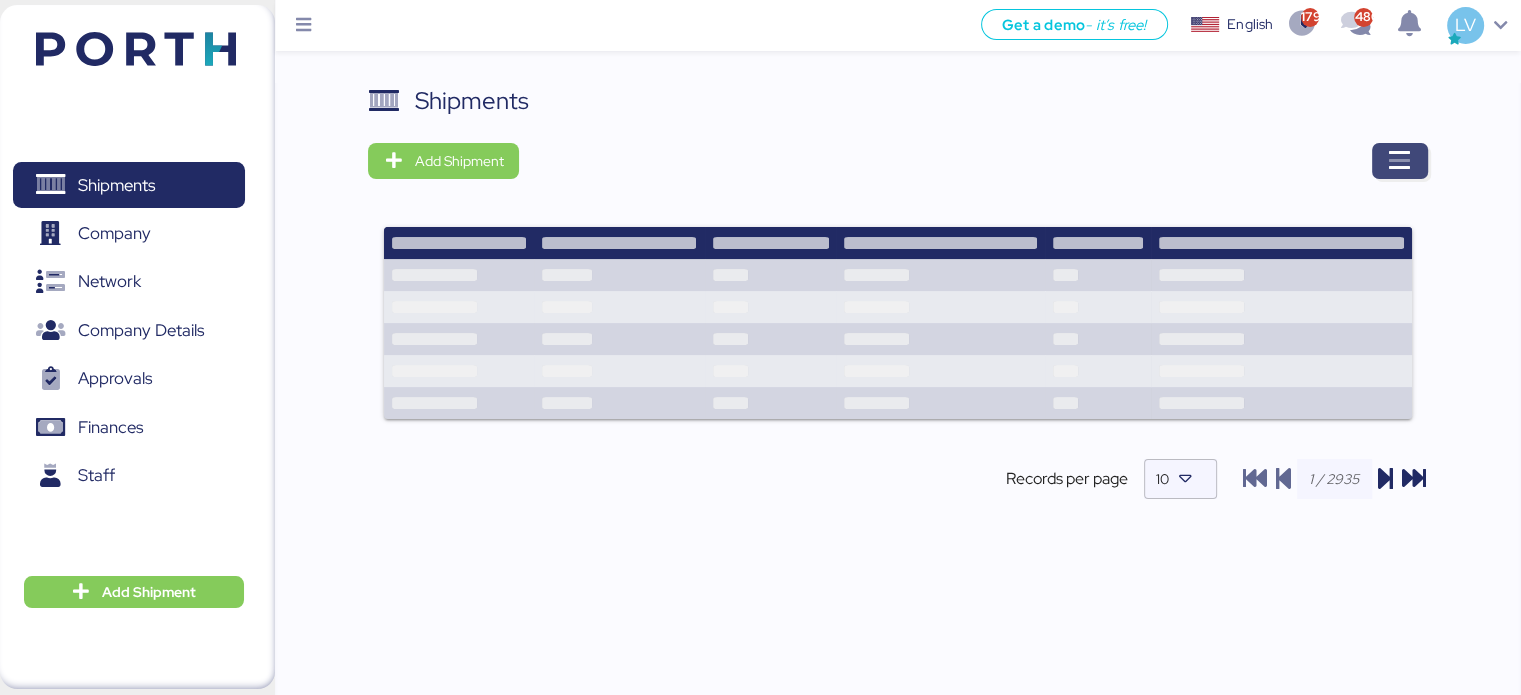 click at bounding box center [1400, 161] 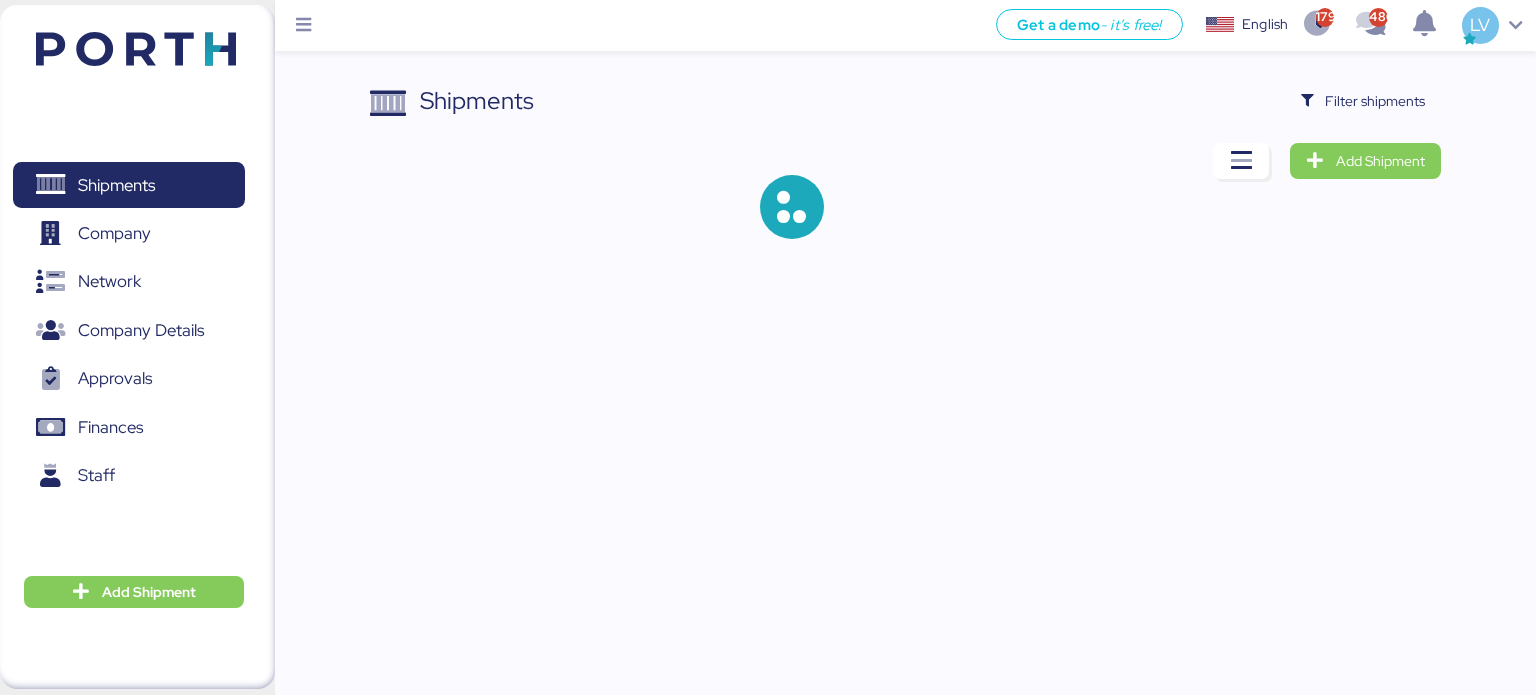 click on "Shipments   Filter shipments     Add Shipment" at bounding box center (906, 177) 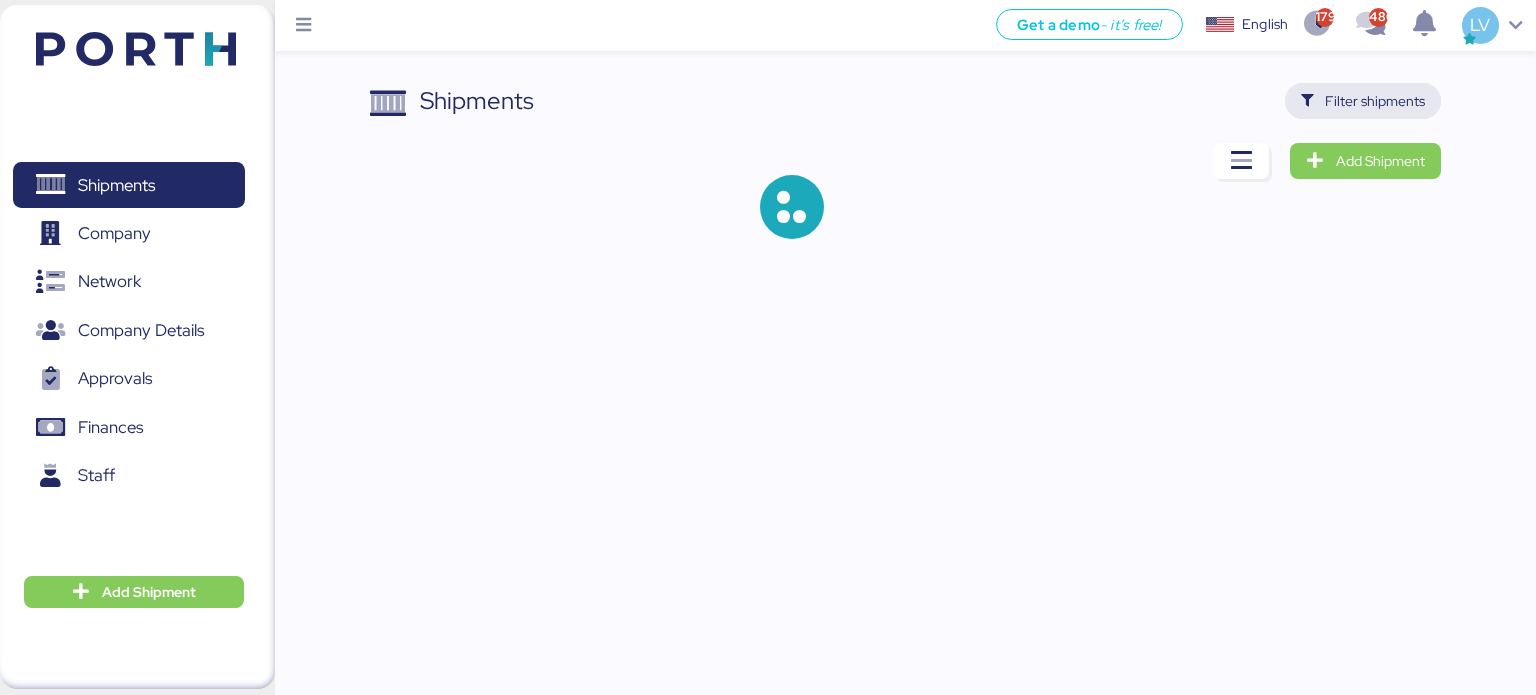 click on "Filter shipments" at bounding box center [1363, 101] 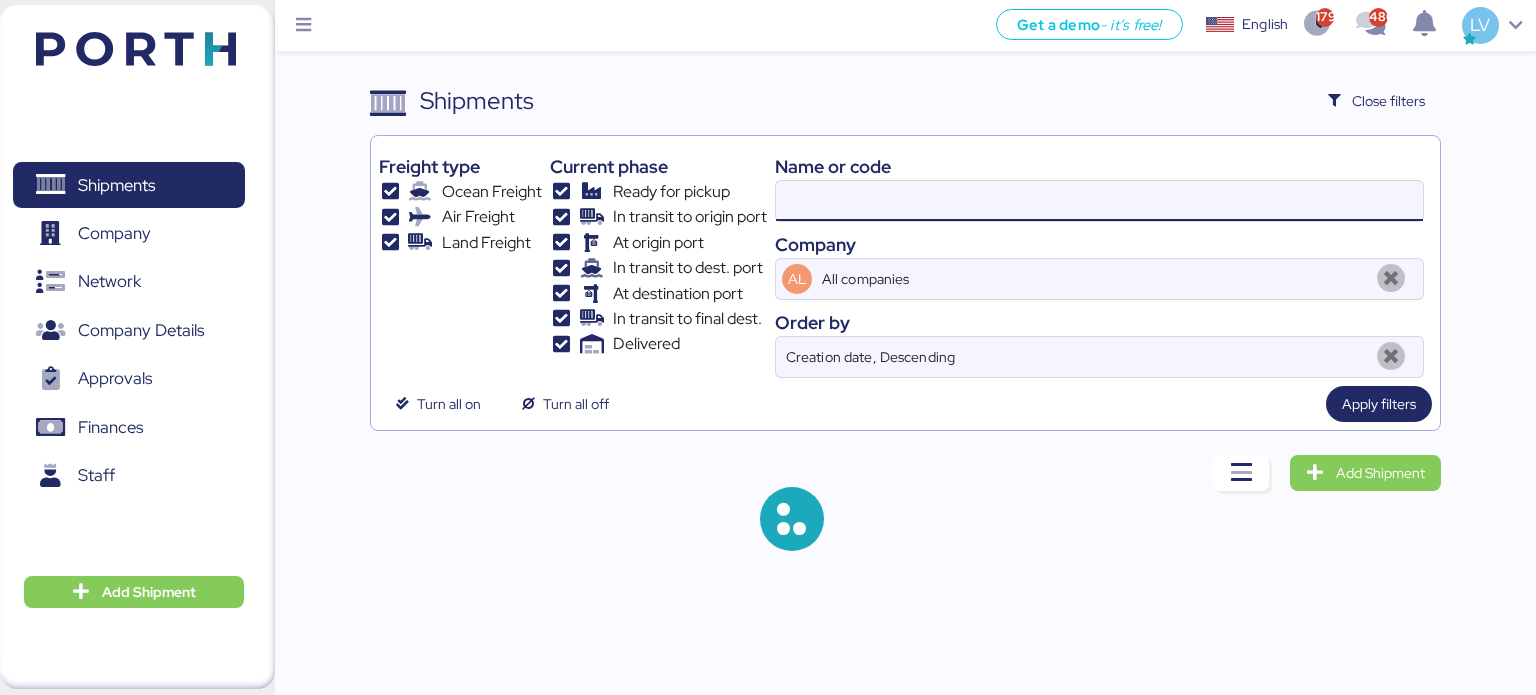 click at bounding box center (1099, 201) 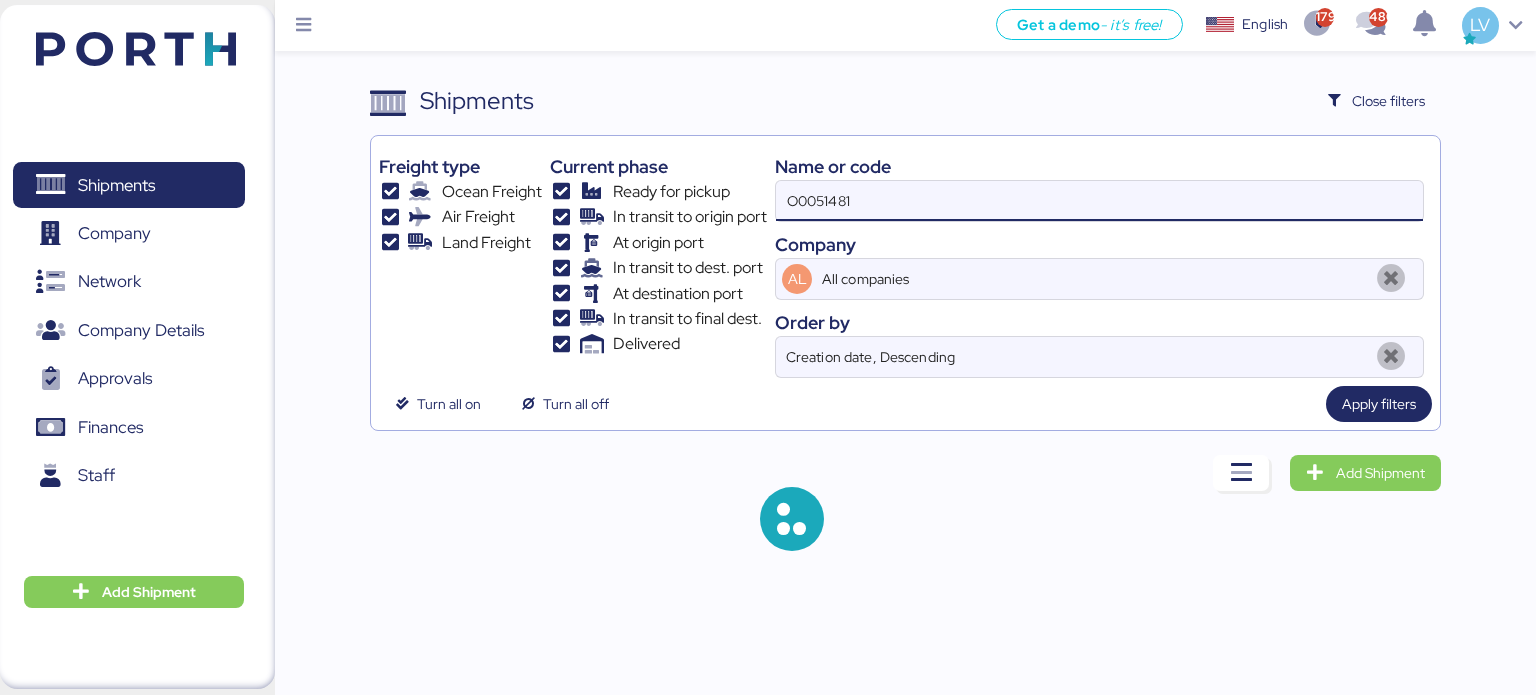 type on "O0051481" 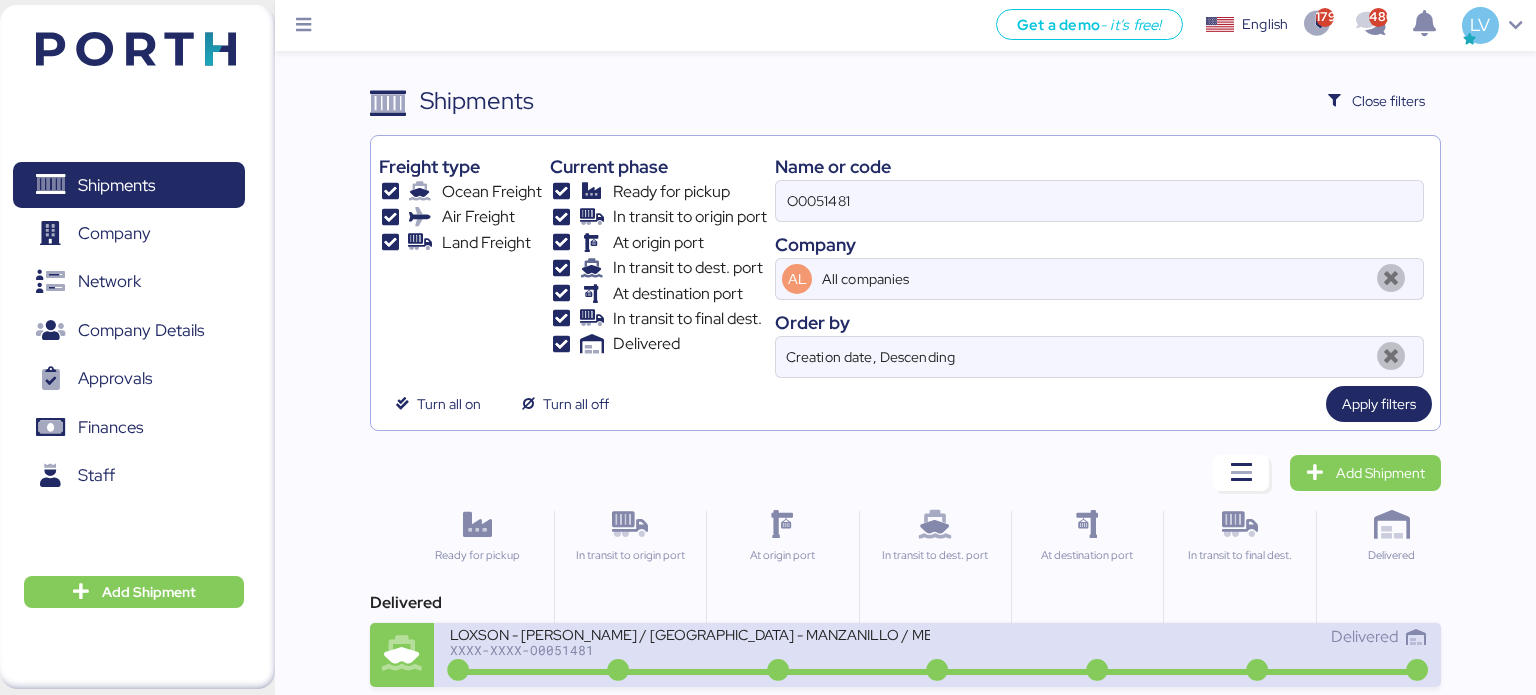 click at bounding box center (938, 672) 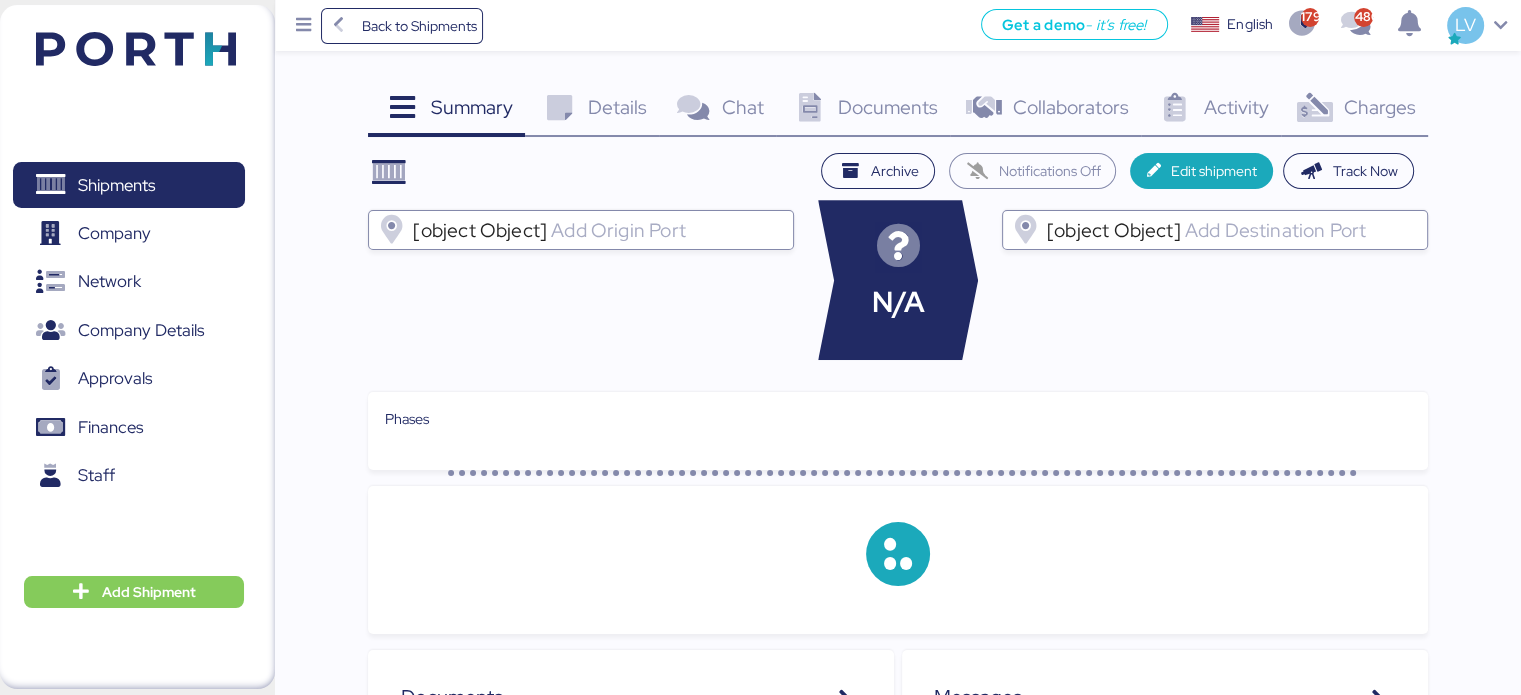 click on "Charges" at bounding box center (1379, 107) 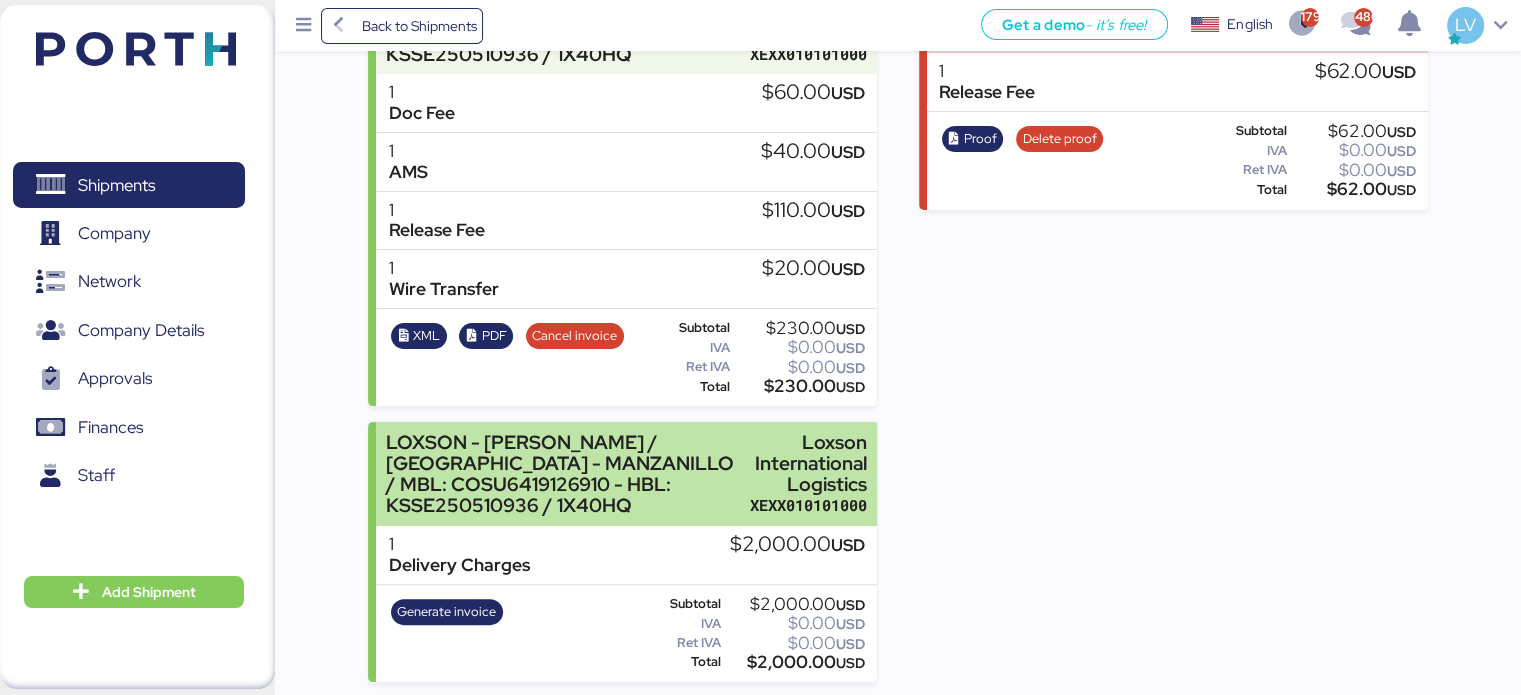 scroll, scrollTop: 0, scrollLeft: 0, axis: both 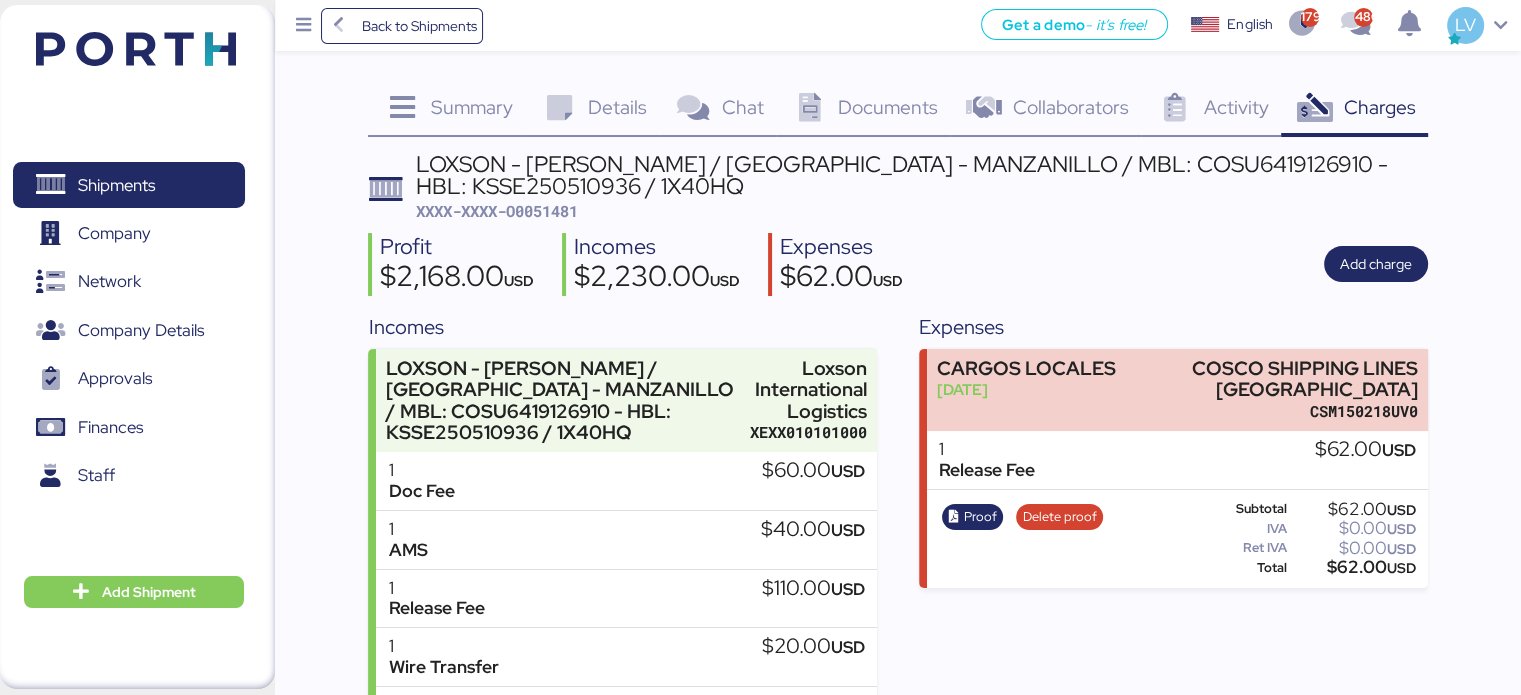 click on "XXXX-XXXX-O0051481" at bounding box center [497, 211] 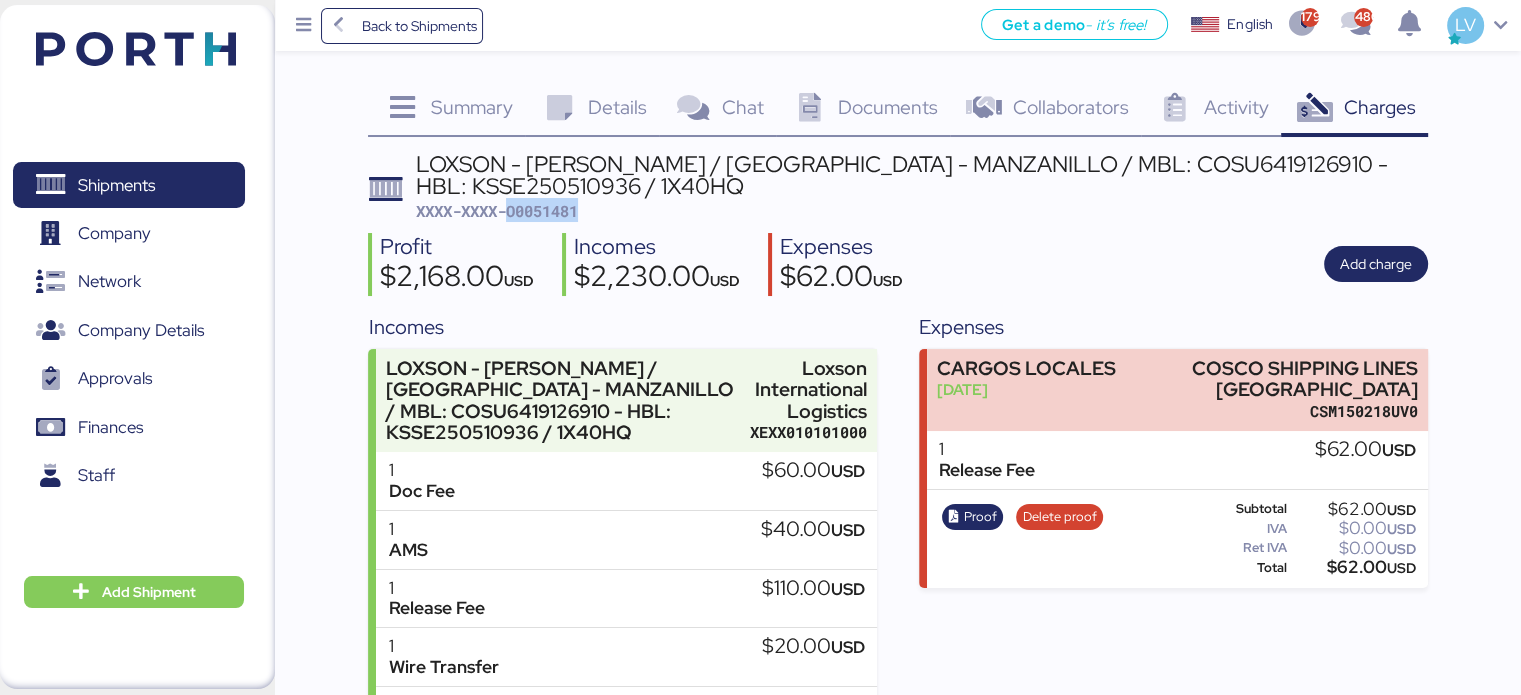 click on "XXXX-XXXX-O0051481" at bounding box center [497, 211] 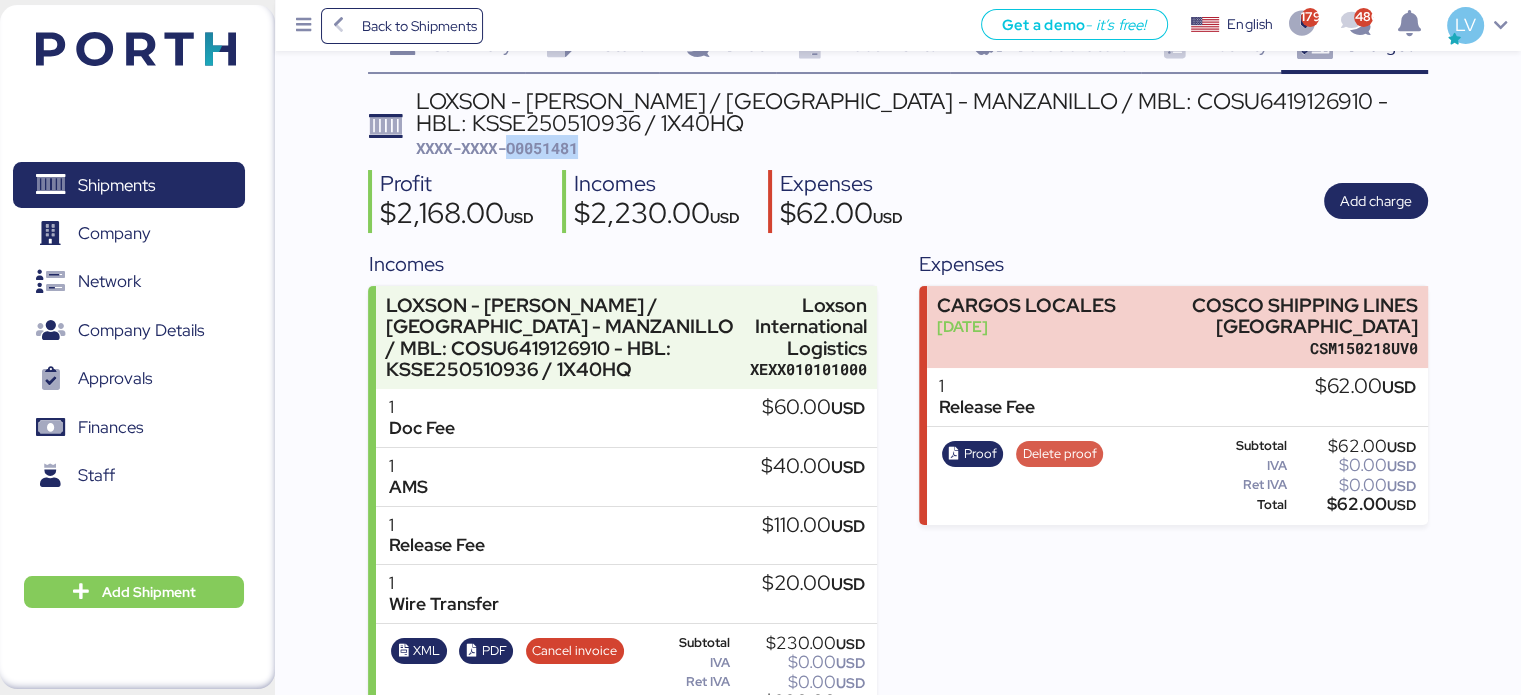 scroll, scrollTop: 0, scrollLeft: 0, axis: both 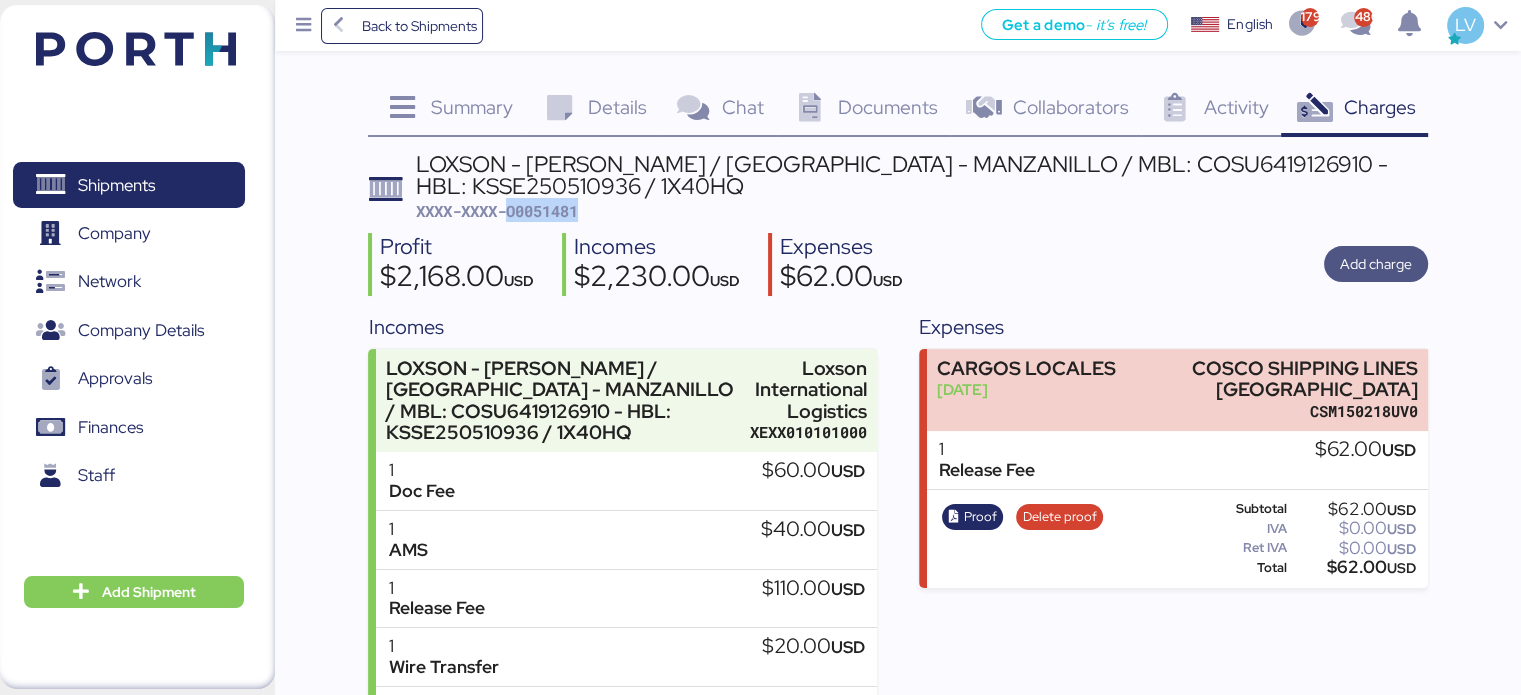 click on "Add charge" at bounding box center (1376, 264) 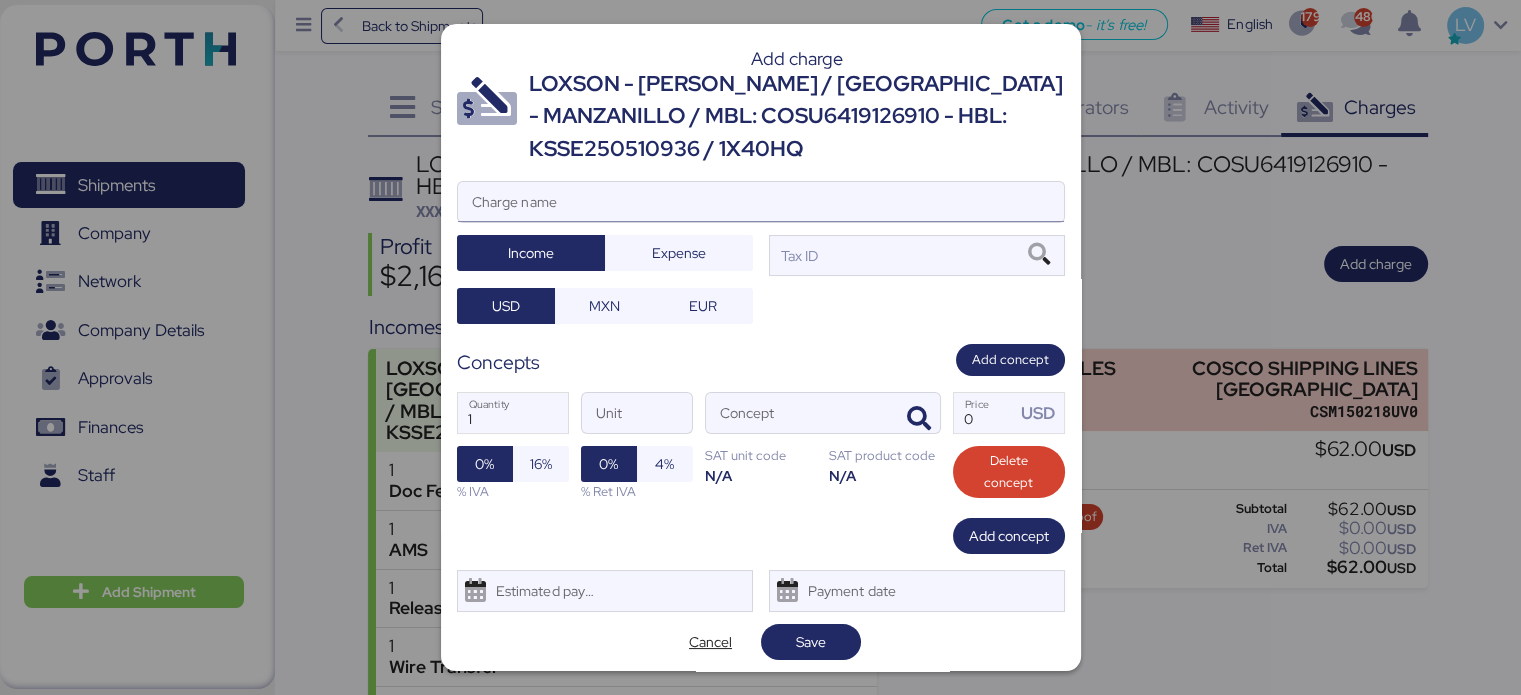 click on "Charge name" at bounding box center [761, 202] 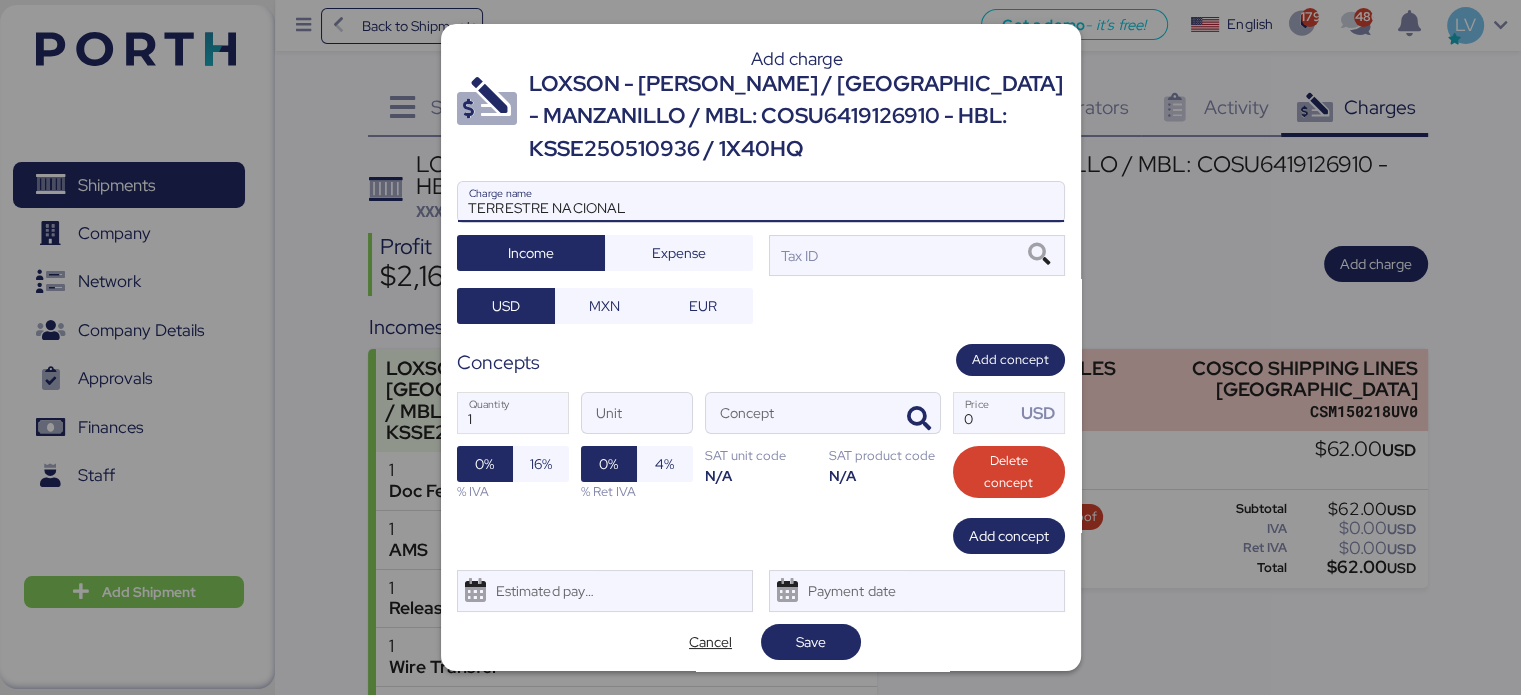type on "TERRESTRE NACIONAL" 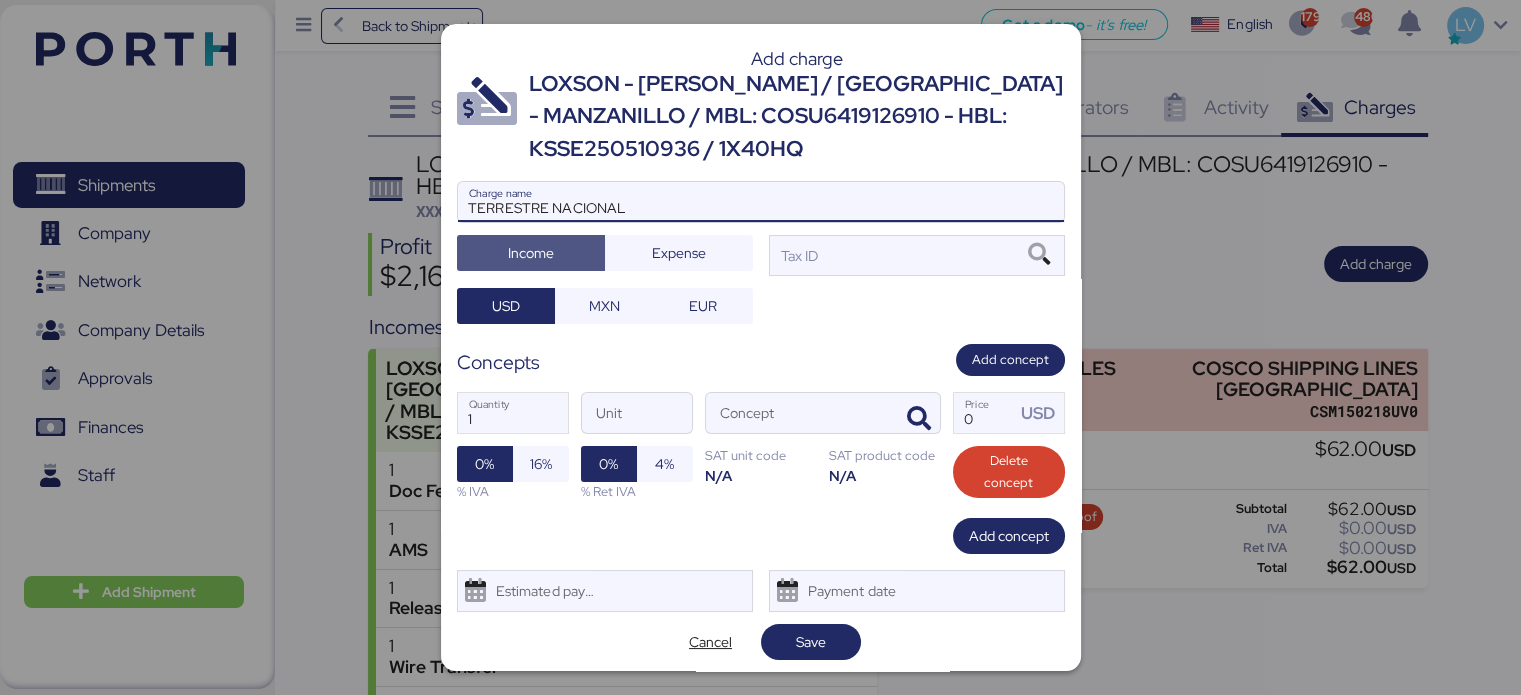 type 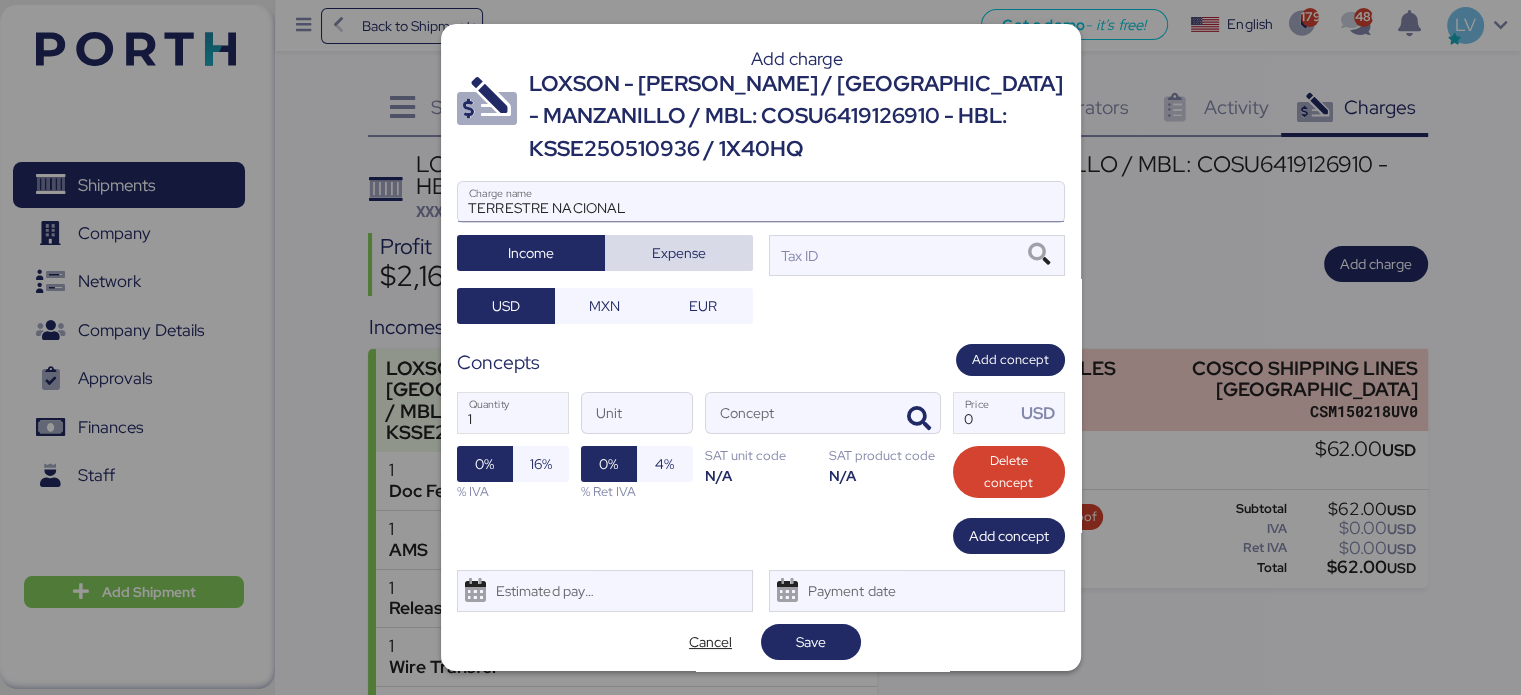 type 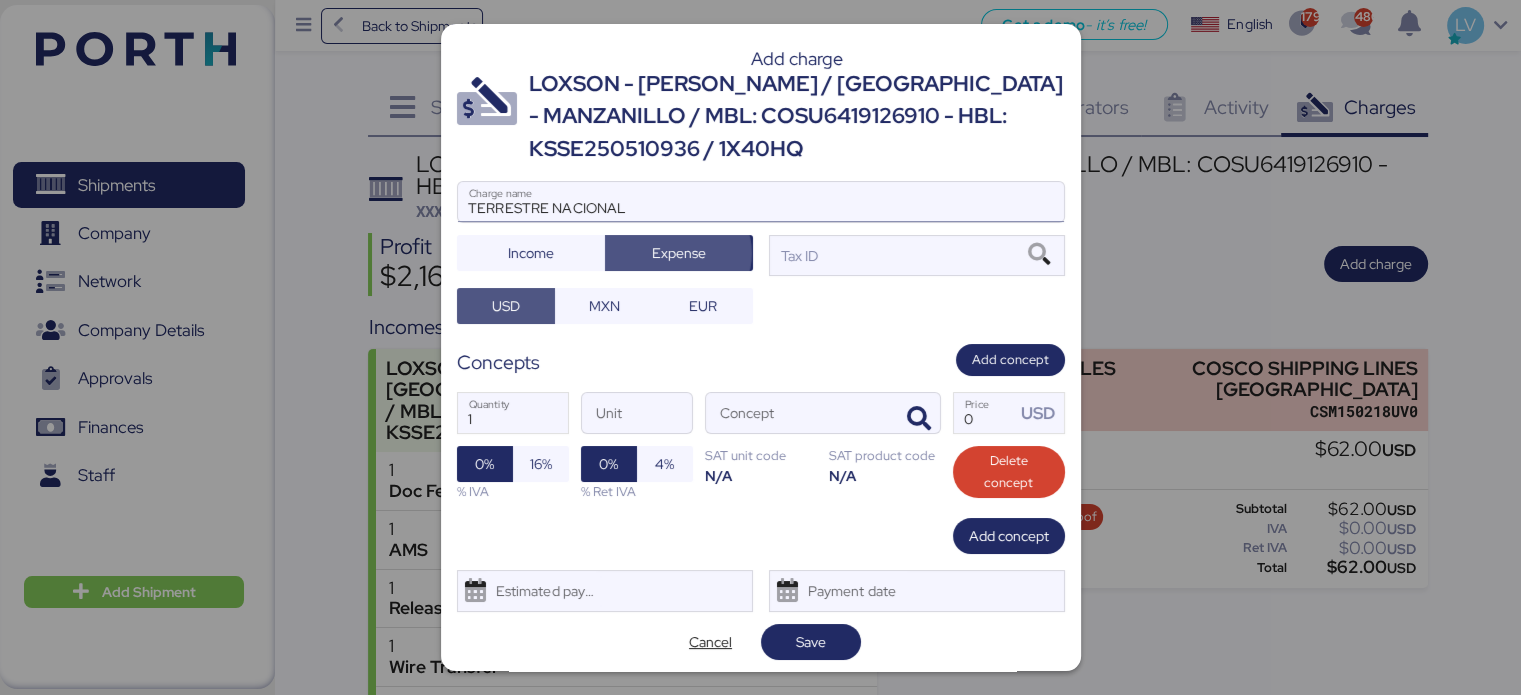 type 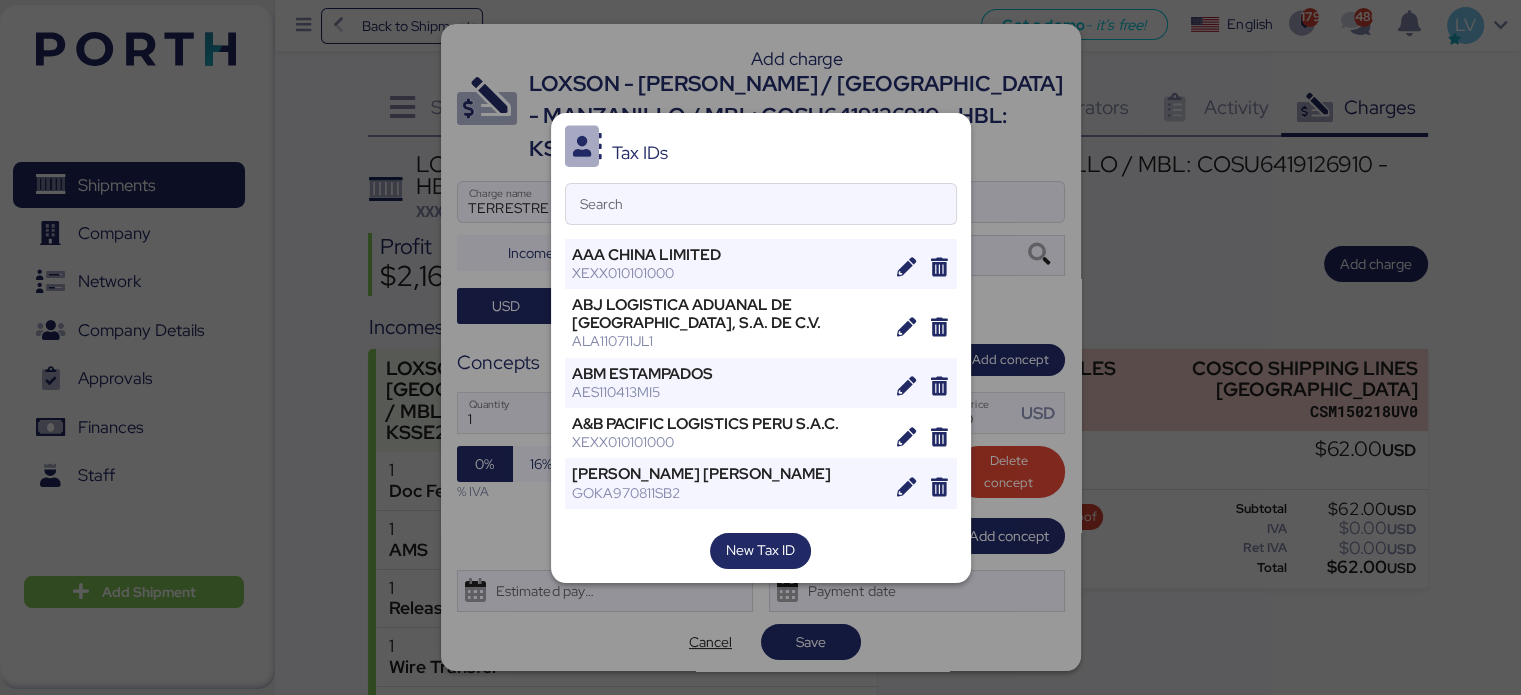 click on "Tax IDs Search AAA CHINA LIMITED XEXX010101000     ABJ LOGISTICA ADUANAL DE [GEOGRAPHIC_DATA], S.A. DE C.V. ALA110711JL1     ABM ESTAMPADOS AES110413MI5     A&B PACIFIC LOGISTICS PERU S.A.C. XEXX010101000     [PERSON_NAME] [PERSON_NAME] GOKA970811SB2     AC IMPORTADORA TURRUCARRES  XEXX010101000     ADMERCE ADM130509UQ0     AD SHIPPING AGENCIAMENTO [PERSON_NAME] XEXX010101000     Advanced Technology Research SA de CV ATR930429221     aerocharter de méxico sa de cv  ACM9209217X3     AERO TRANSPORTE DE CARGA UNIÓN, S.A. DE C.V. ATC990305LM1     AEROTRANSPORTES MAS DE CARGA, S.A. DE C.V. AMC9009136Q1      AGENCIA ADUANAL DEL [PERSON_NAME] AAV090819Q62     AGENCIA ADUANAL DOCTOR DE LA FUENTE  AAD990329BP1     AGENCIA ADUANAL [PERSON_NAME]  [PERSON_NAME] AAF900913RT9     Agencia Aduanal [PERSON_NAME] de CV AAZ070709463     Agencia Martima Navegacion del [PERSON_NAME] de C.V. AMN110505P70     AGENCIA NAVIERA TAILANDIA SA DE CV/MARITIMEX GROUP XEXX010101000     AGENCIA TECNICA ADUANAL [PERSON_NAME] & ASOC XEXX010101000" at bounding box center [761, 348] 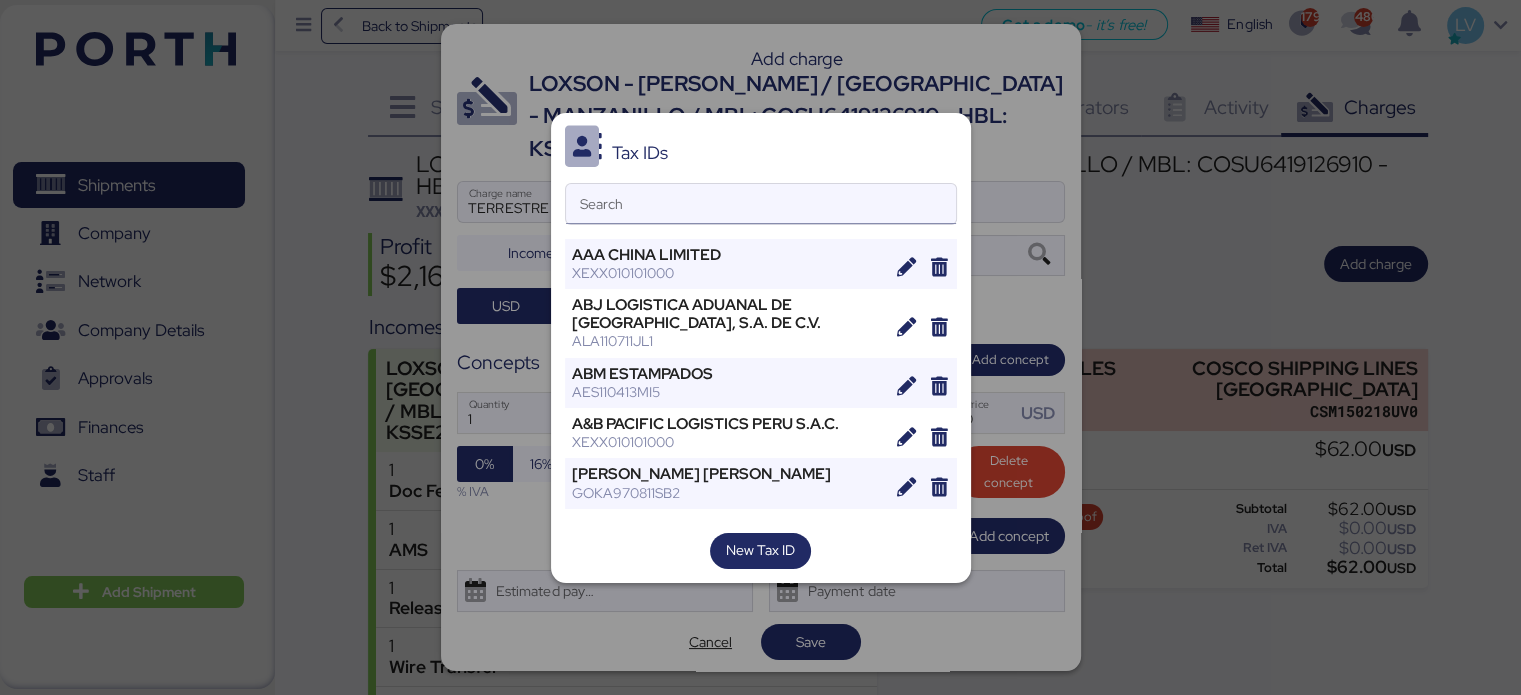 click on "Search" at bounding box center (761, 204) 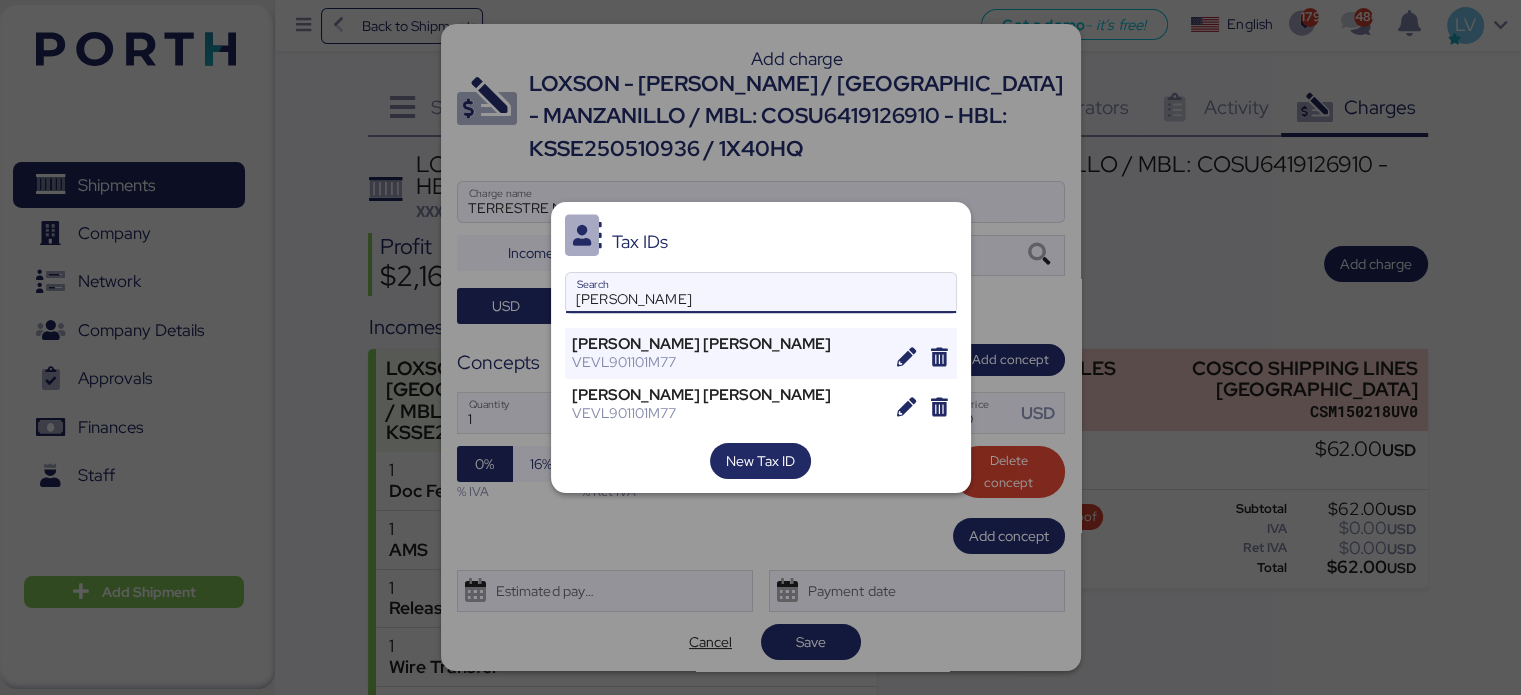 type on "[PERSON_NAME]" 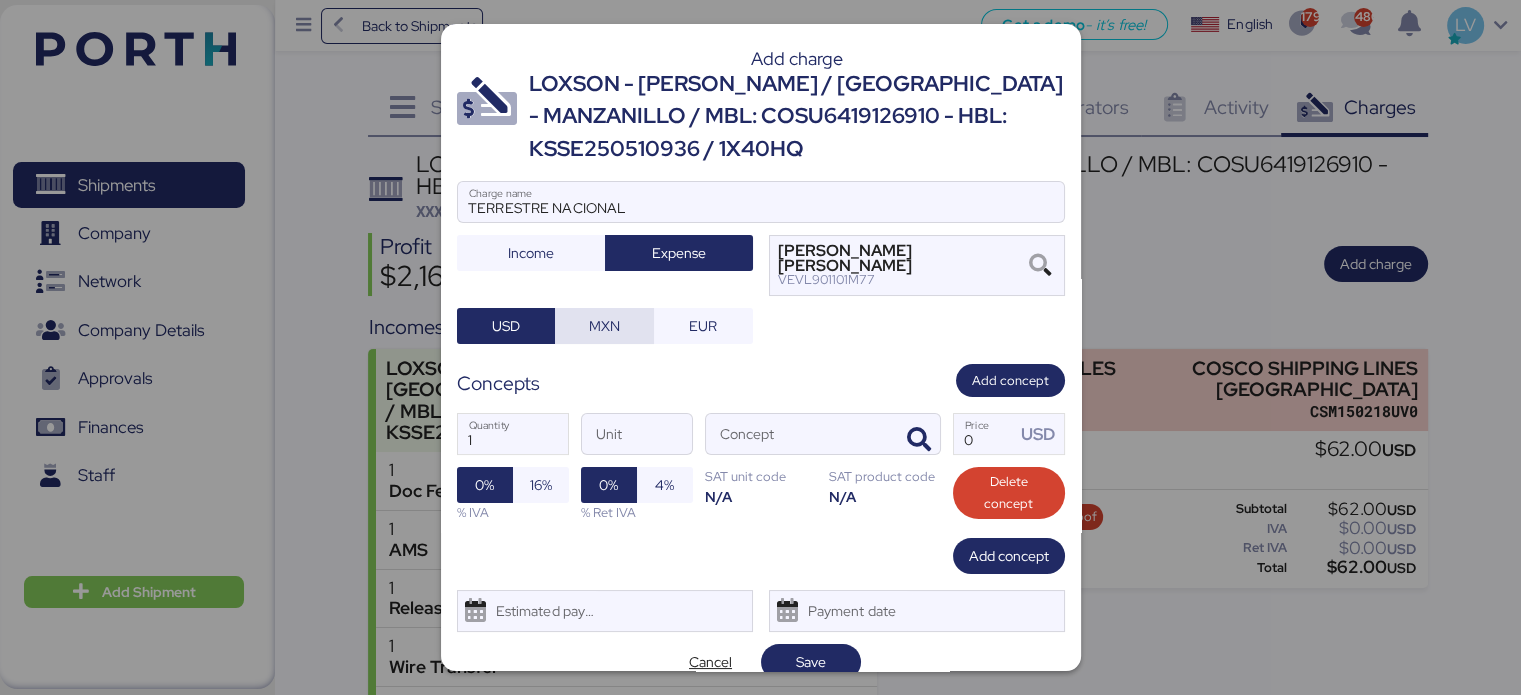click on "MXN" at bounding box center (604, 326) 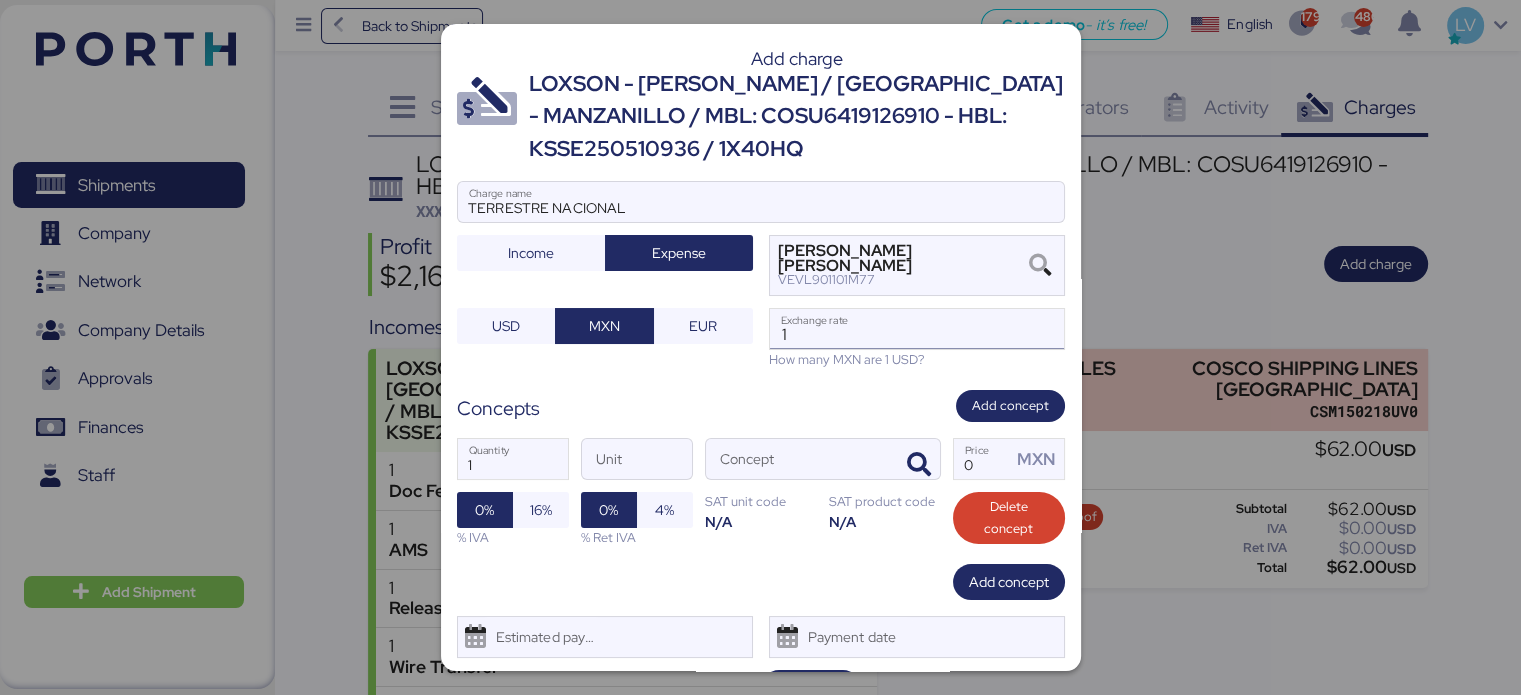 click on "1" at bounding box center [917, 329] 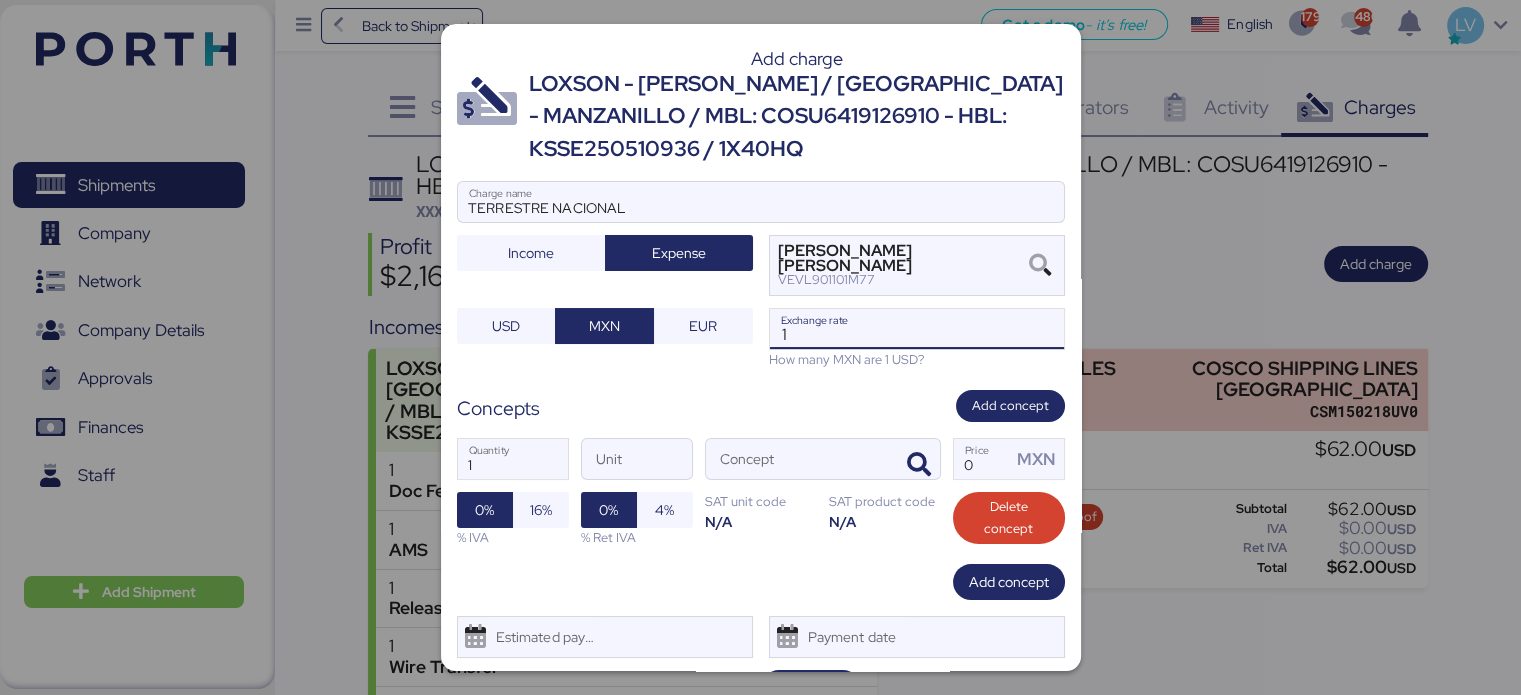 click on "1" at bounding box center (917, 329) 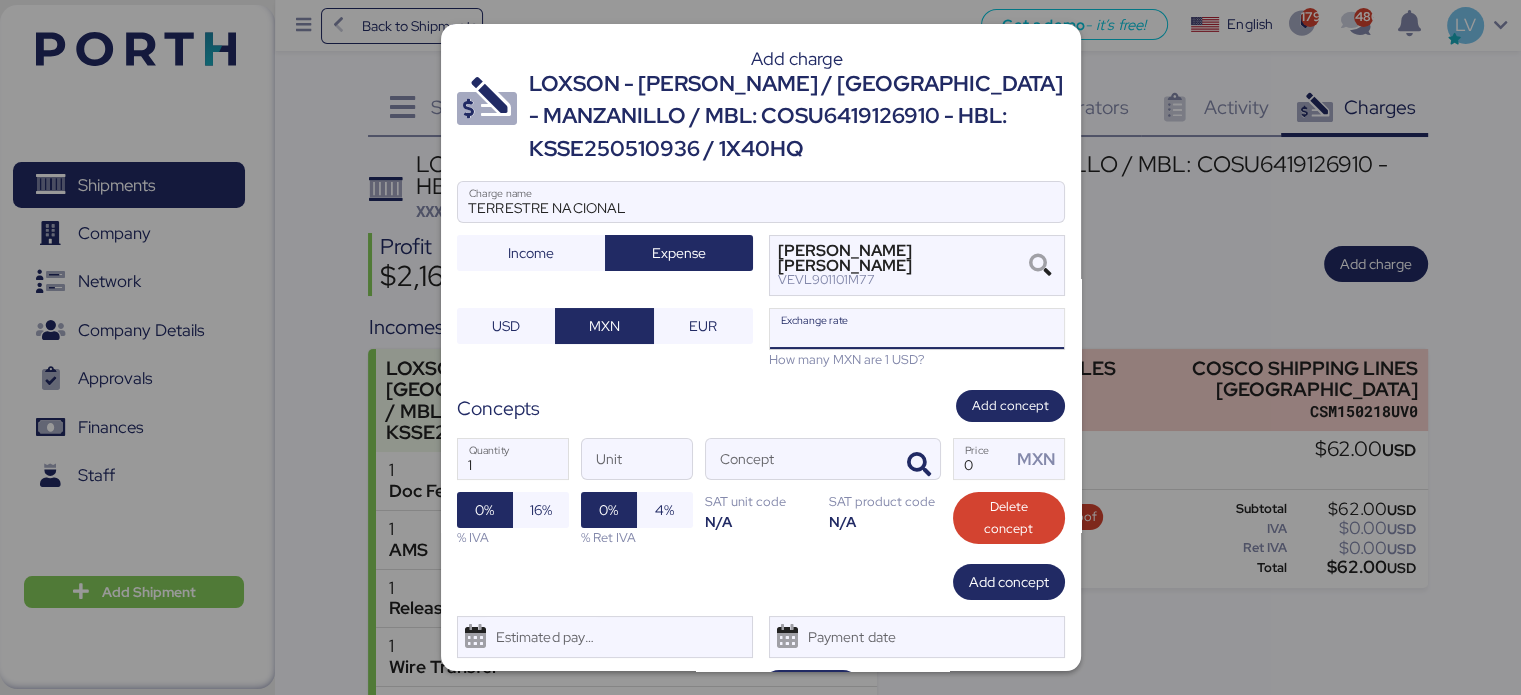 paste on "18.6435" 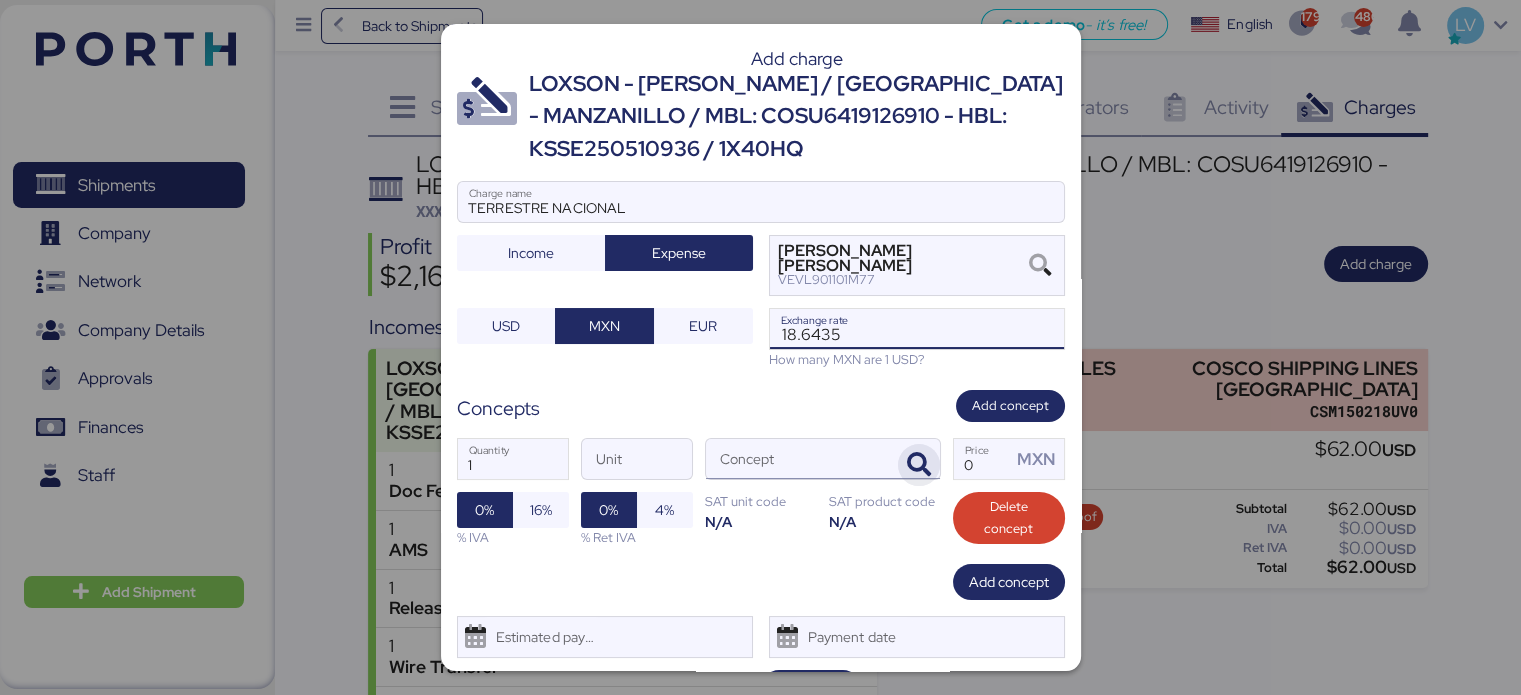 type on "18.6435" 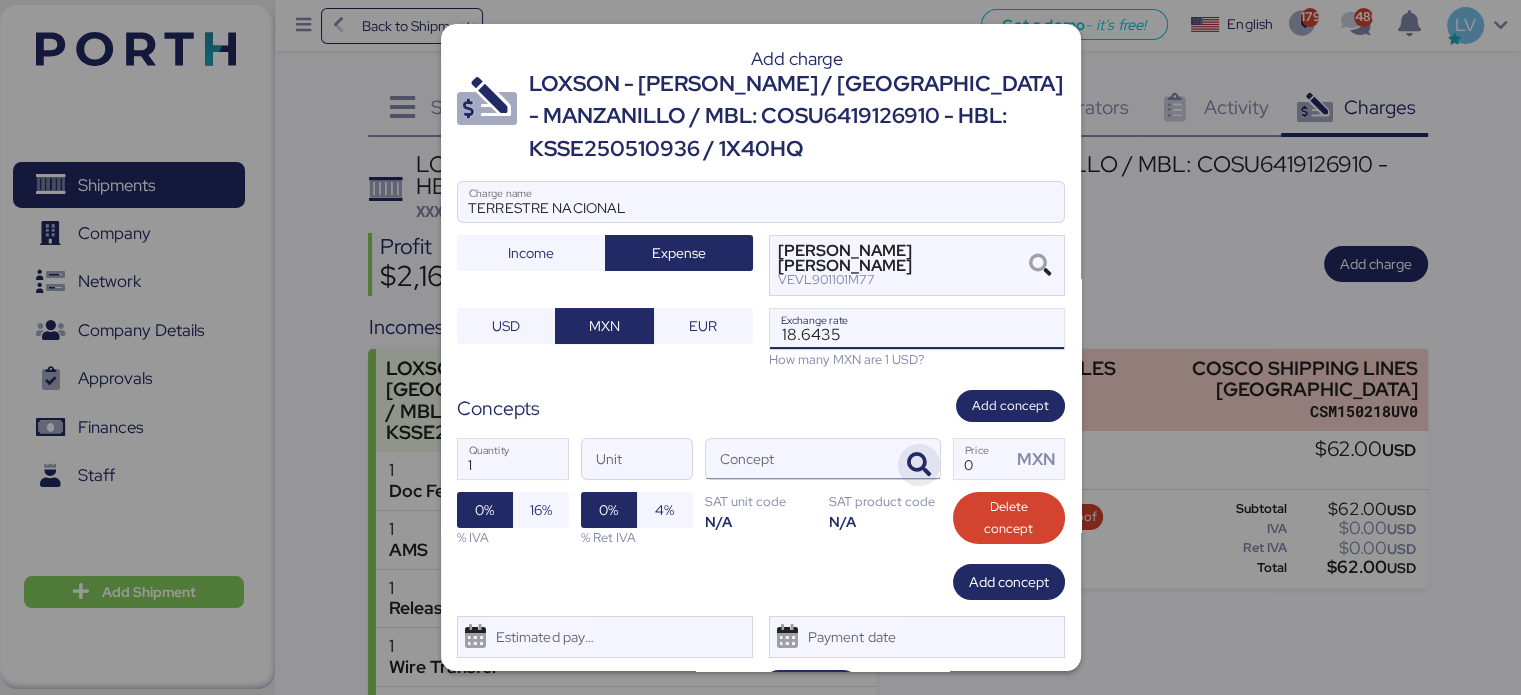 click at bounding box center [919, 465] 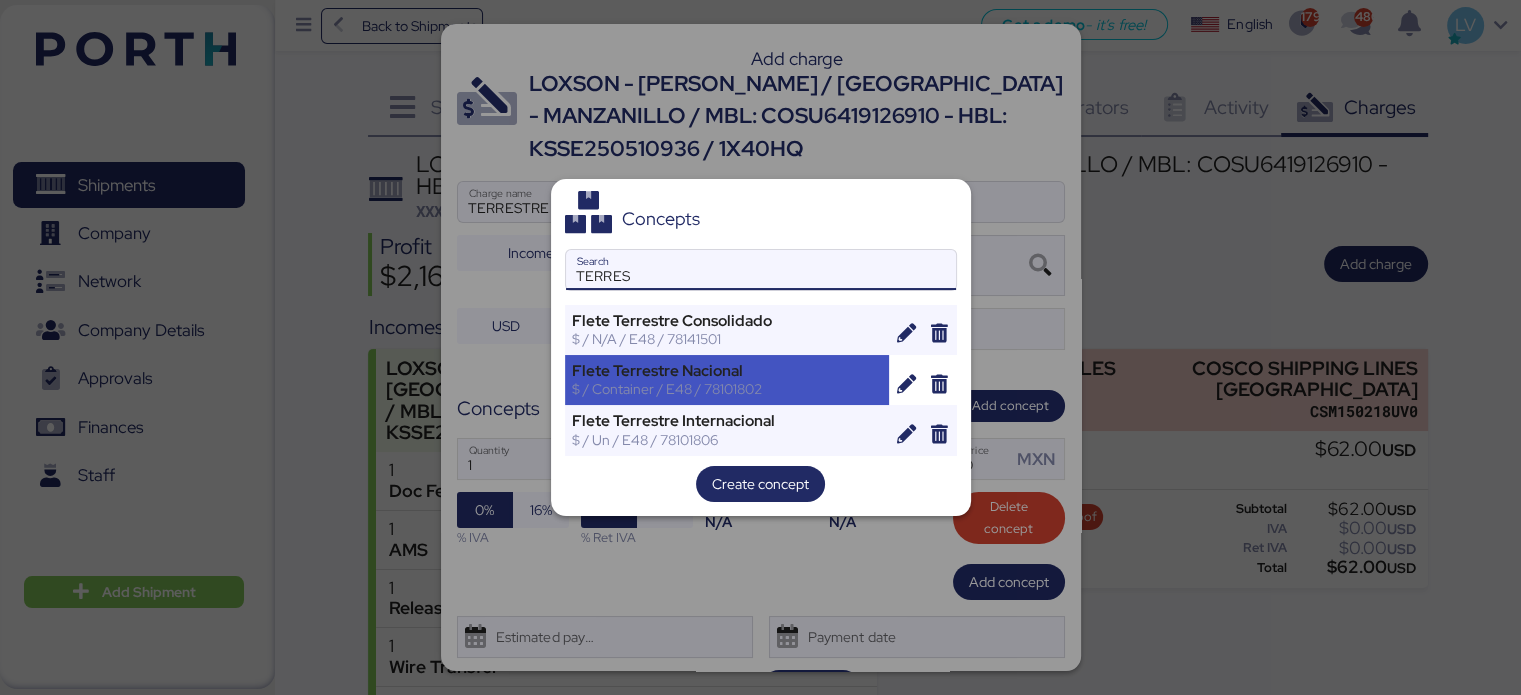 type on "TERRES" 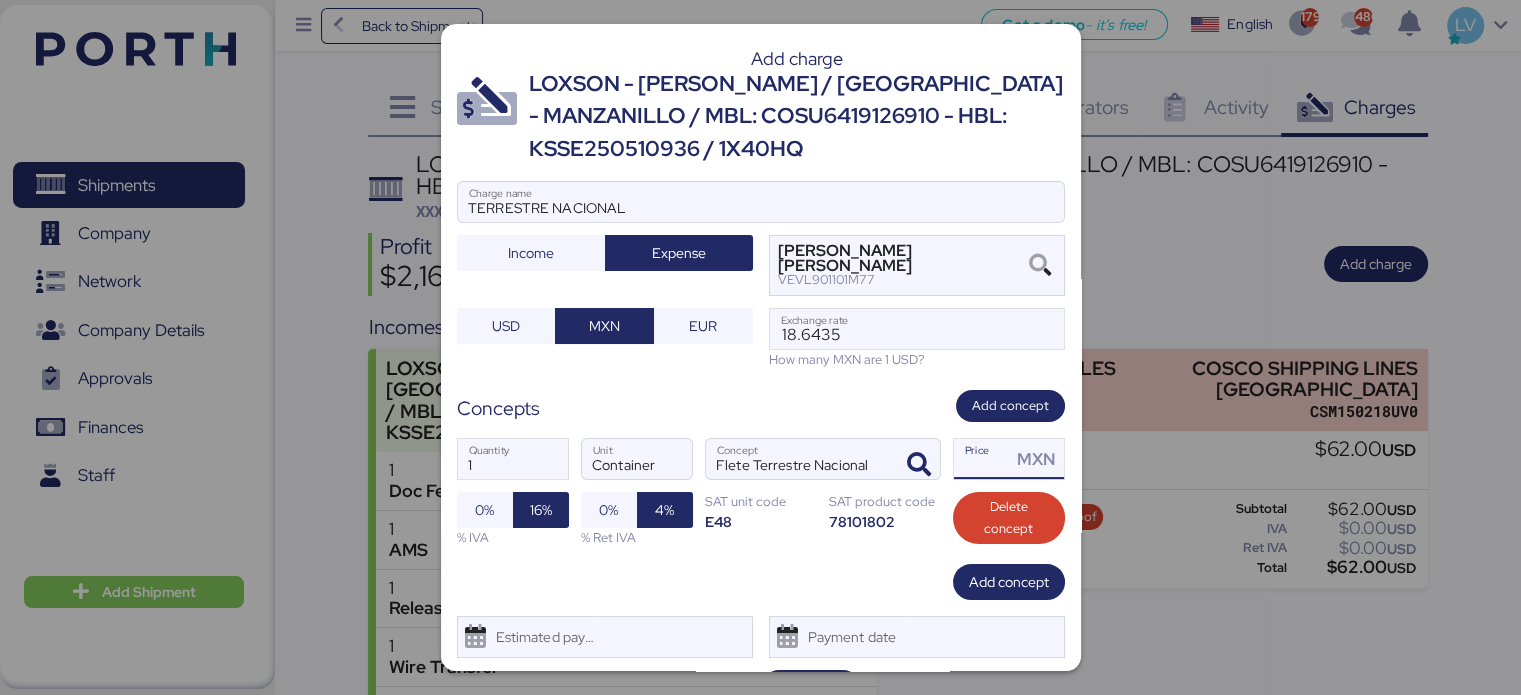 click on "Price MXN" at bounding box center [983, 459] 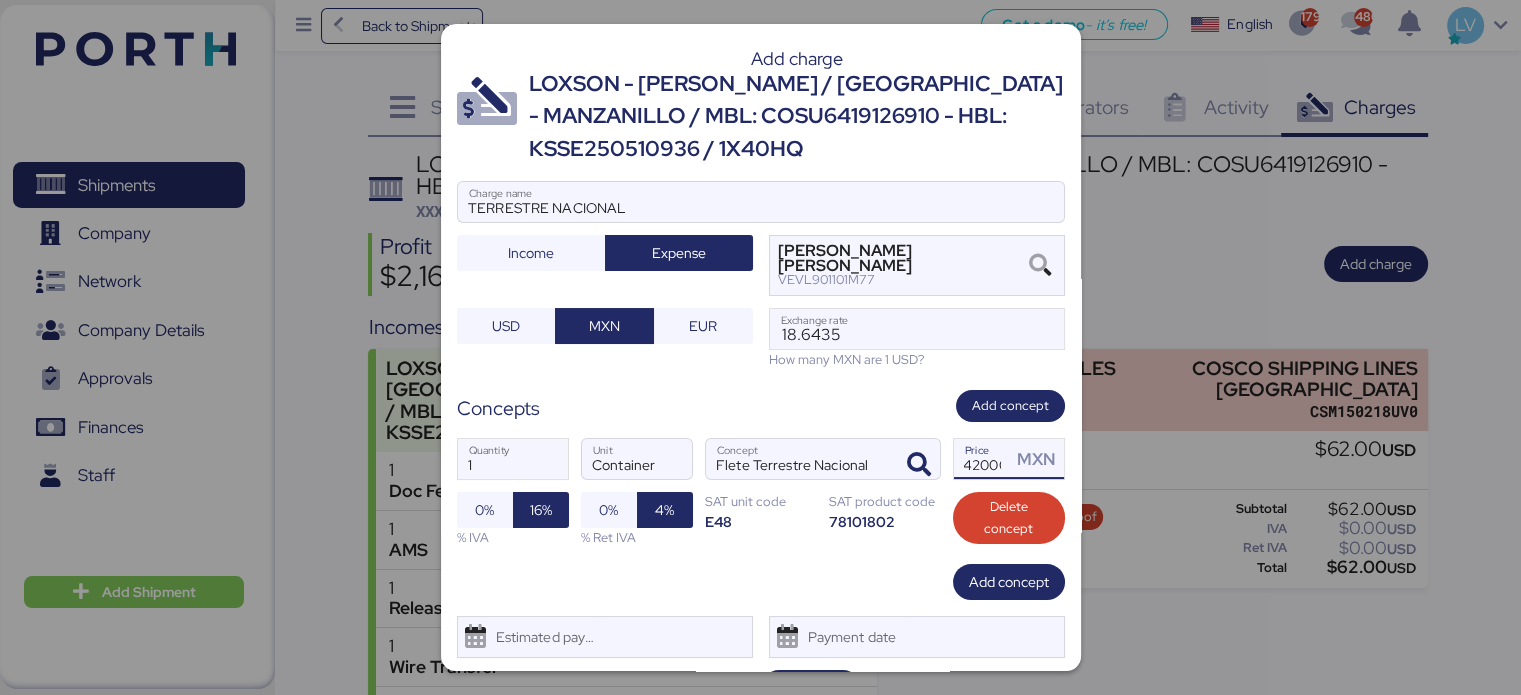 scroll, scrollTop: 0, scrollLeft: 11, axis: horizontal 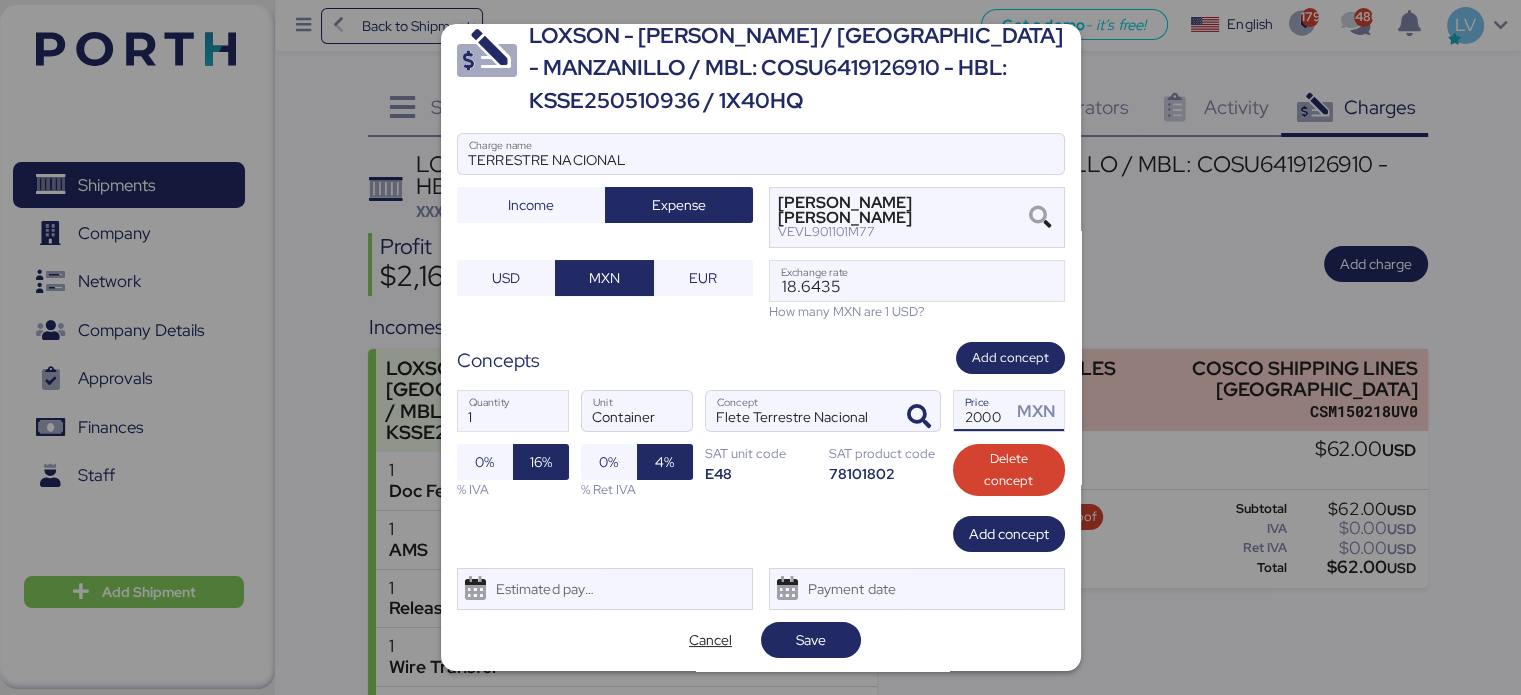 type on "42000" 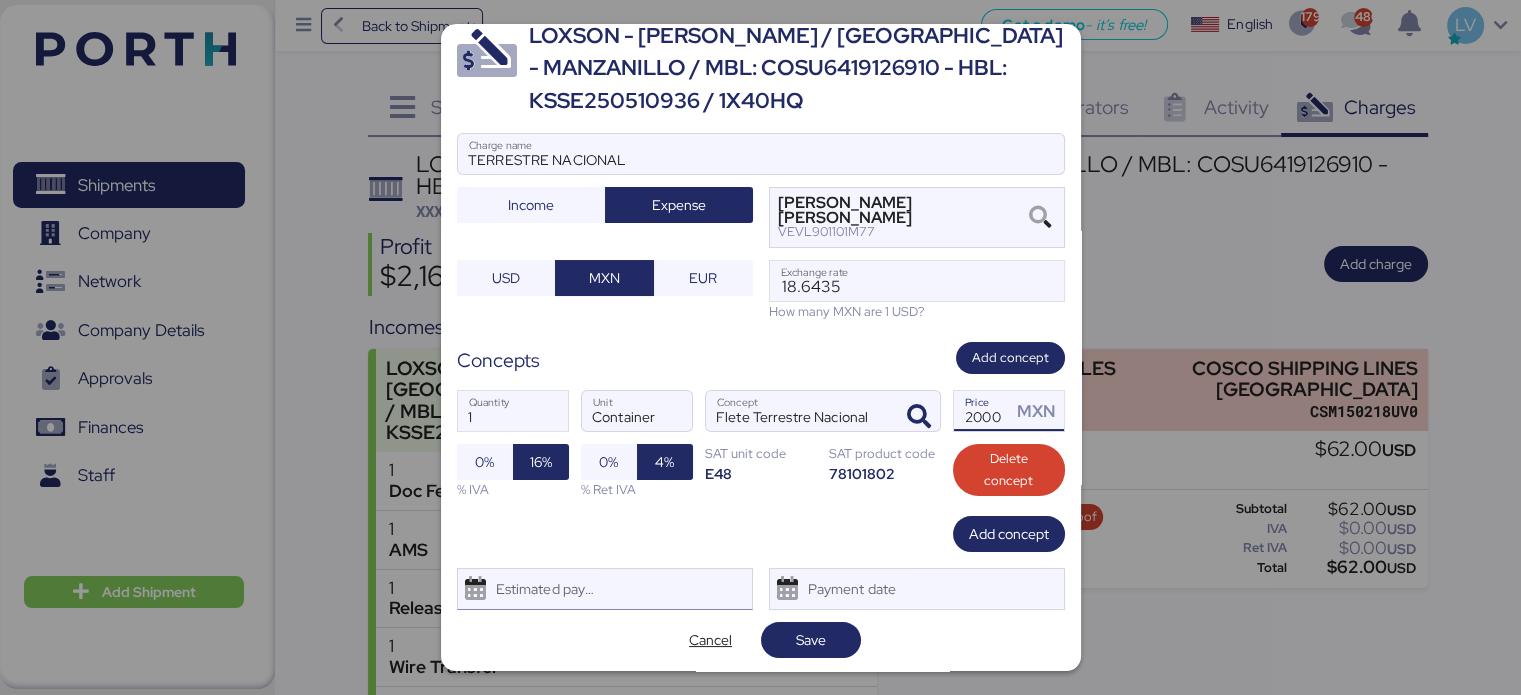 click on "Estimated payment date" at bounding box center [605, 589] 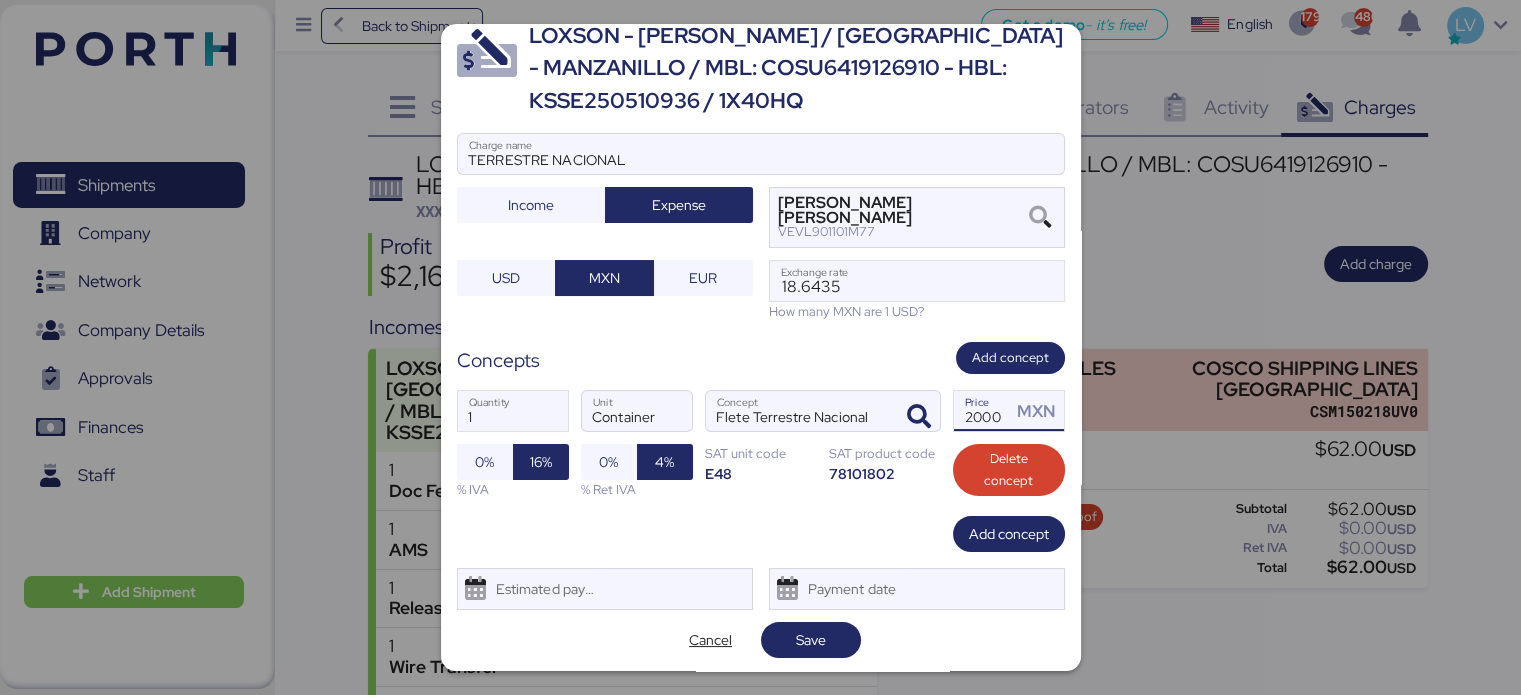 scroll, scrollTop: 0, scrollLeft: 0, axis: both 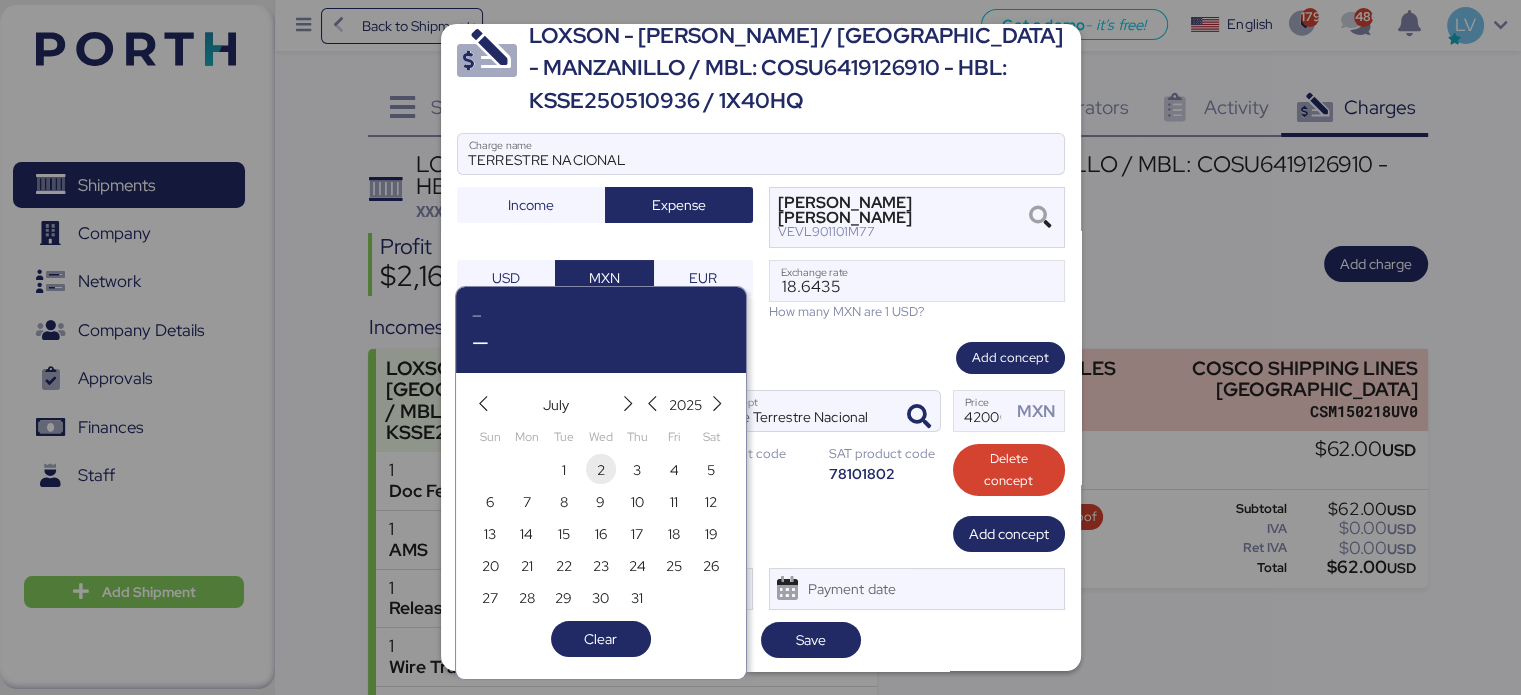 click on "2" at bounding box center [601, 470] 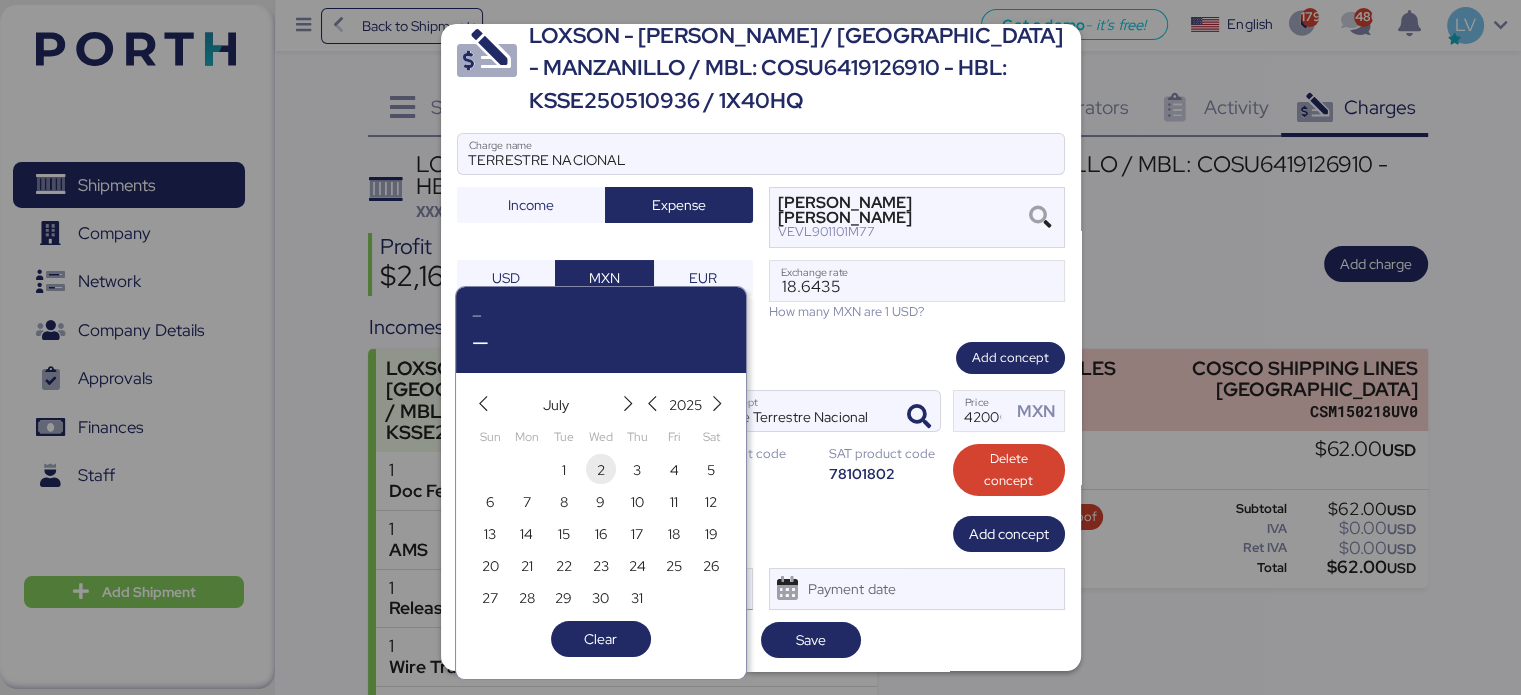 type on "[DATE]" 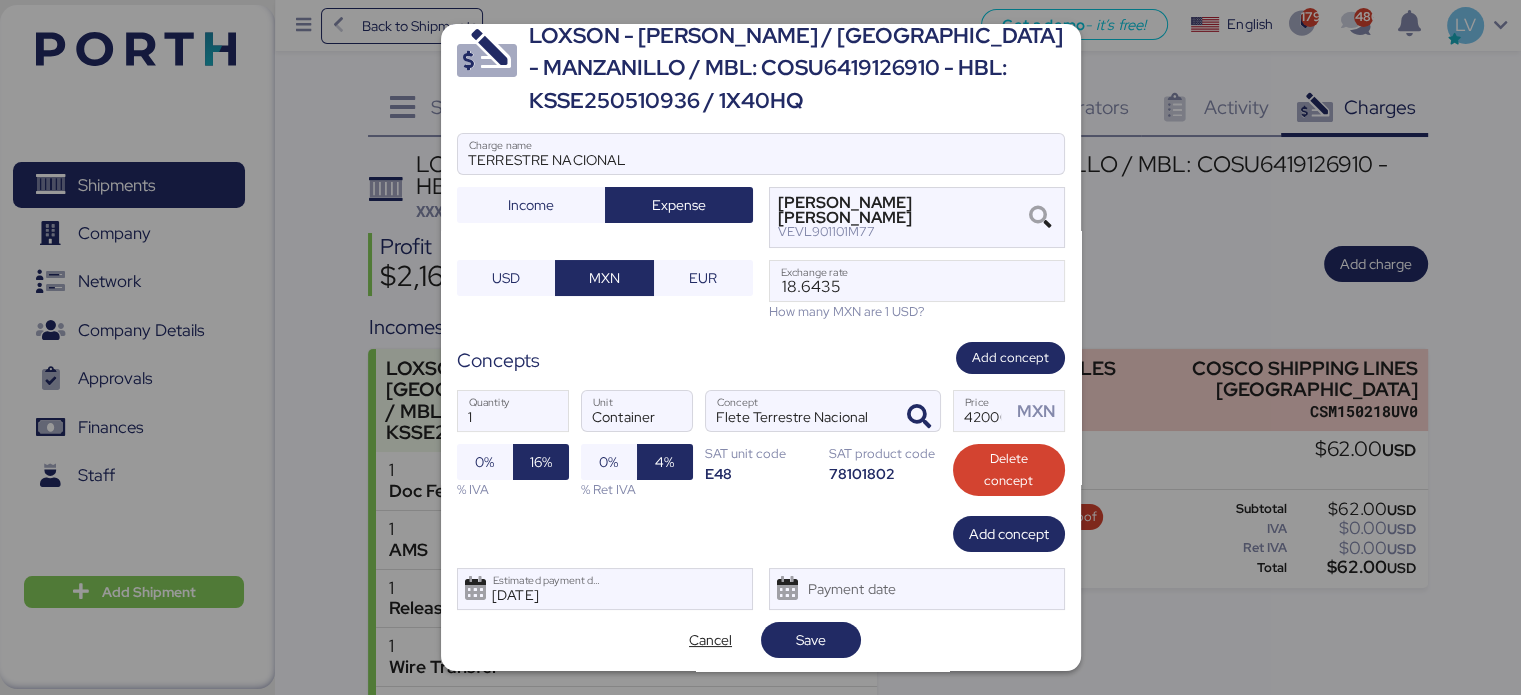click on "0%" at bounding box center [608, 462] 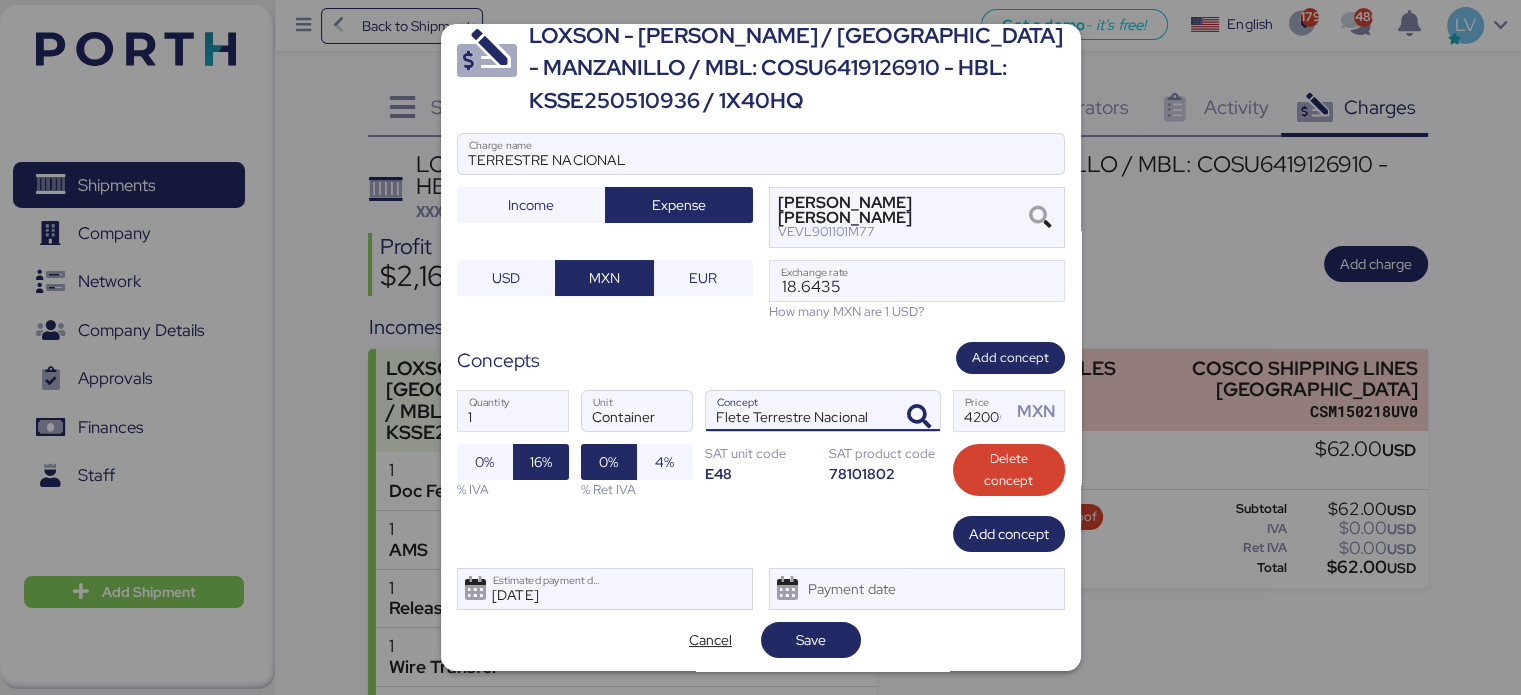 click on "Flete Terrestre Nacional" at bounding box center [799, 411] 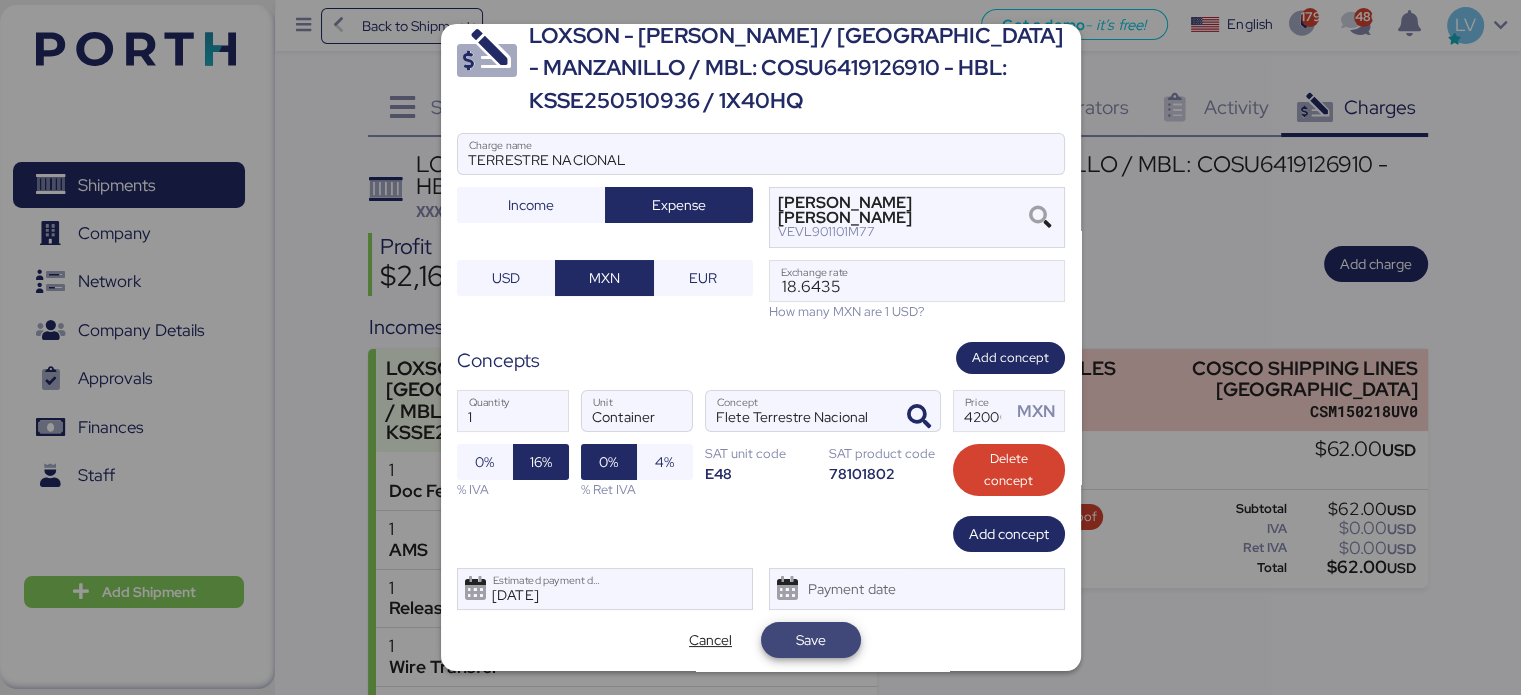 click on "Save" at bounding box center [811, 640] 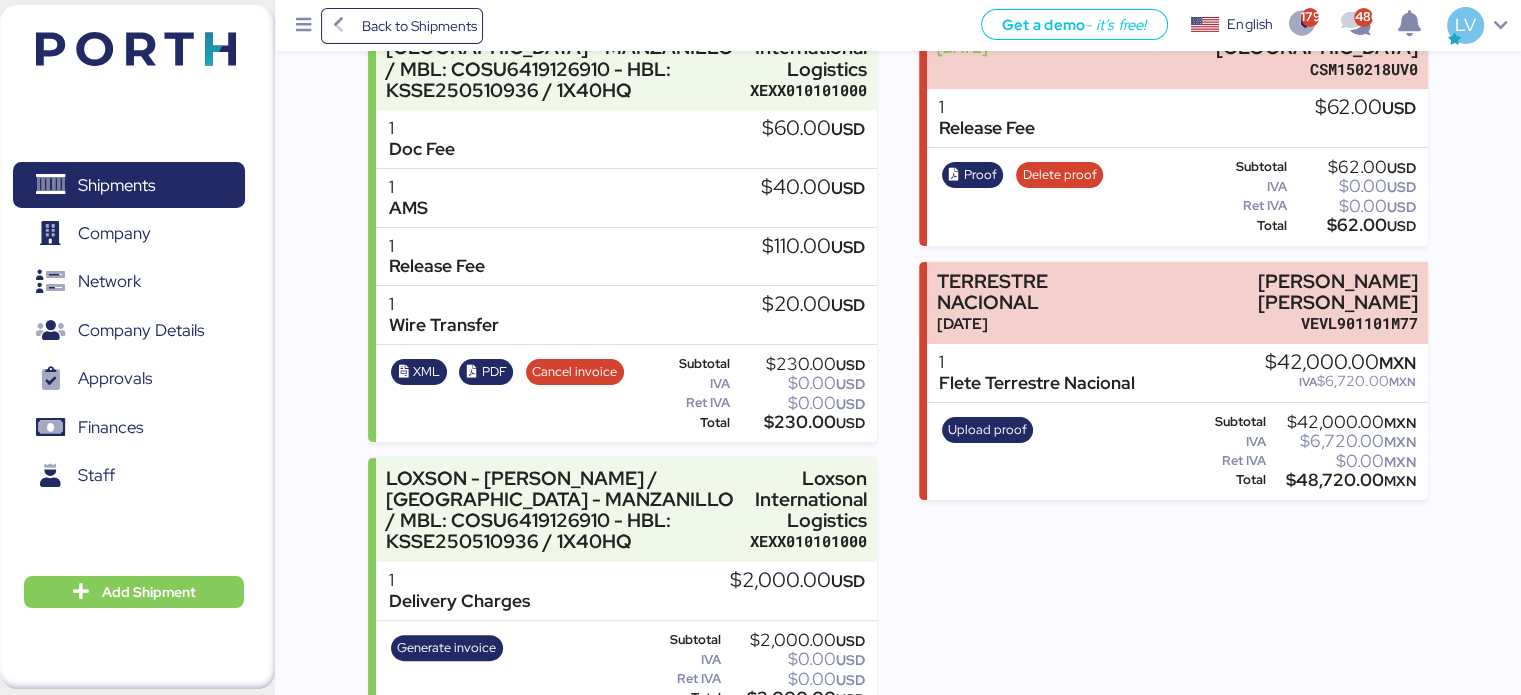 scroll, scrollTop: 378, scrollLeft: 0, axis: vertical 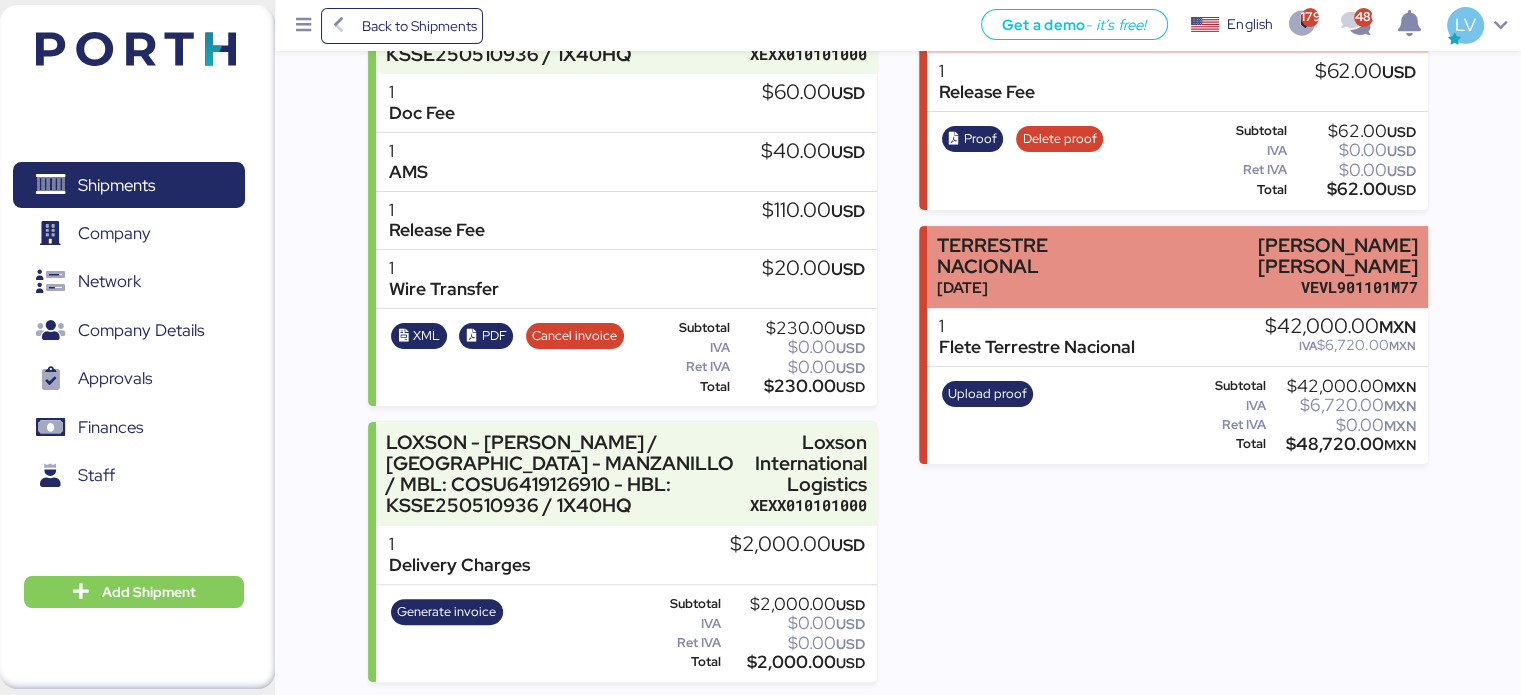 click on "TERRESTRE NACIONAL" at bounding box center [1031, 256] 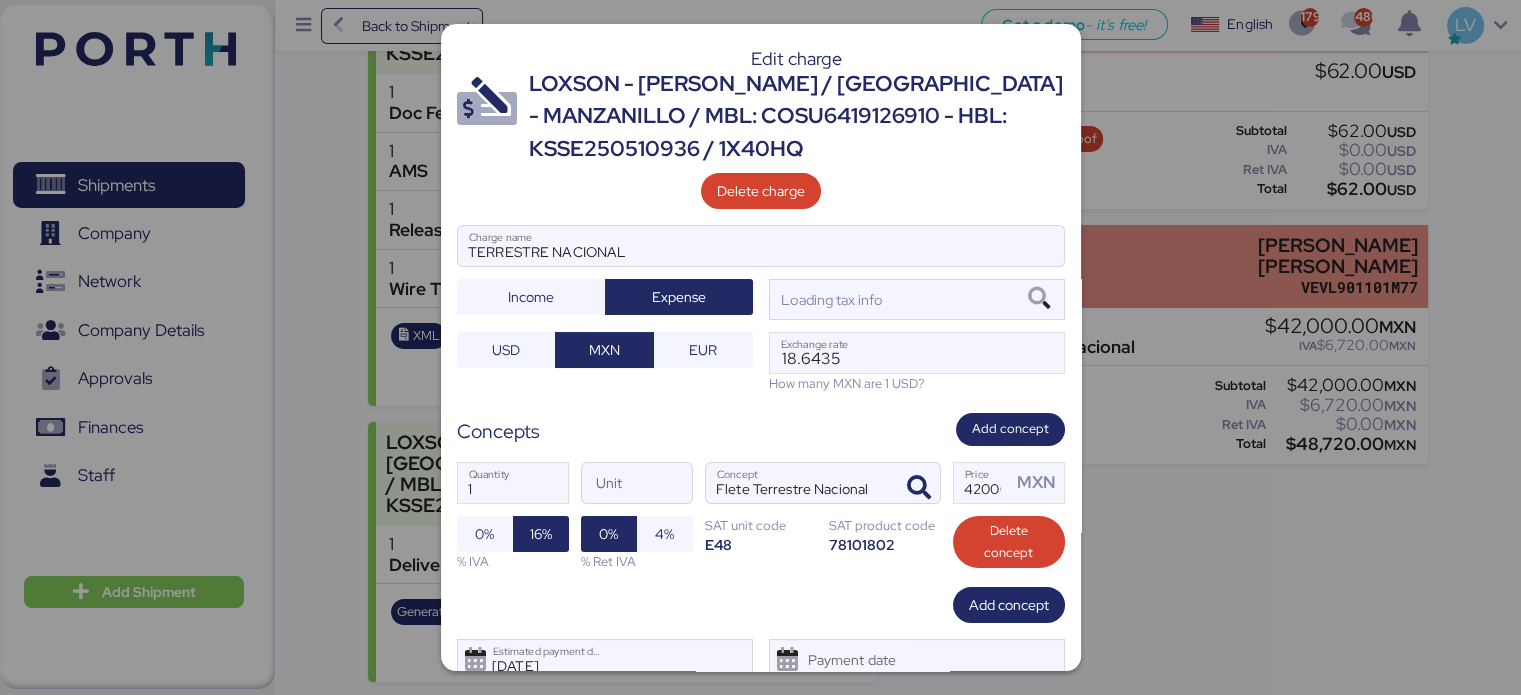 scroll, scrollTop: 0, scrollLeft: 0, axis: both 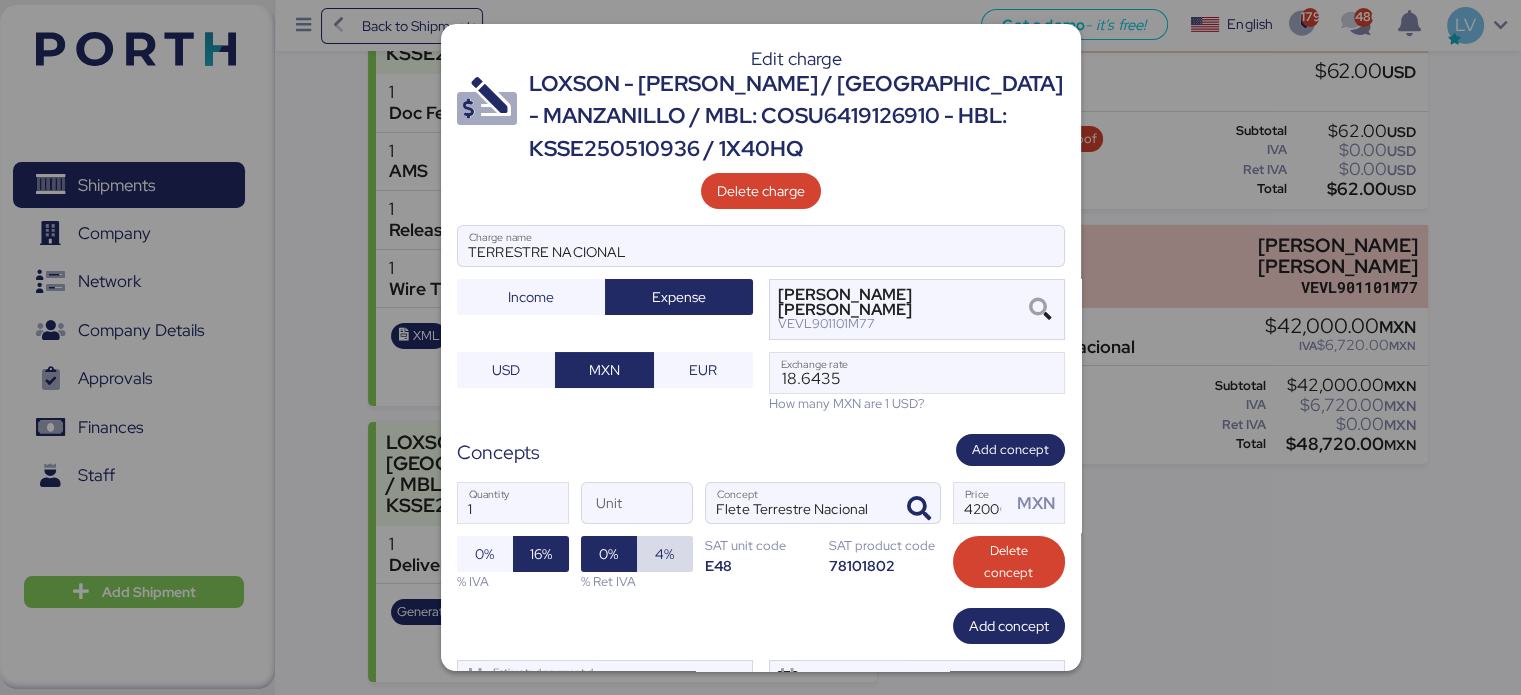 click on "4%" at bounding box center [664, 554] 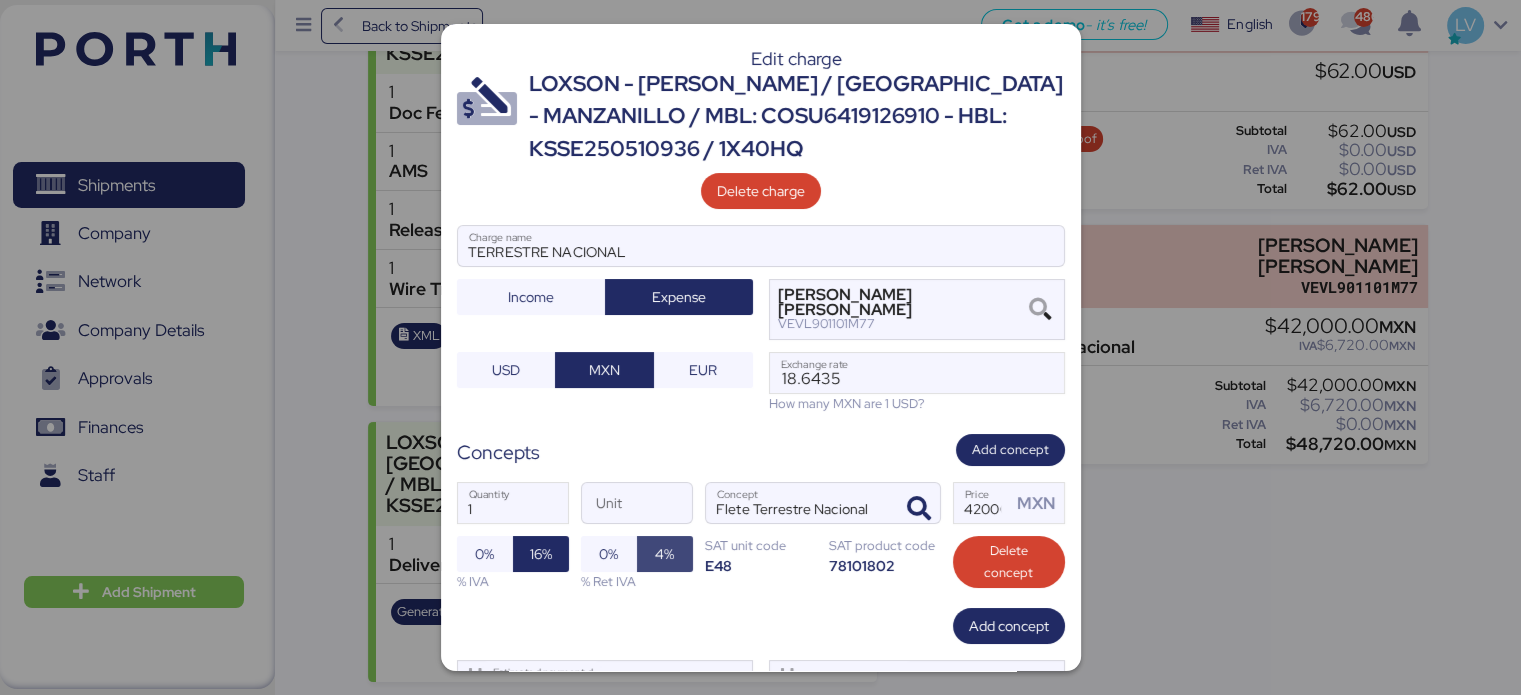 scroll, scrollTop: 92, scrollLeft: 0, axis: vertical 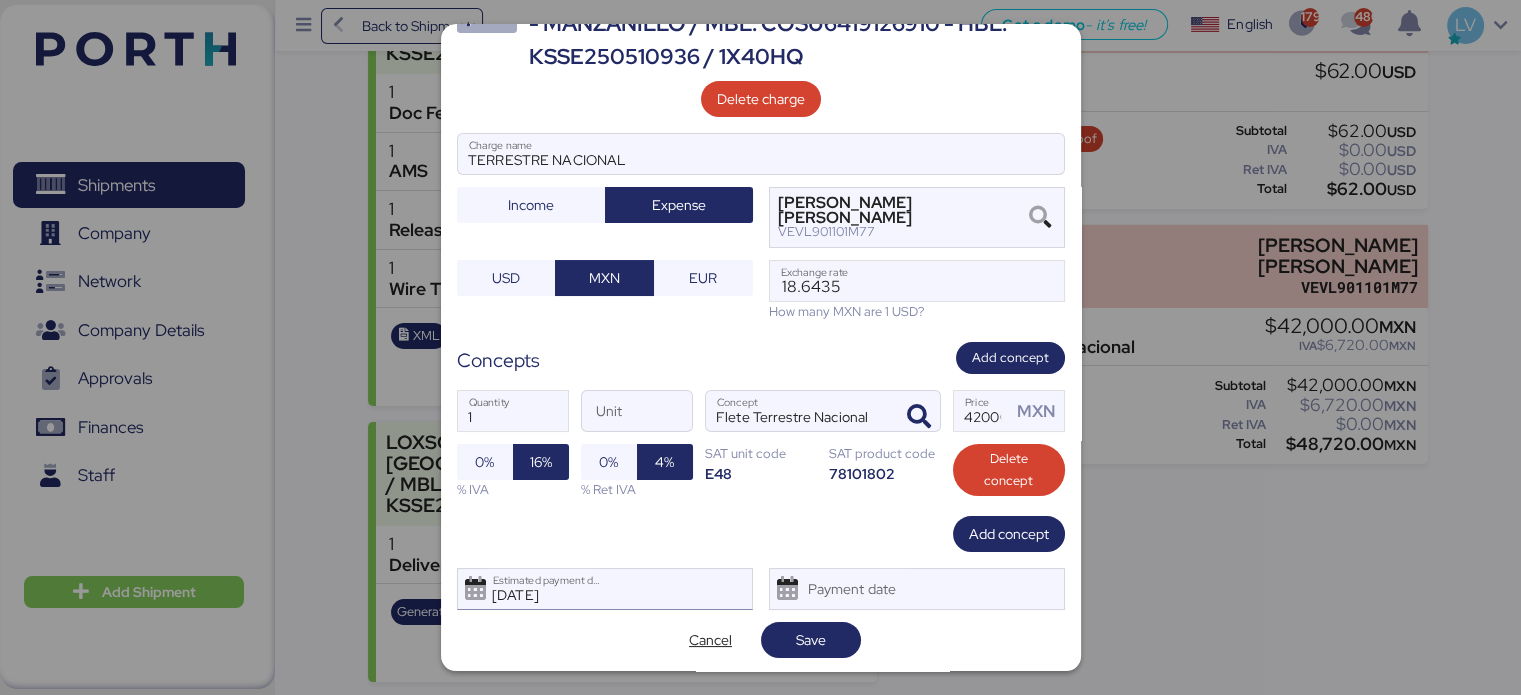 click on "[DATE] Estimated payment date" at bounding box center [541, 589] 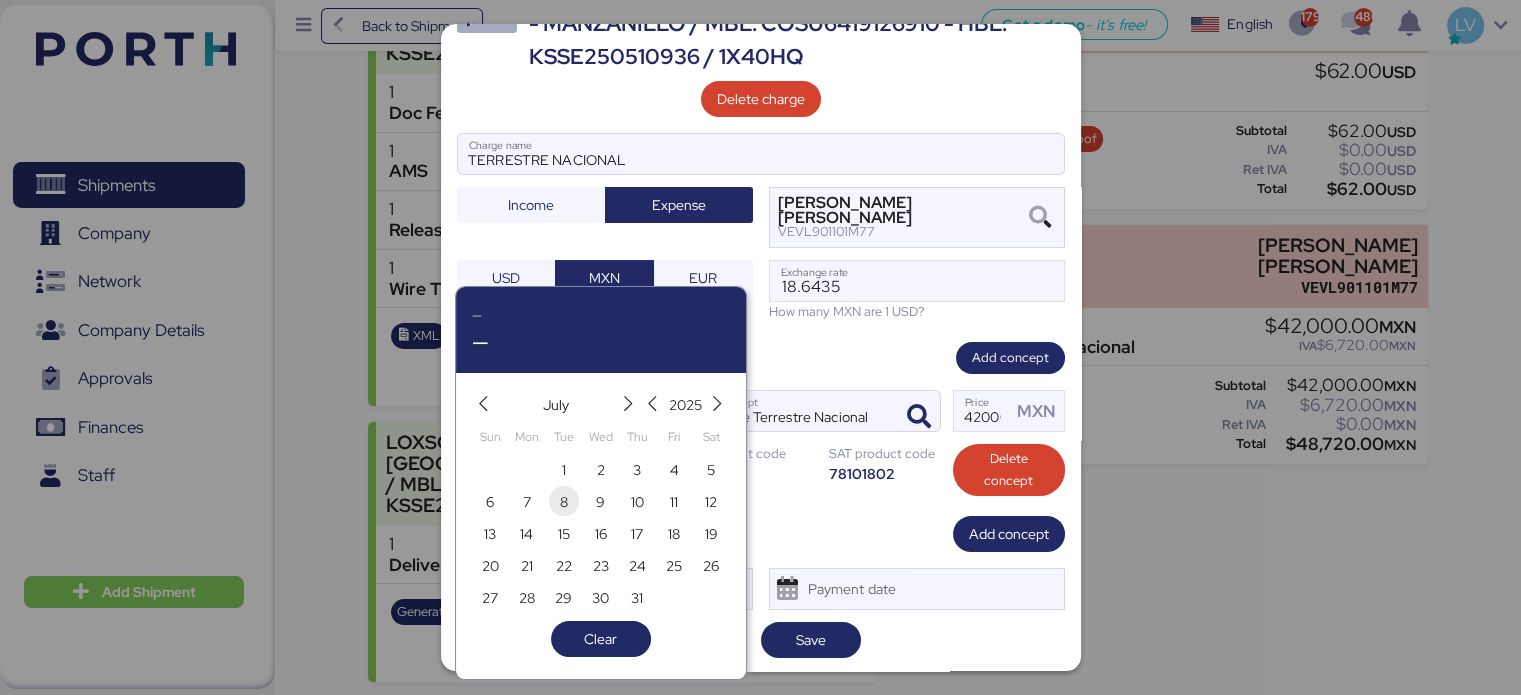 click on "8" at bounding box center [564, 502] 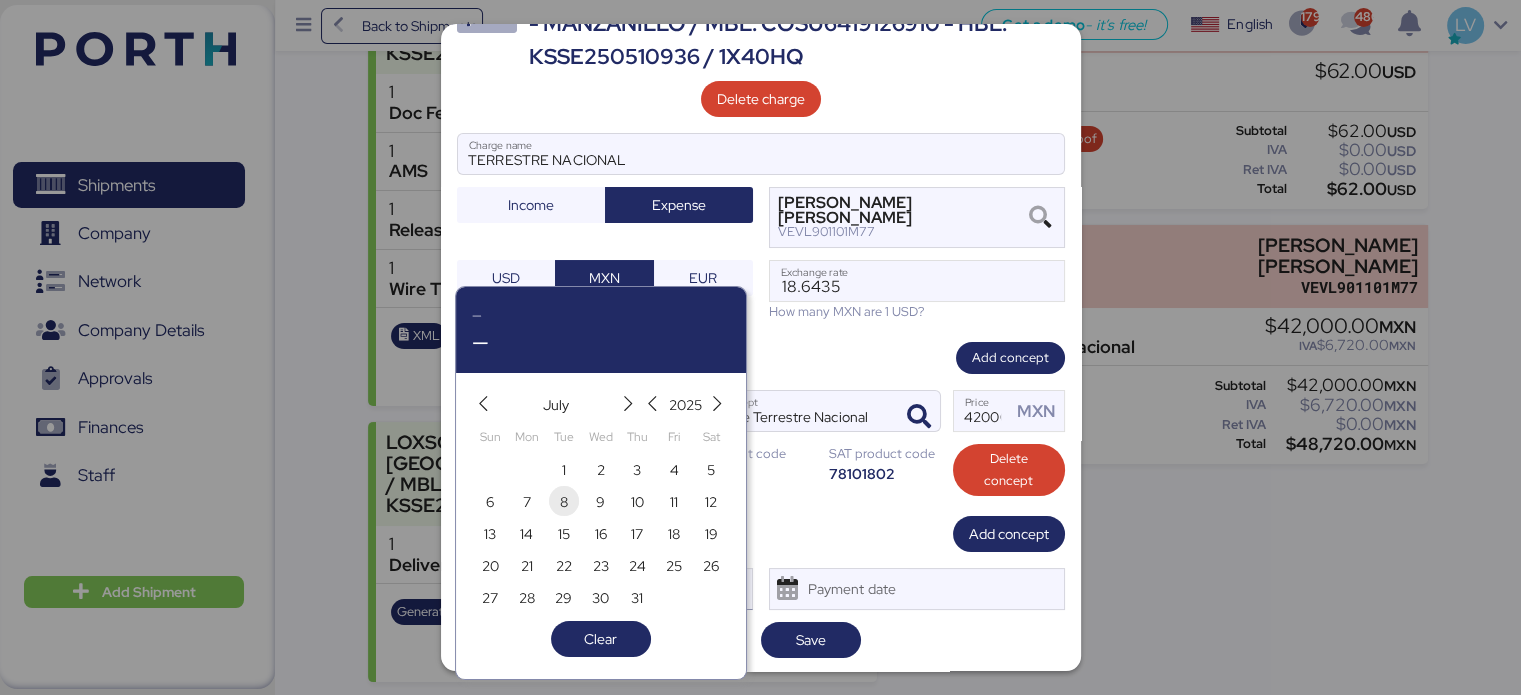 type on "[DATE]" 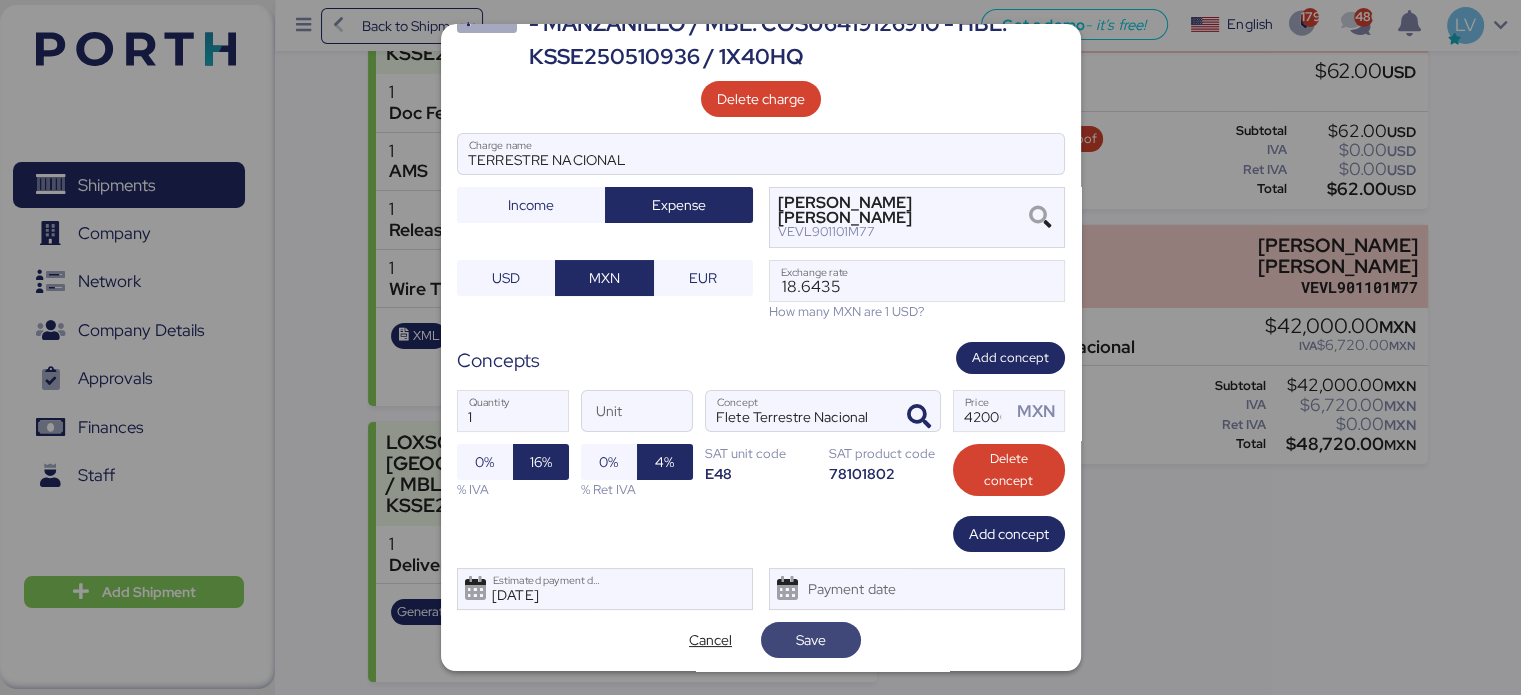 click on "Save" at bounding box center [811, 640] 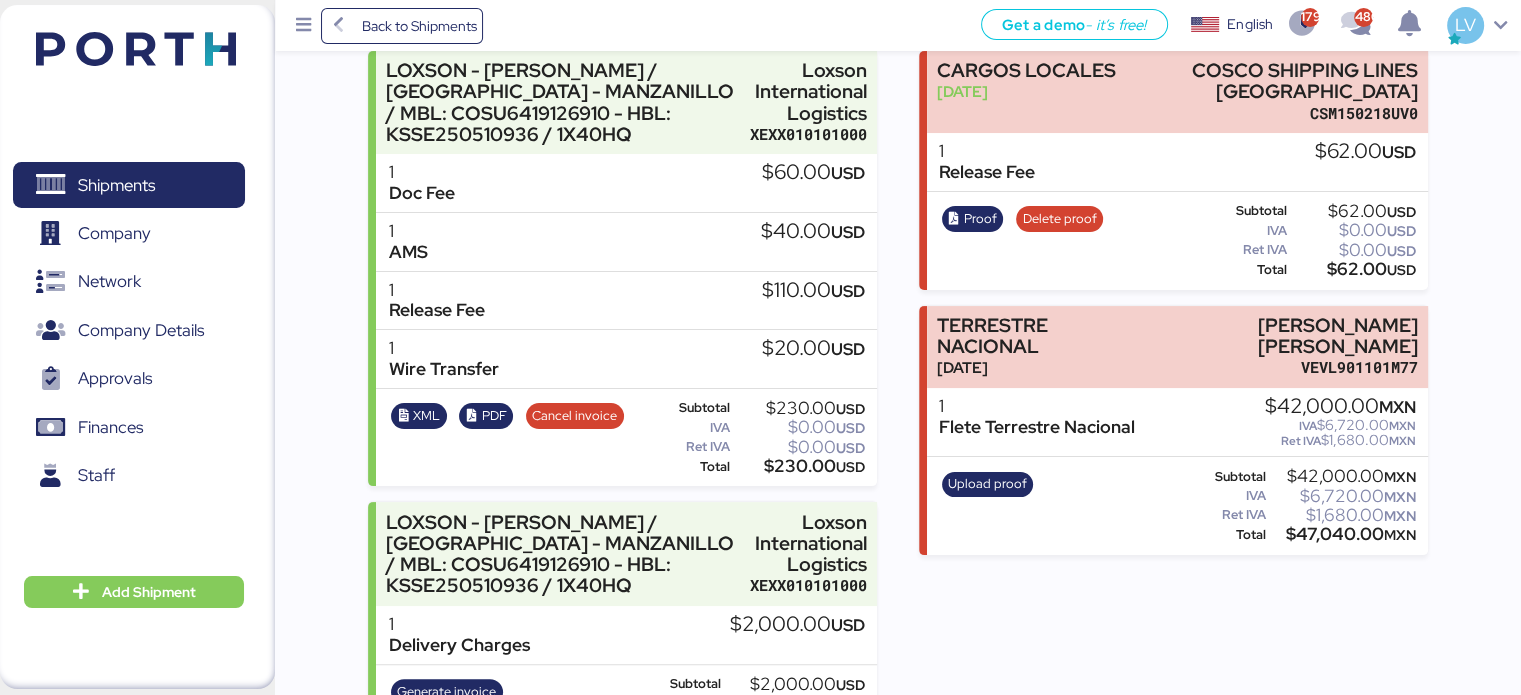 scroll, scrollTop: 378, scrollLeft: 0, axis: vertical 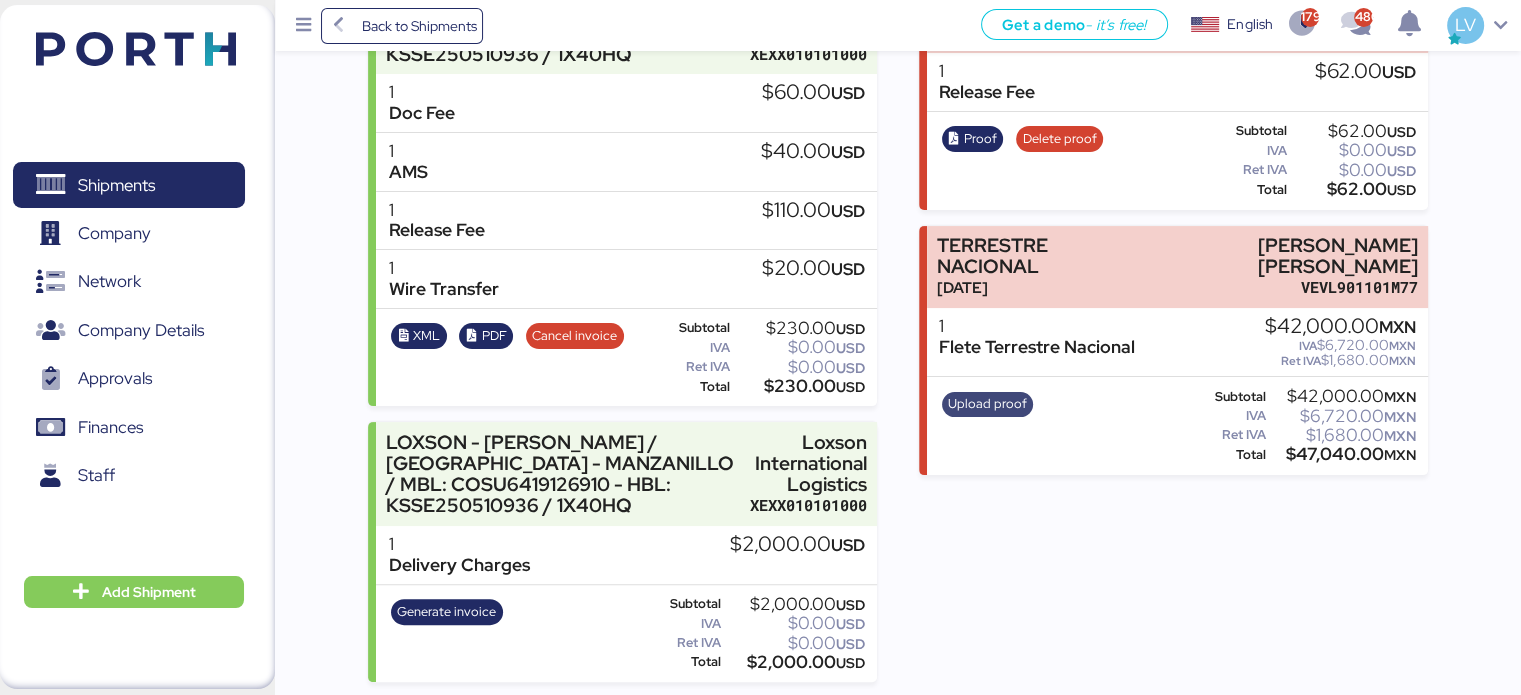 click on "Upload proof" at bounding box center [987, 404] 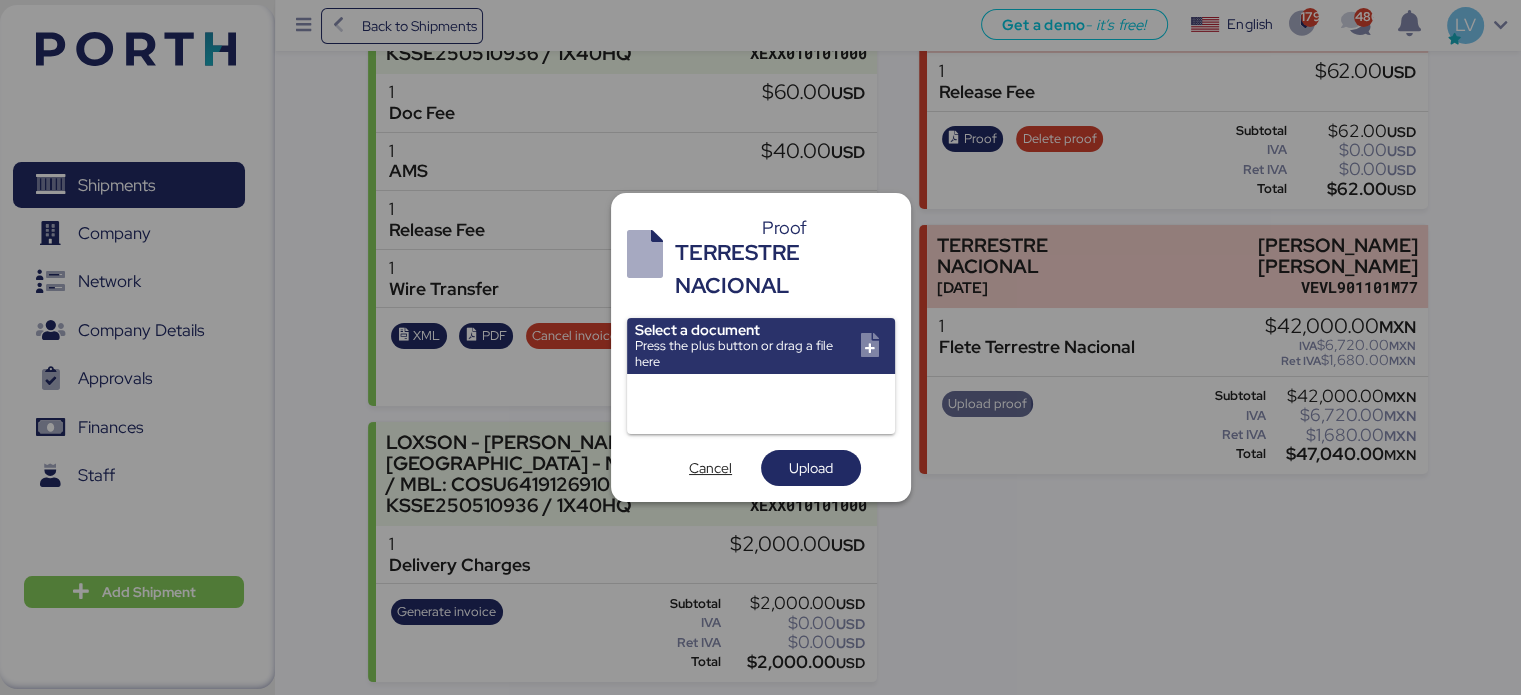scroll, scrollTop: 0, scrollLeft: 0, axis: both 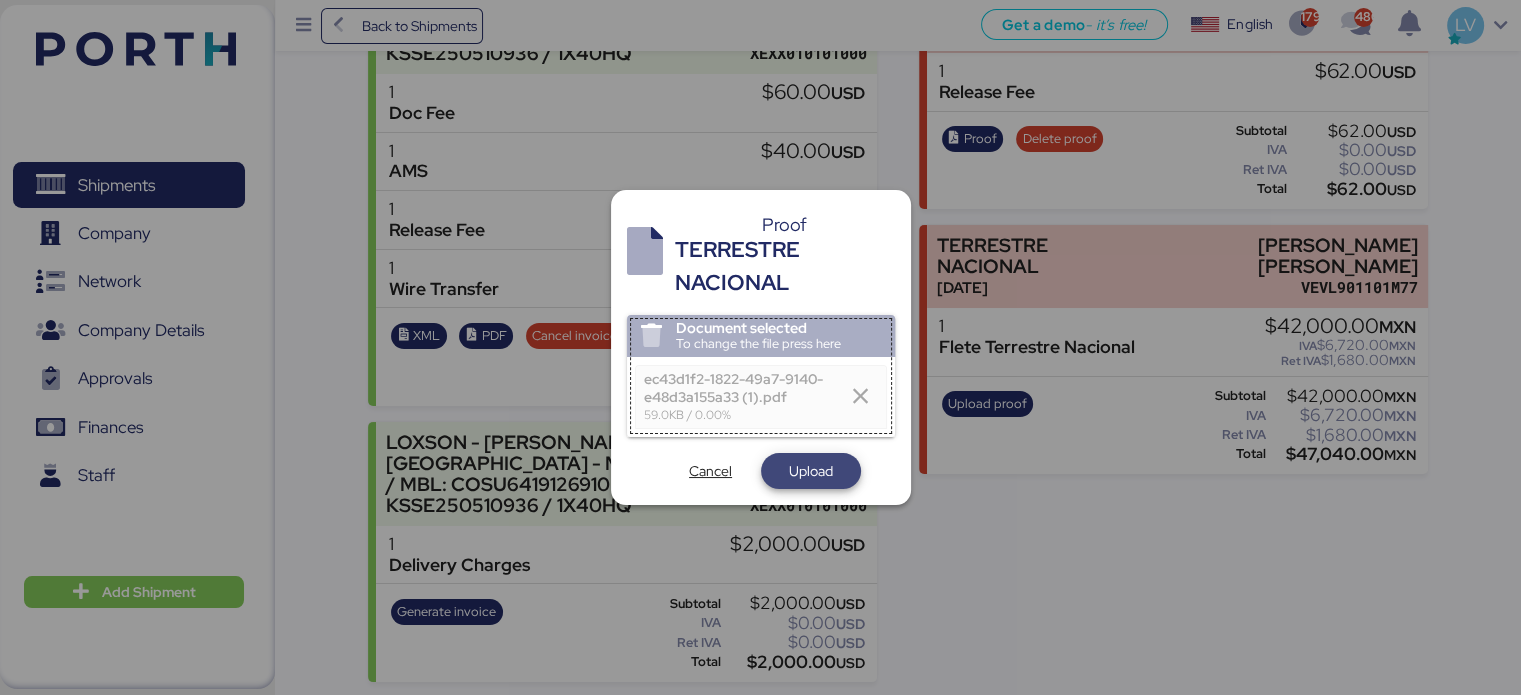 click on "Upload" at bounding box center (811, 471) 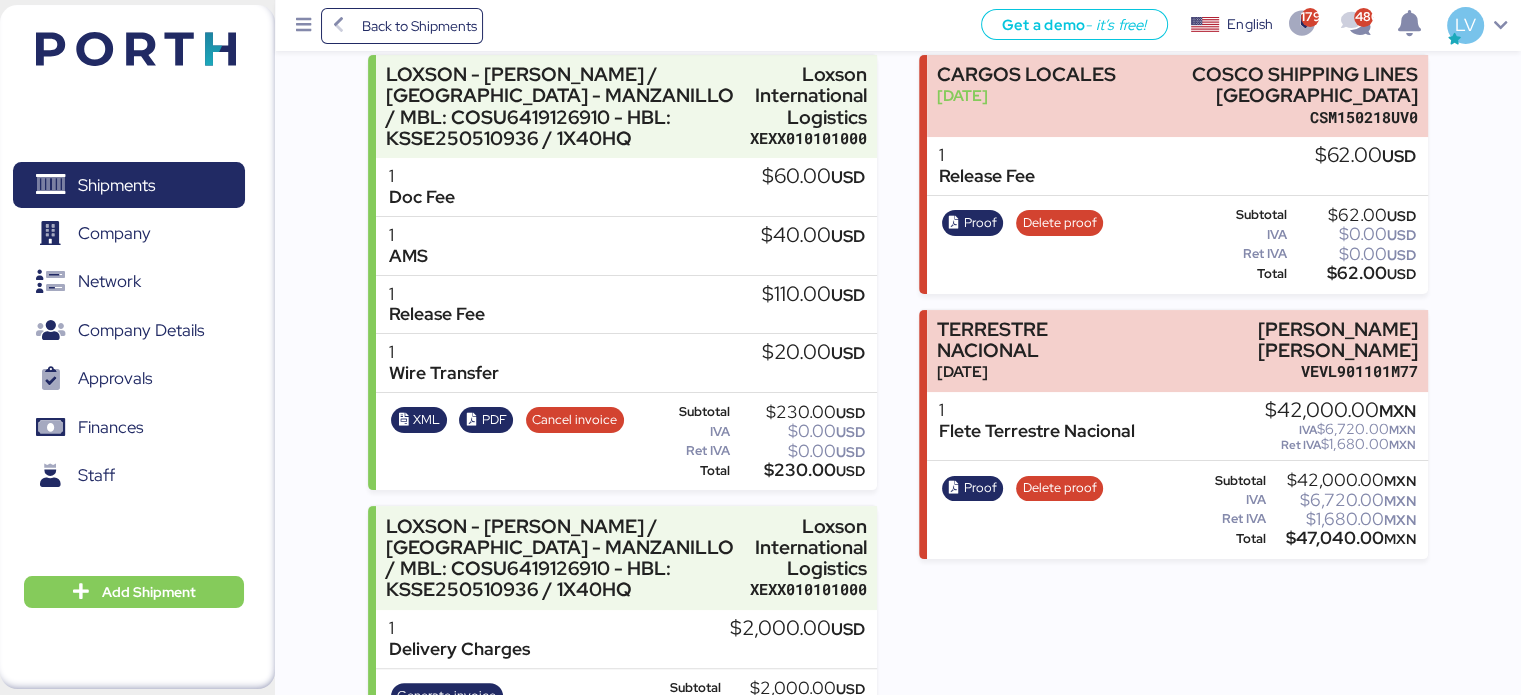 scroll, scrollTop: 0, scrollLeft: 0, axis: both 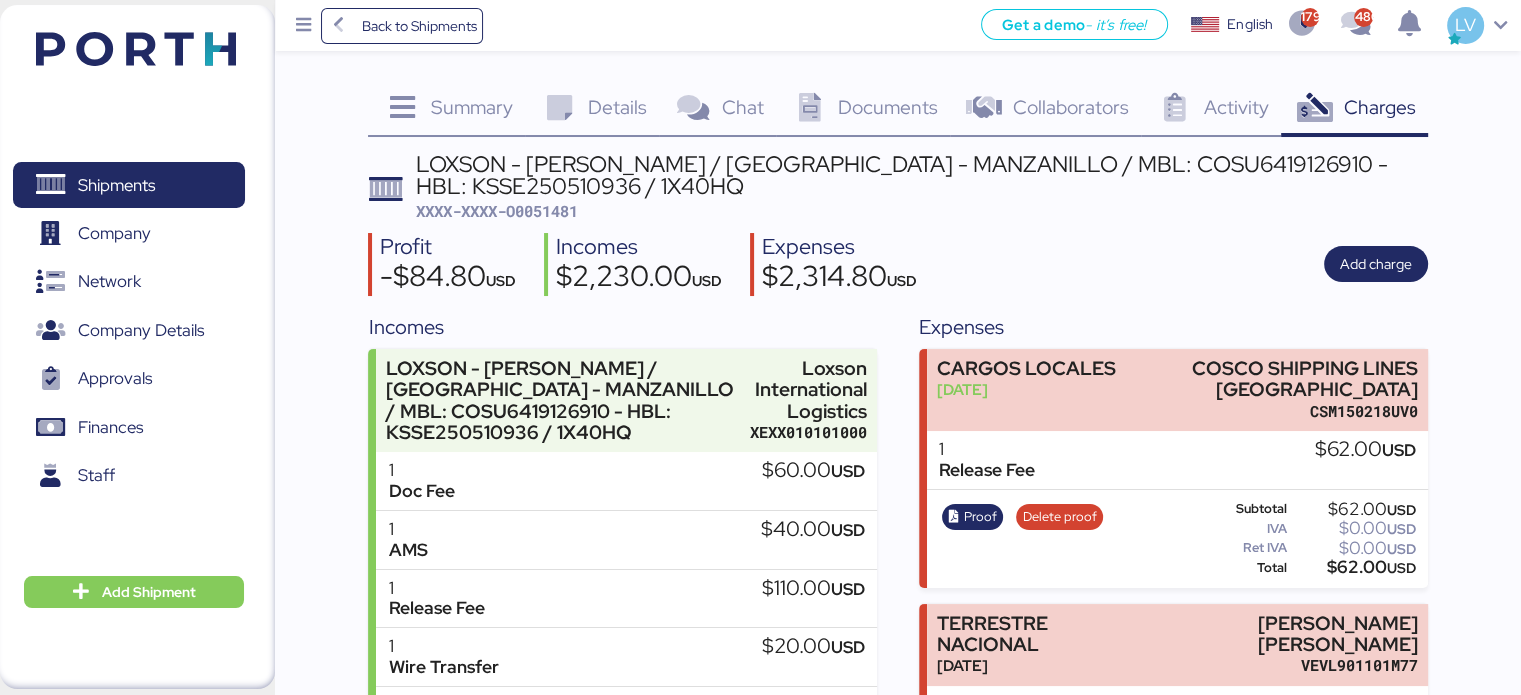 click on "XXXX-XXXX-O0051481" at bounding box center [497, 211] 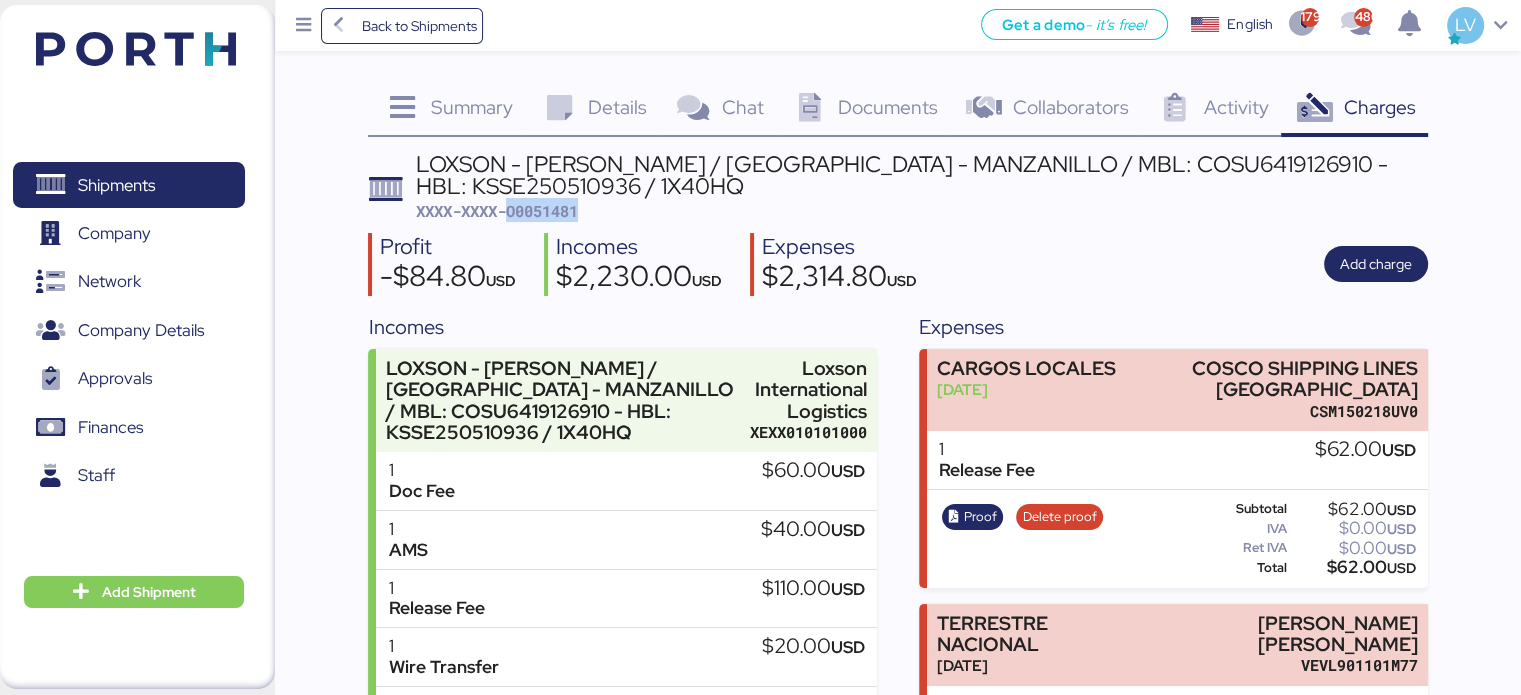 click on "XXXX-XXXX-O0051481" at bounding box center [497, 211] 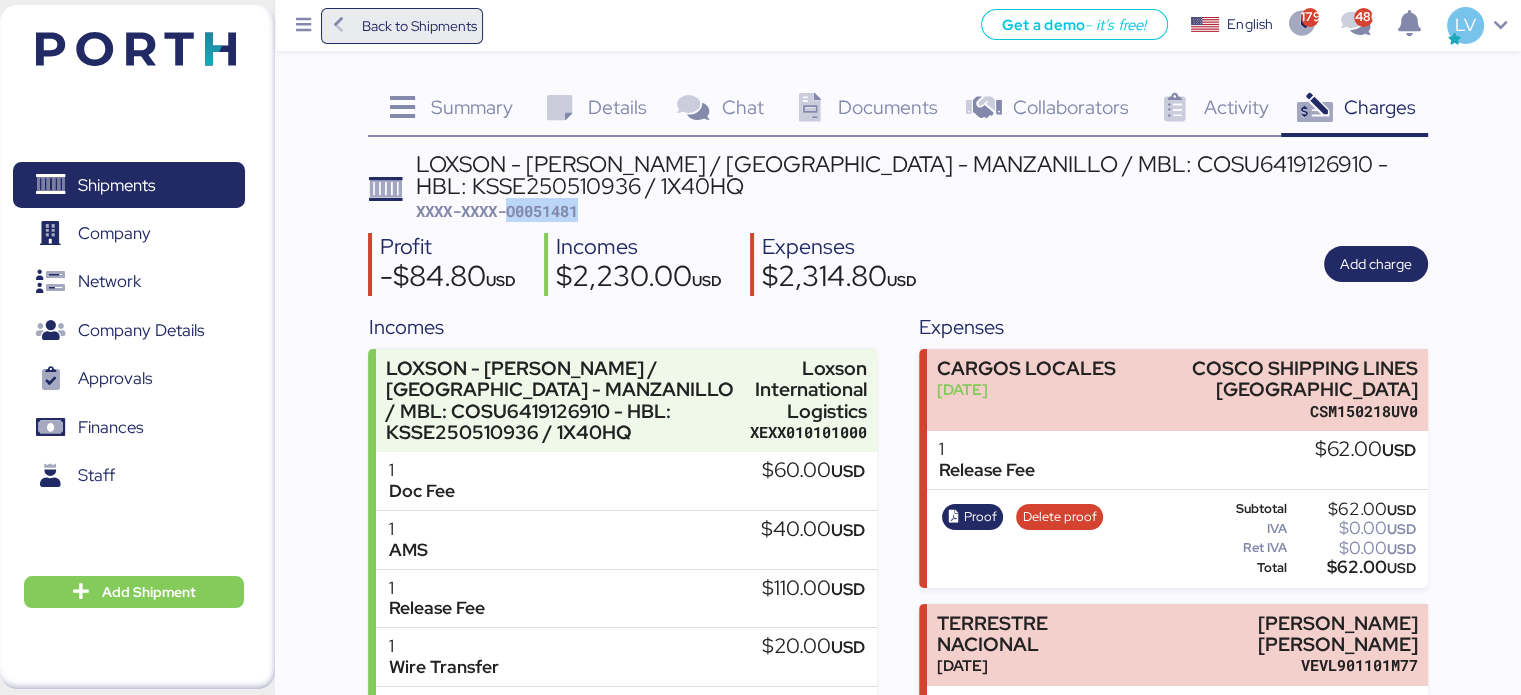 click on "Back to Shipments" at bounding box center [418, 26] 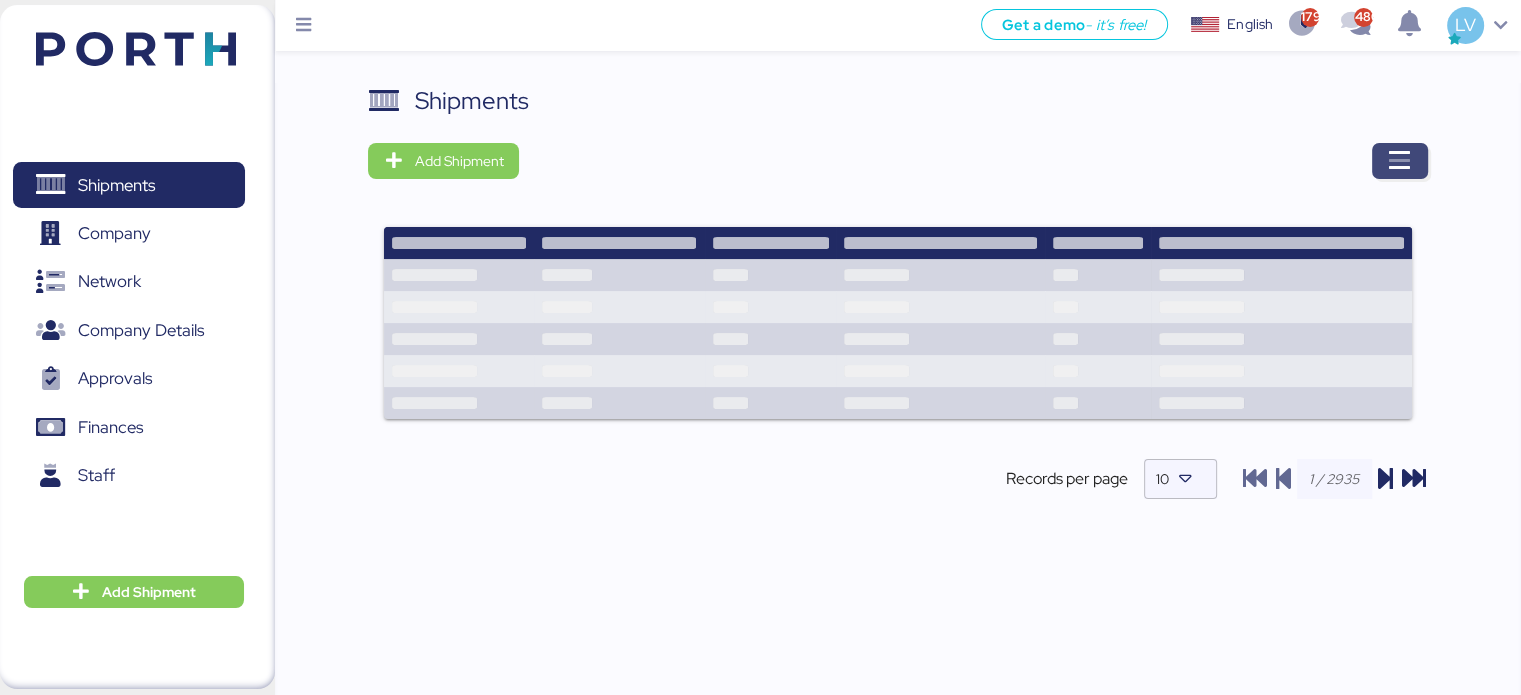 click at bounding box center [1400, 161] 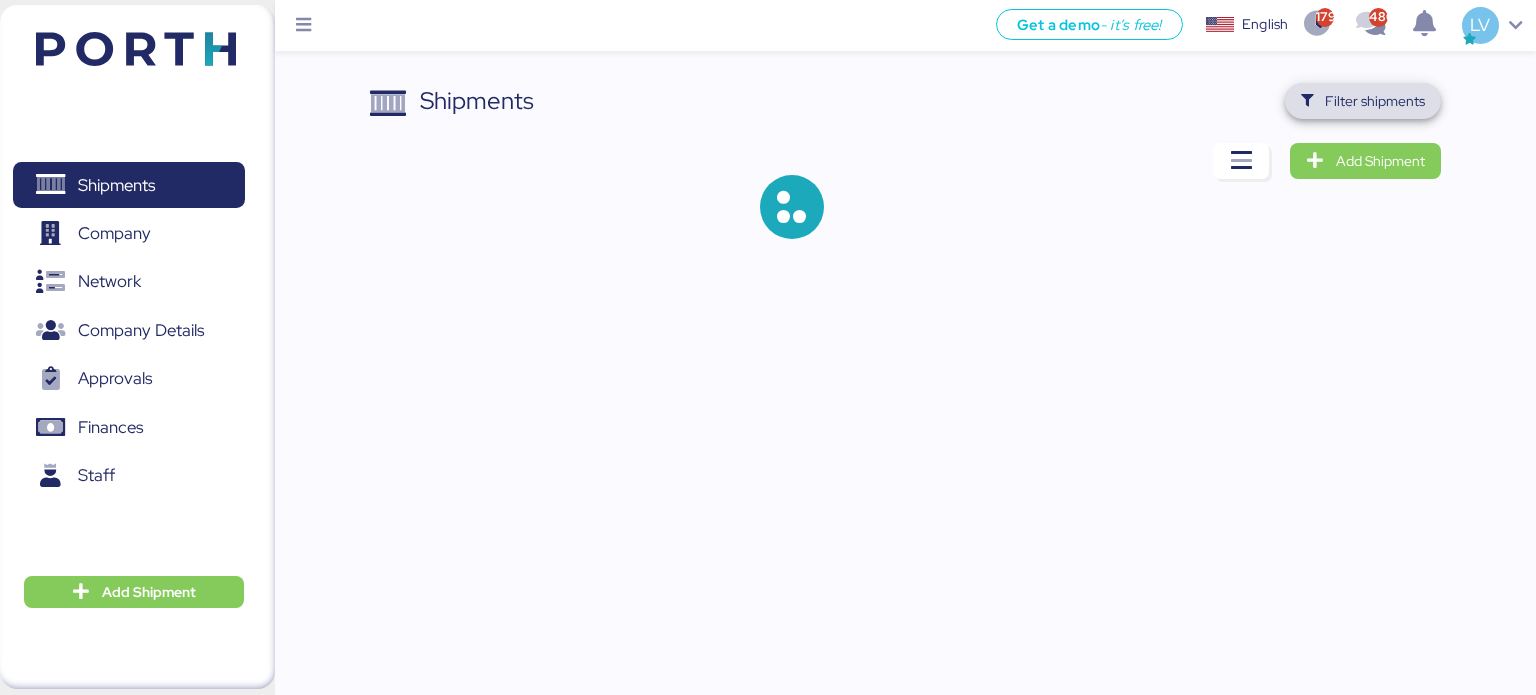 click on "Filter shipments" at bounding box center (1375, 101) 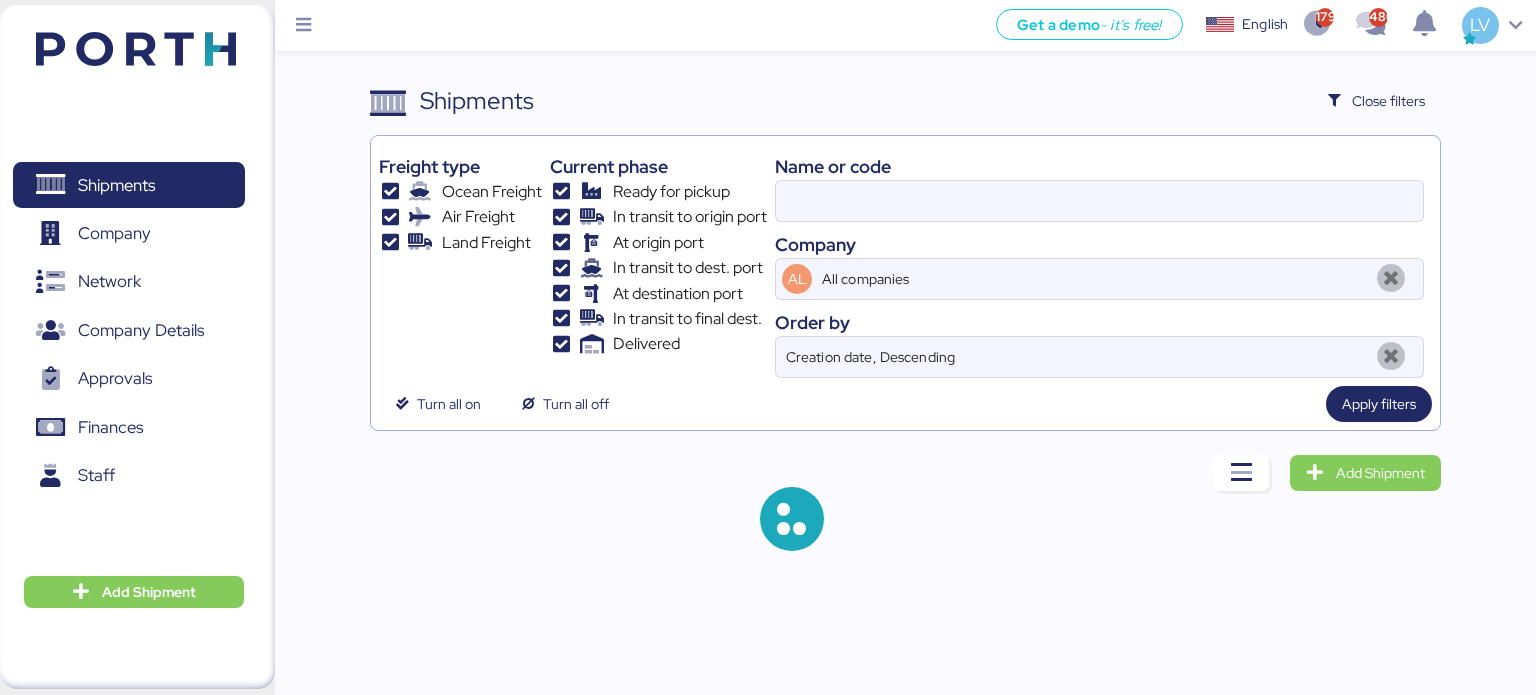 click on "Shipments   Close filters Freight type   Ocean Freight   Air Freight   Land Freight Current phase   Ready for pickup   In transit to origin port   At origin port   In transit to dest. port   At destination port   In transit to final dest.   Delivered Name or code Company AL All companies   Order by Creation date, Descending     Turn all on   Turn all off Apply filters" at bounding box center (906, 257) 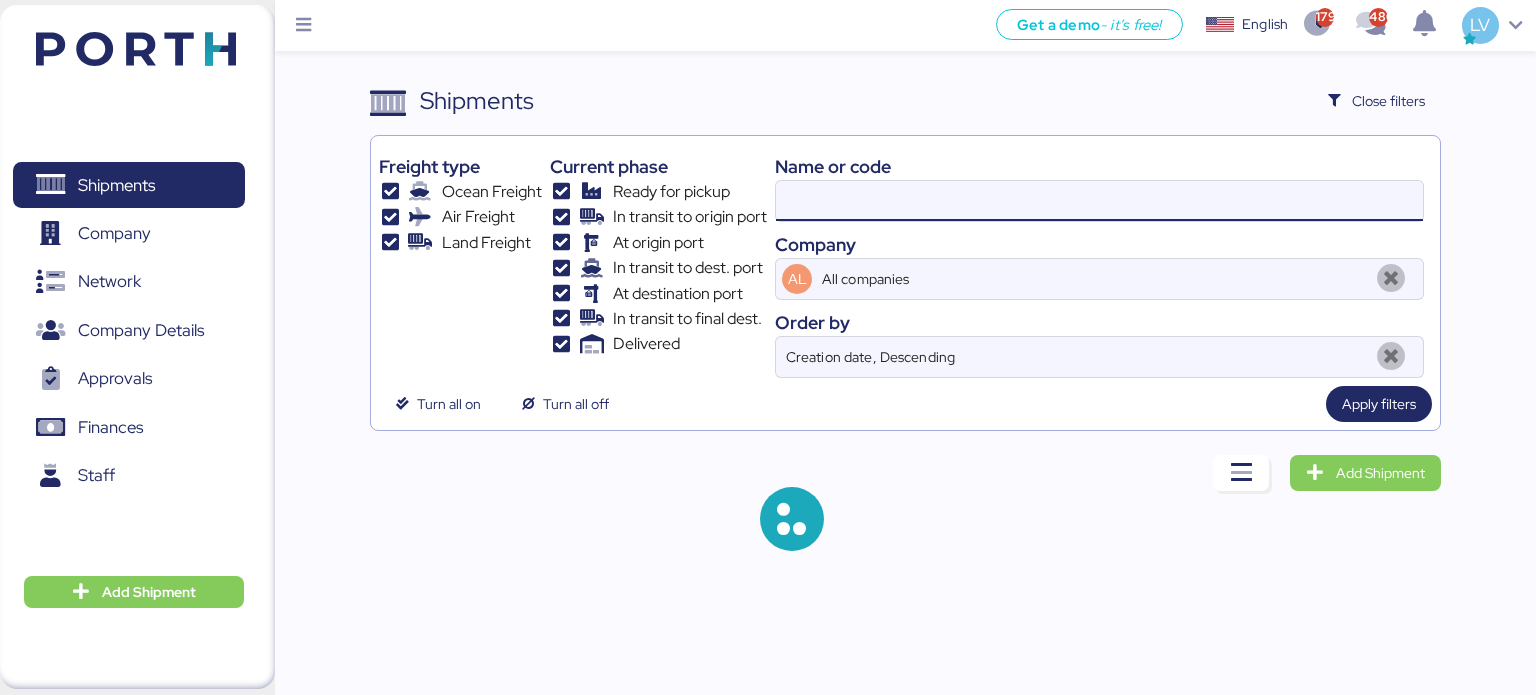 click at bounding box center (1099, 201) 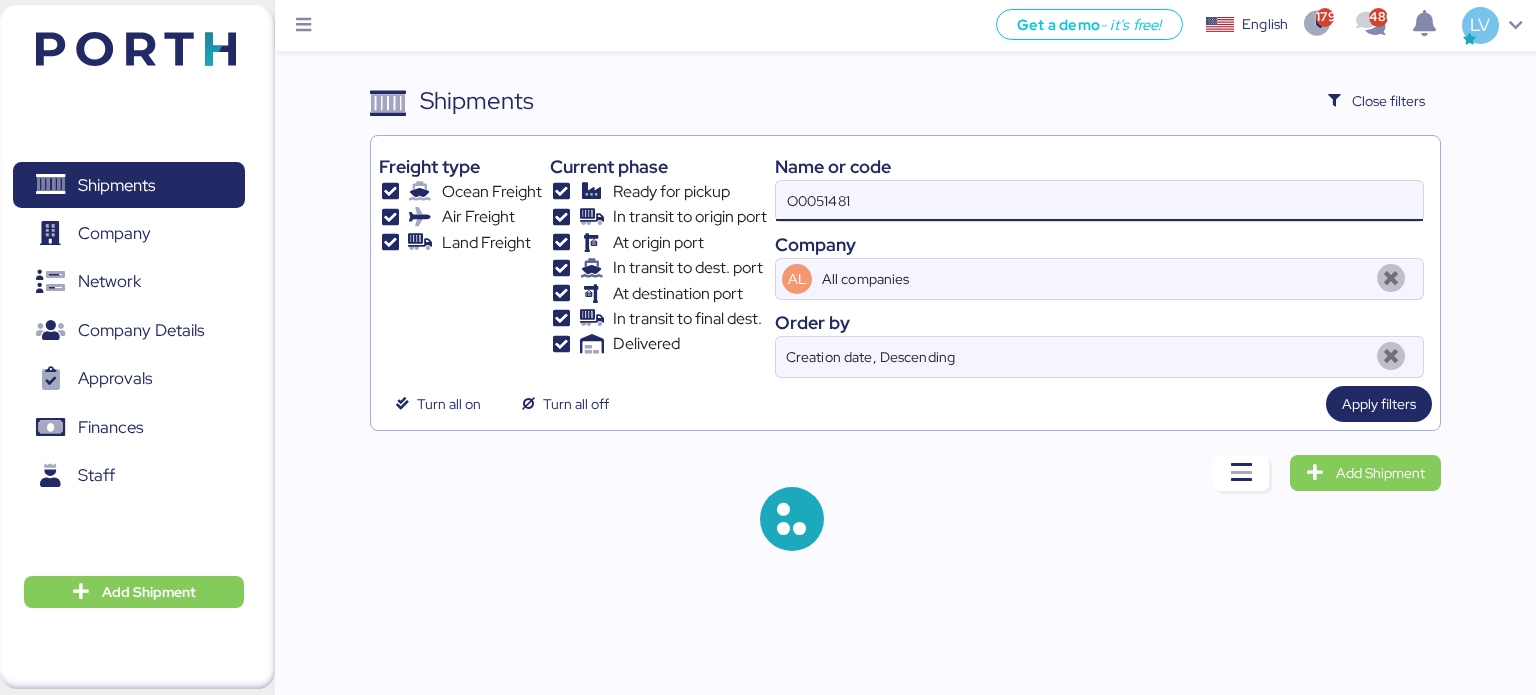 click on "O0051481" at bounding box center [1099, 201] 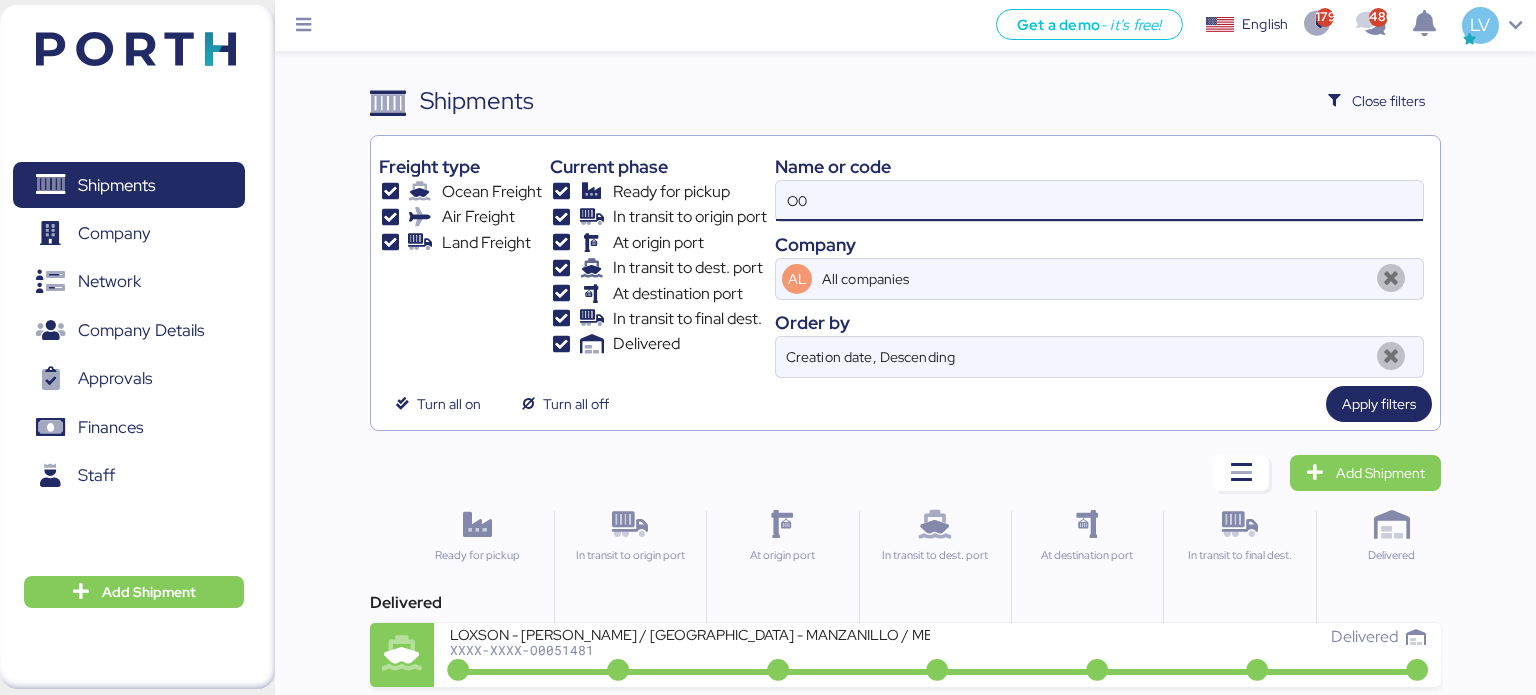 type on "O" 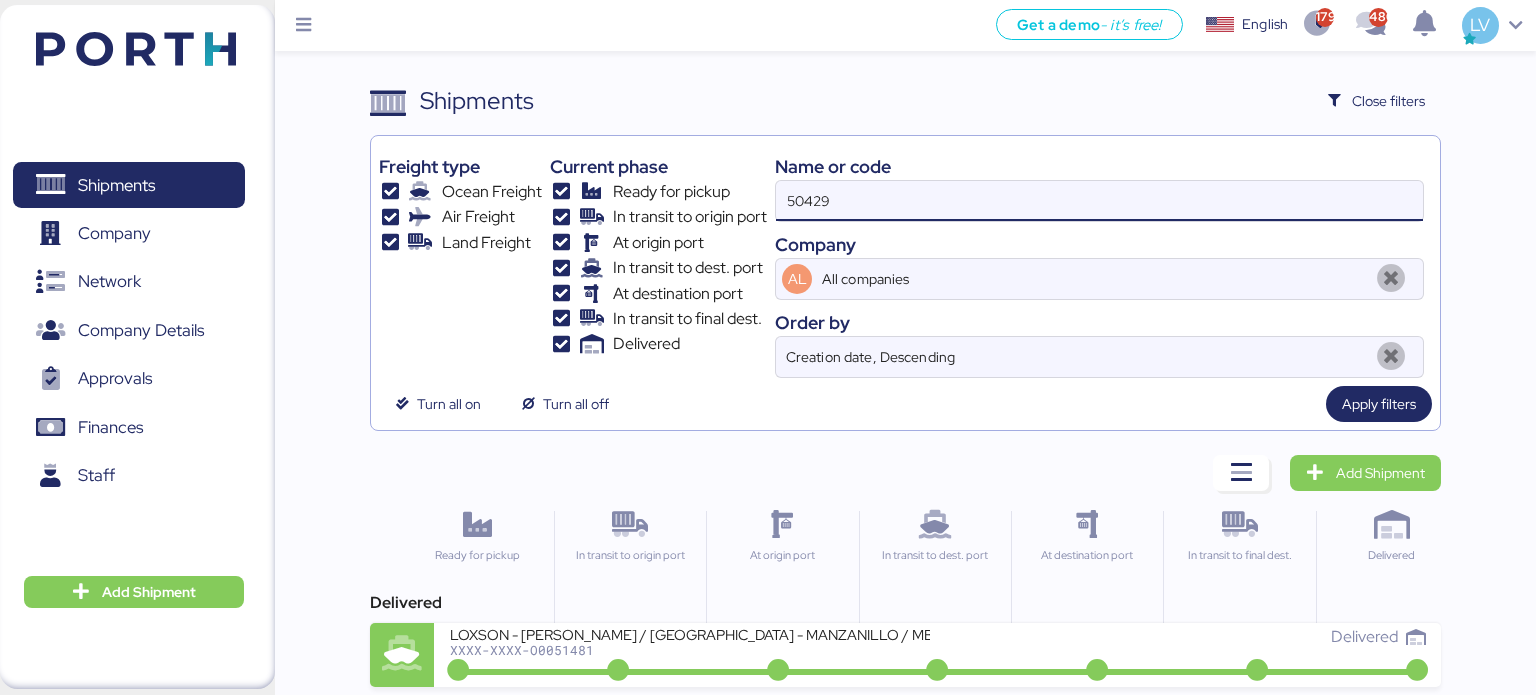 type on "50429" 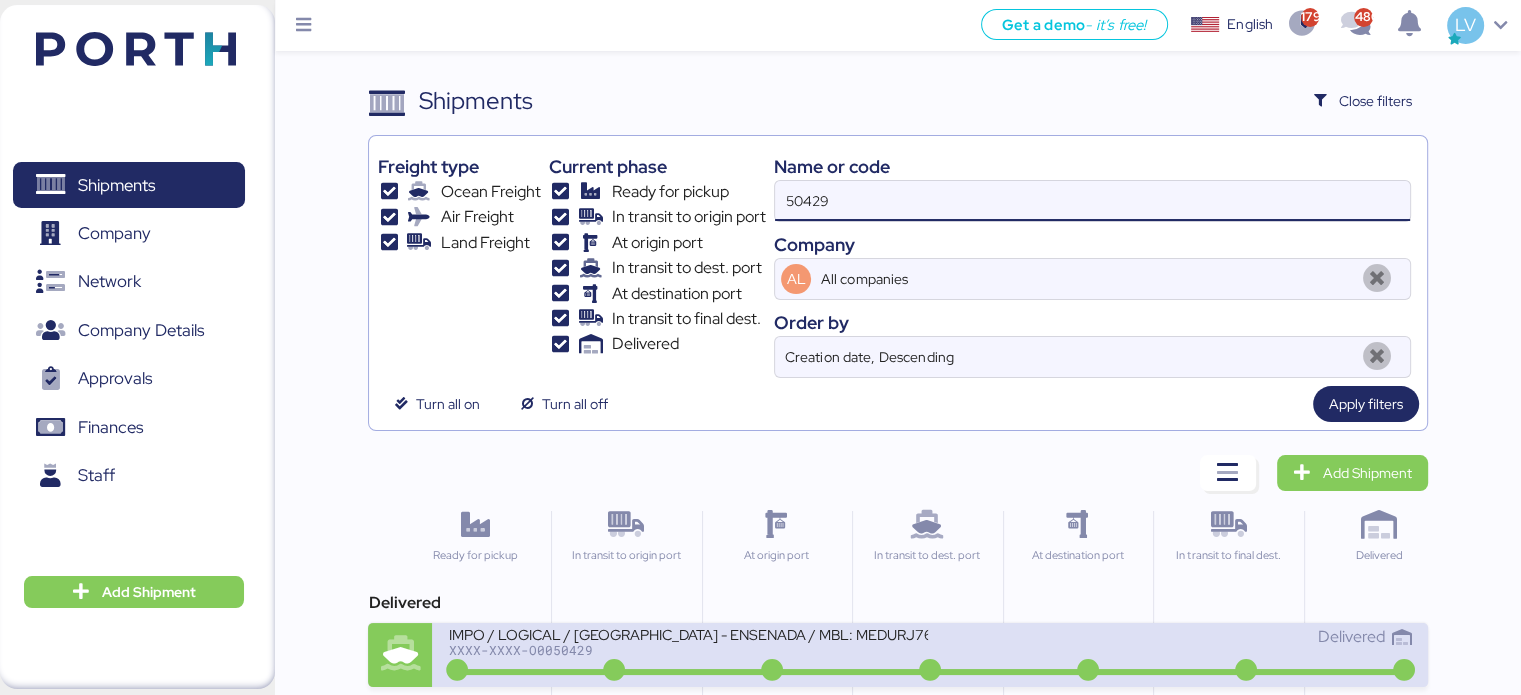 click on "IMPO / LOGICAL / [GEOGRAPHIC_DATA] - ENSENADA / MBL: MEDURJ767496" at bounding box center (688, 633) 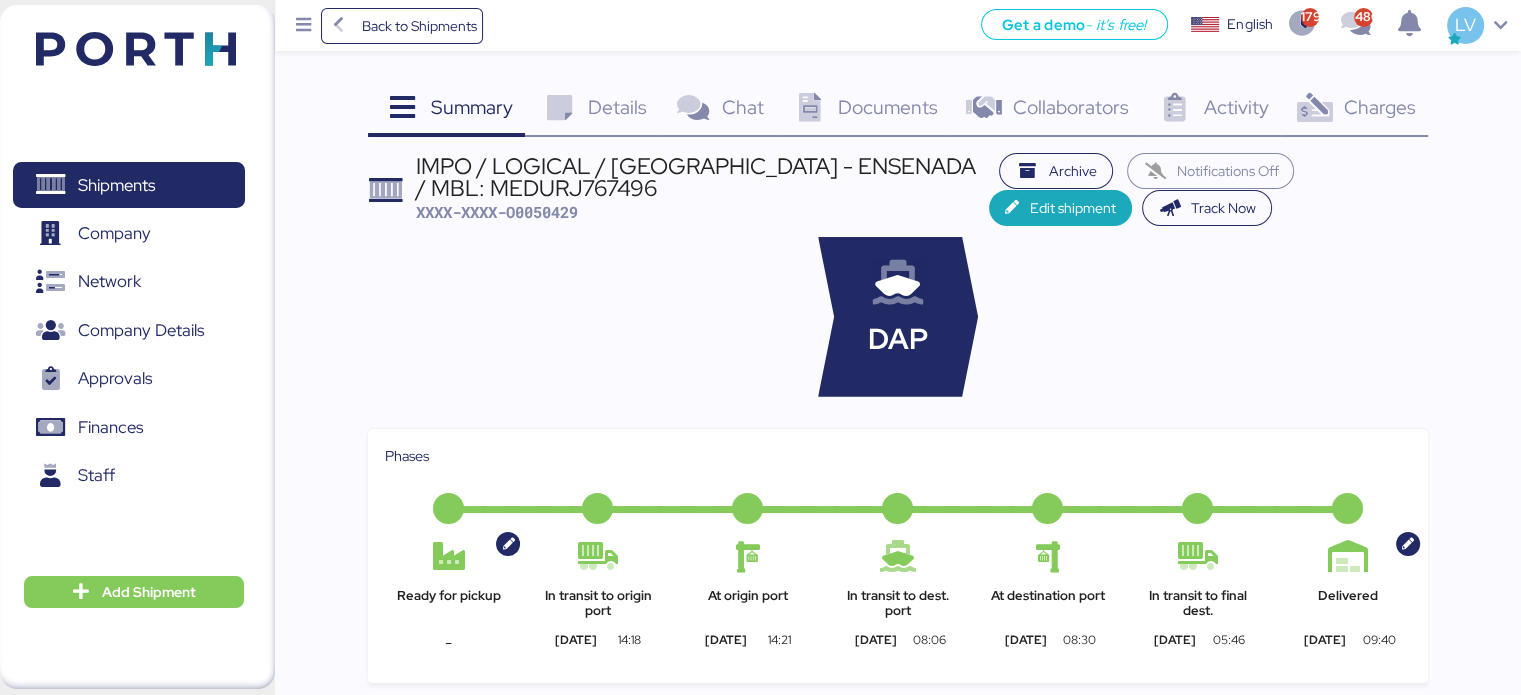 click at bounding box center [1314, 108] 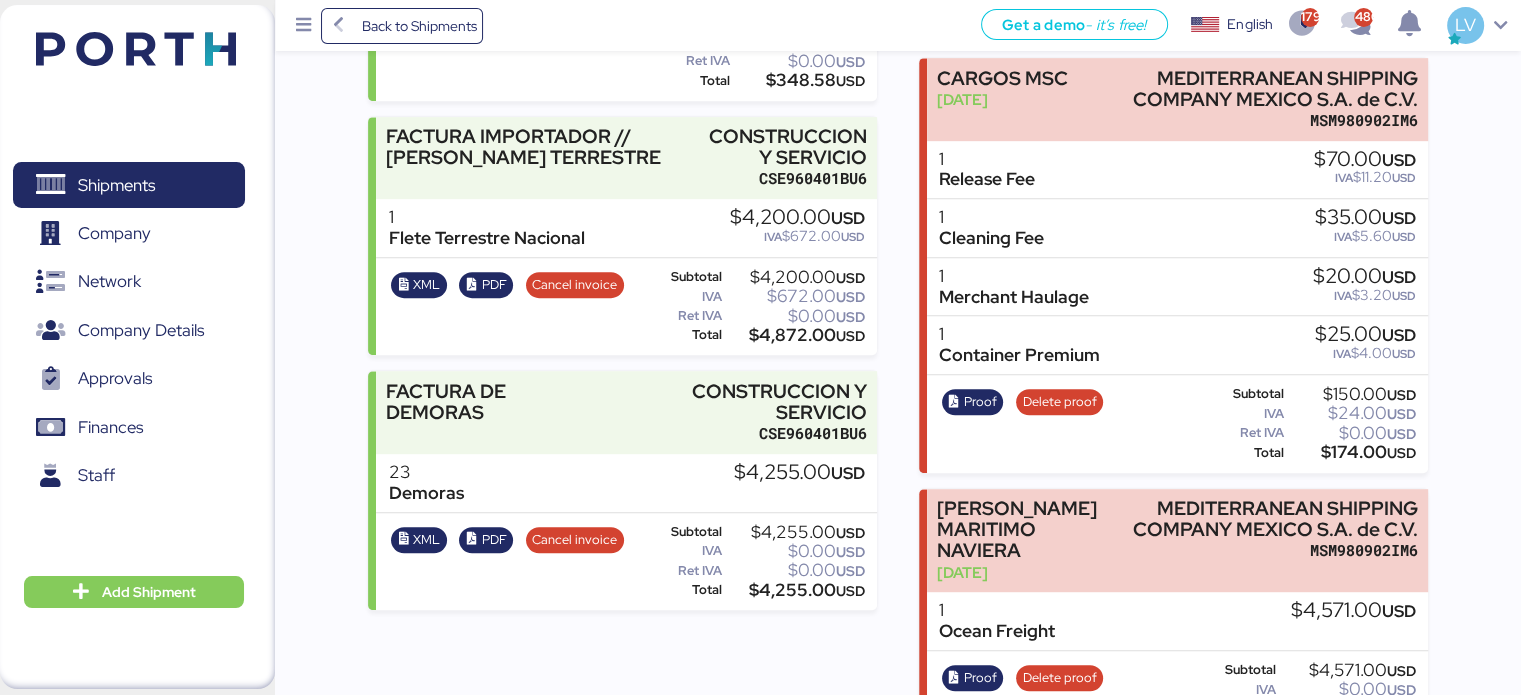 scroll, scrollTop: 1083, scrollLeft: 0, axis: vertical 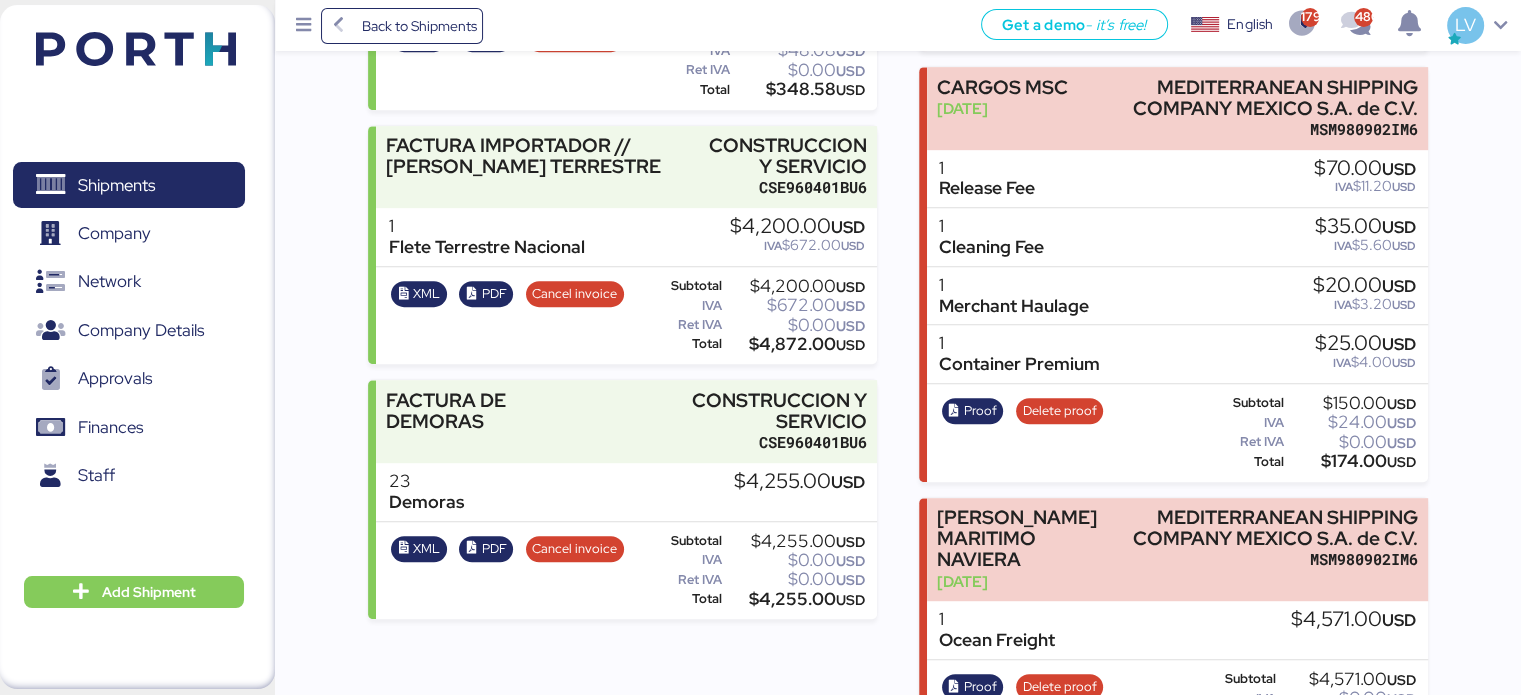 click on "1  [PERSON_NAME] Terrestre Nacional
$4,200.00  USD IVA
$672.00
USD" at bounding box center [626, 237] 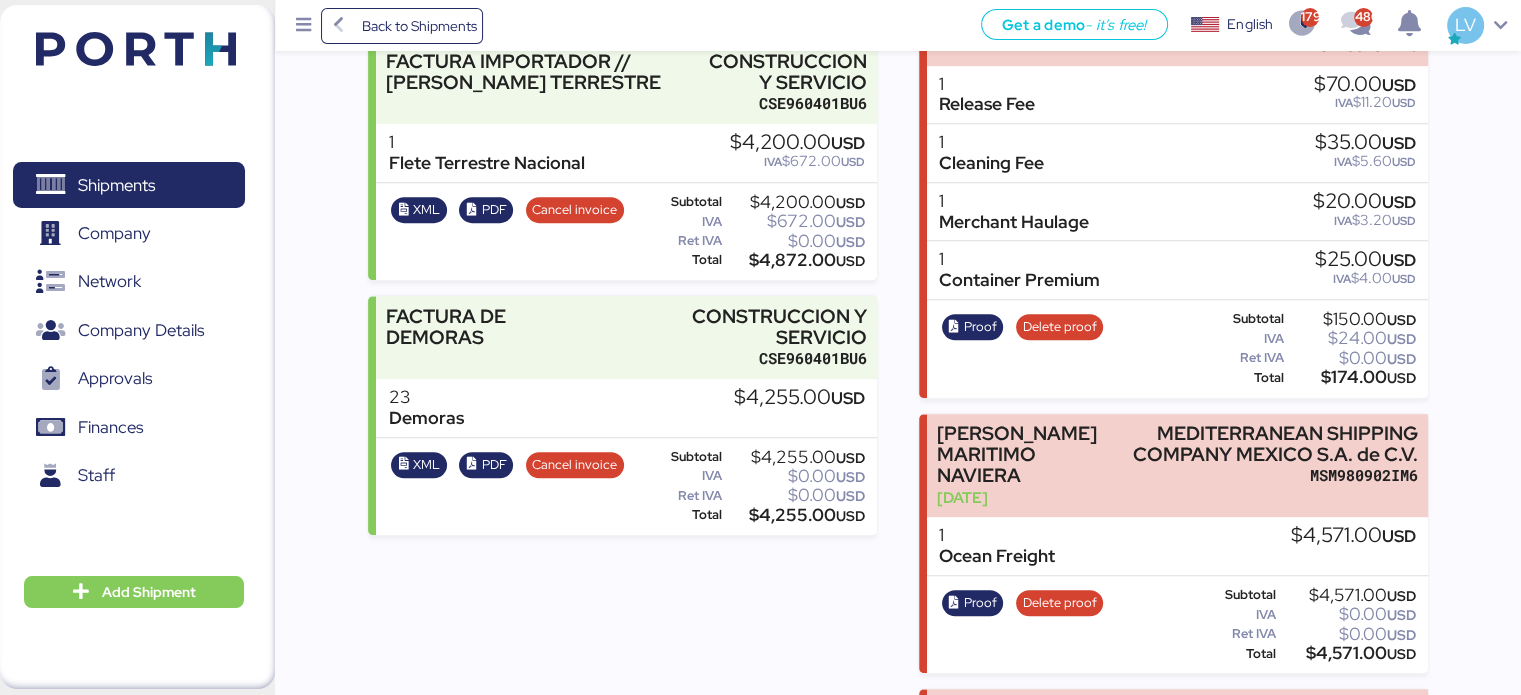 scroll, scrollTop: 1168, scrollLeft: 0, axis: vertical 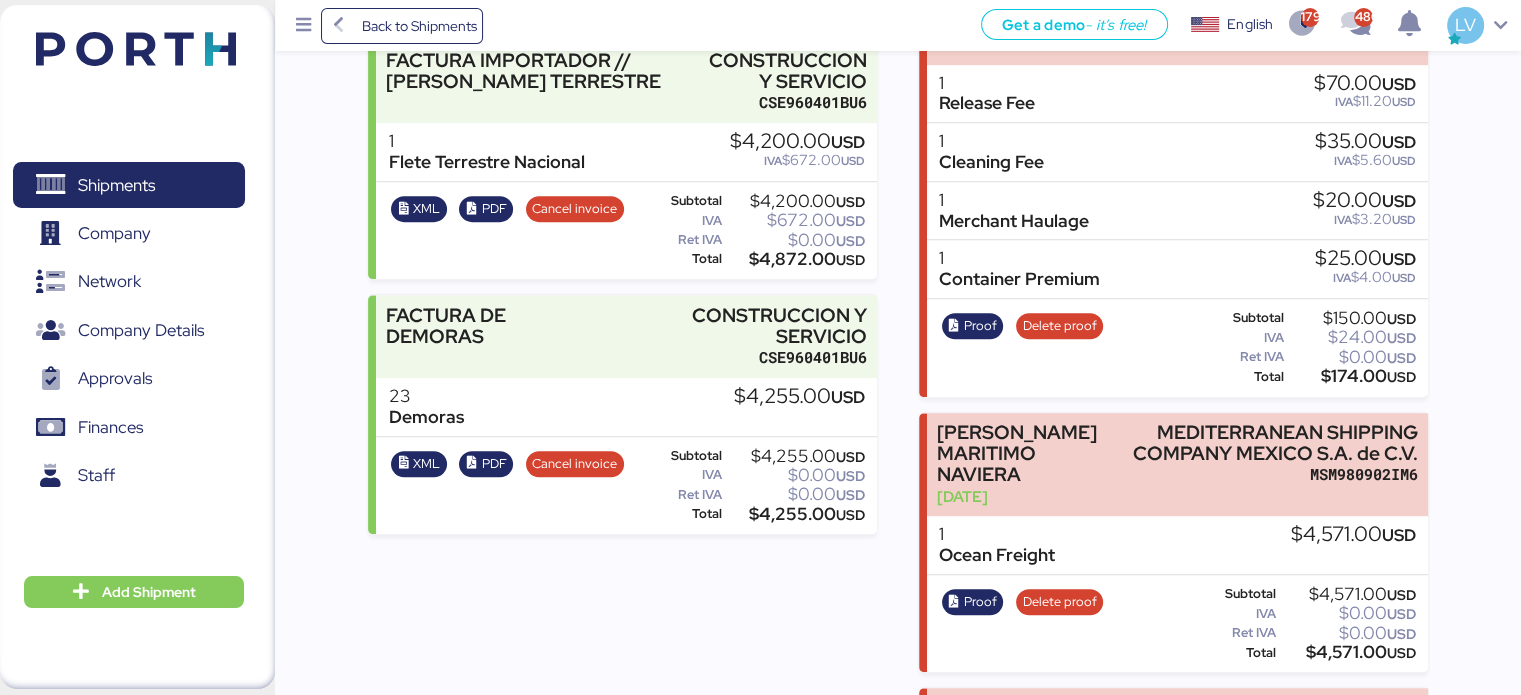 drag, startPoint x: 722, startPoint y: 389, endPoint x: 784, endPoint y: 419, distance: 68.8767 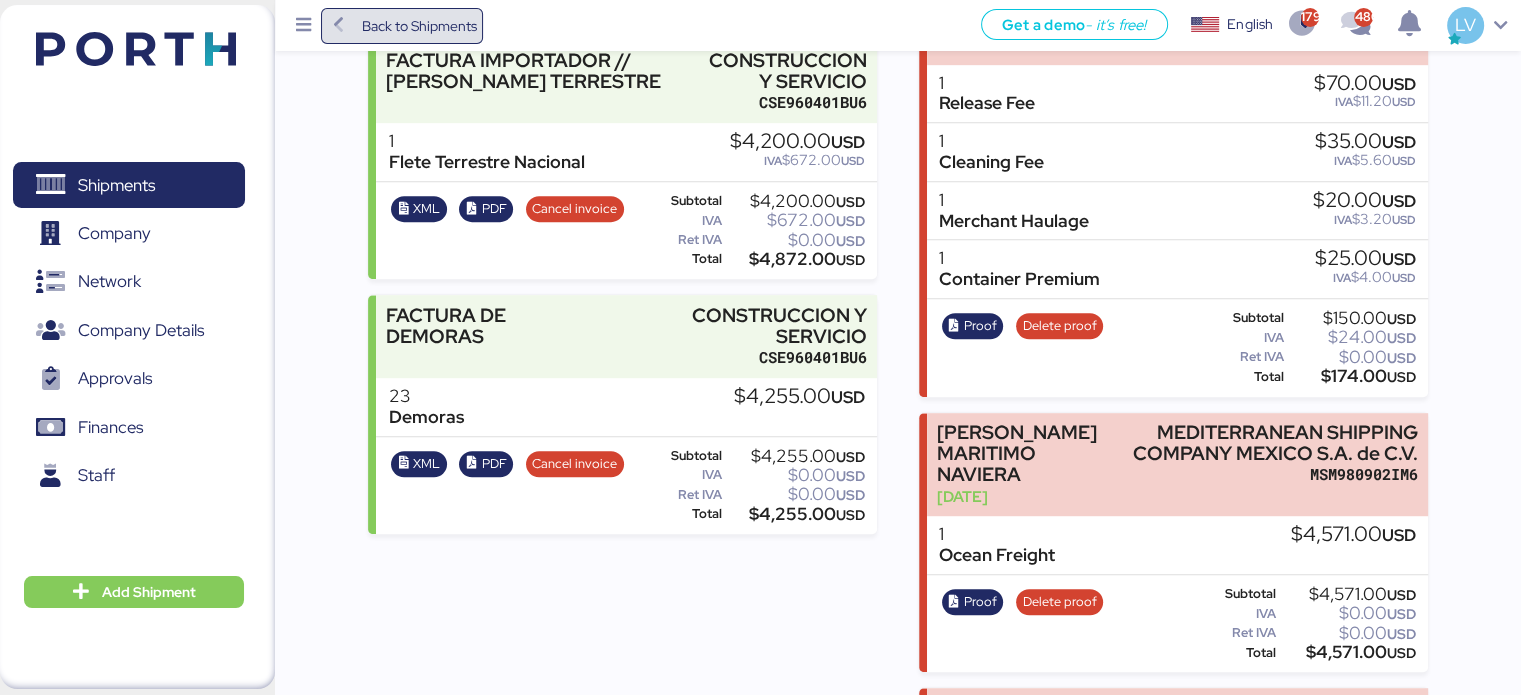click on "Back to Shipments" at bounding box center [418, 26] 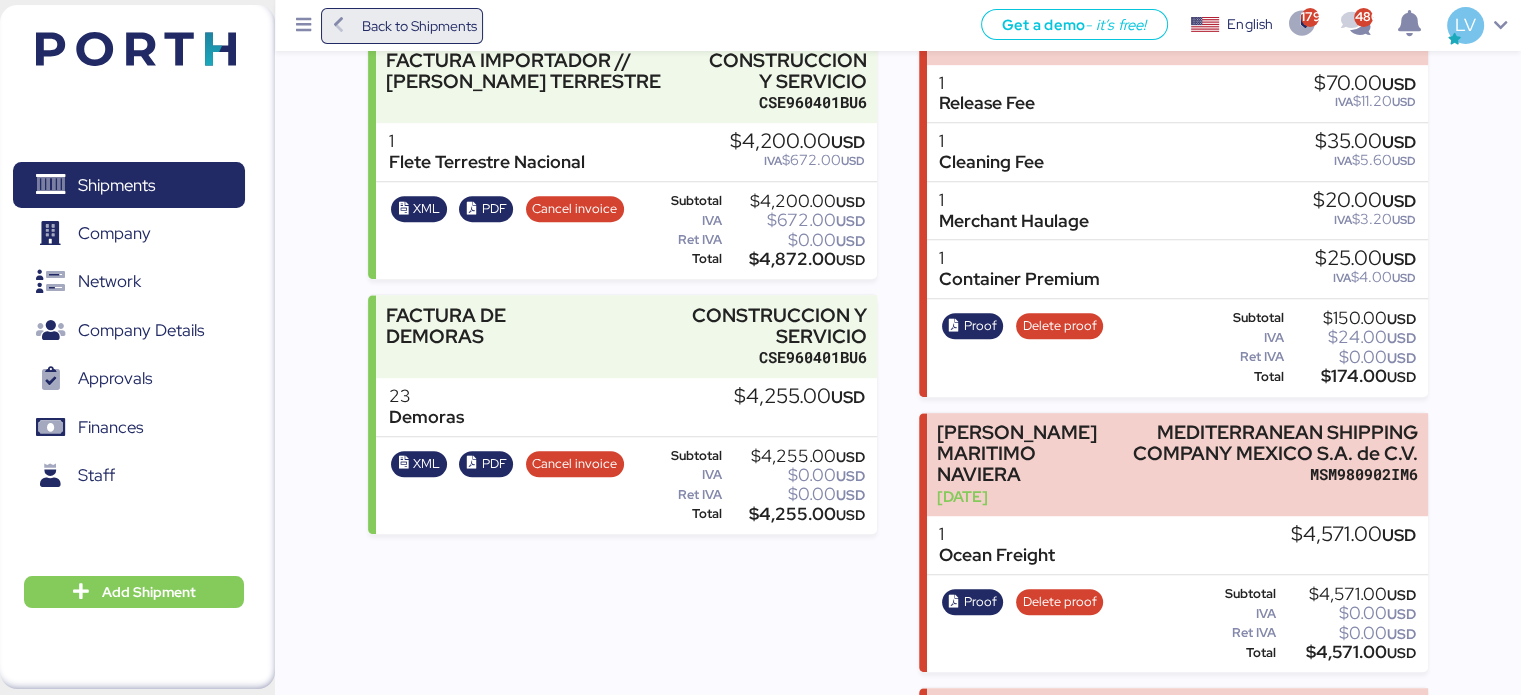 scroll, scrollTop: 0, scrollLeft: 0, axis: both 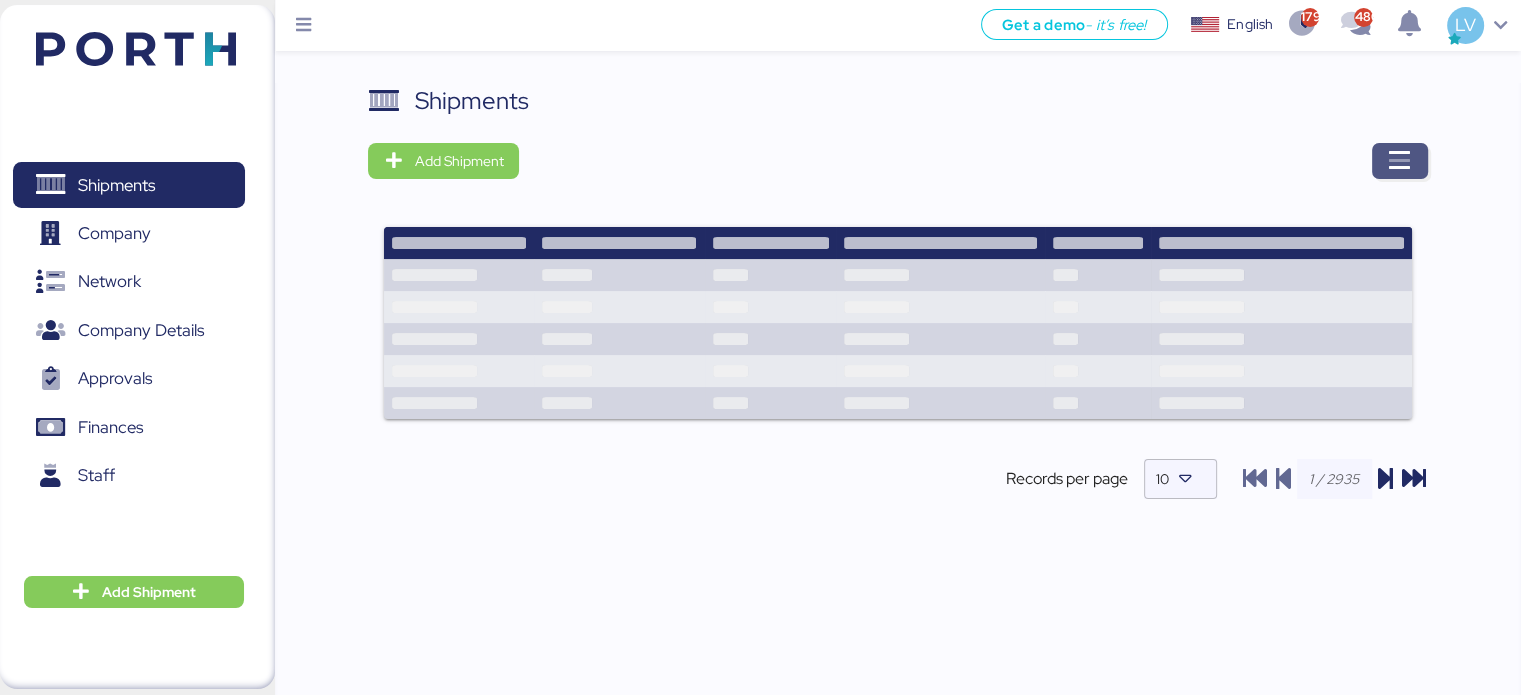 click at bounding box center (1400, 161) 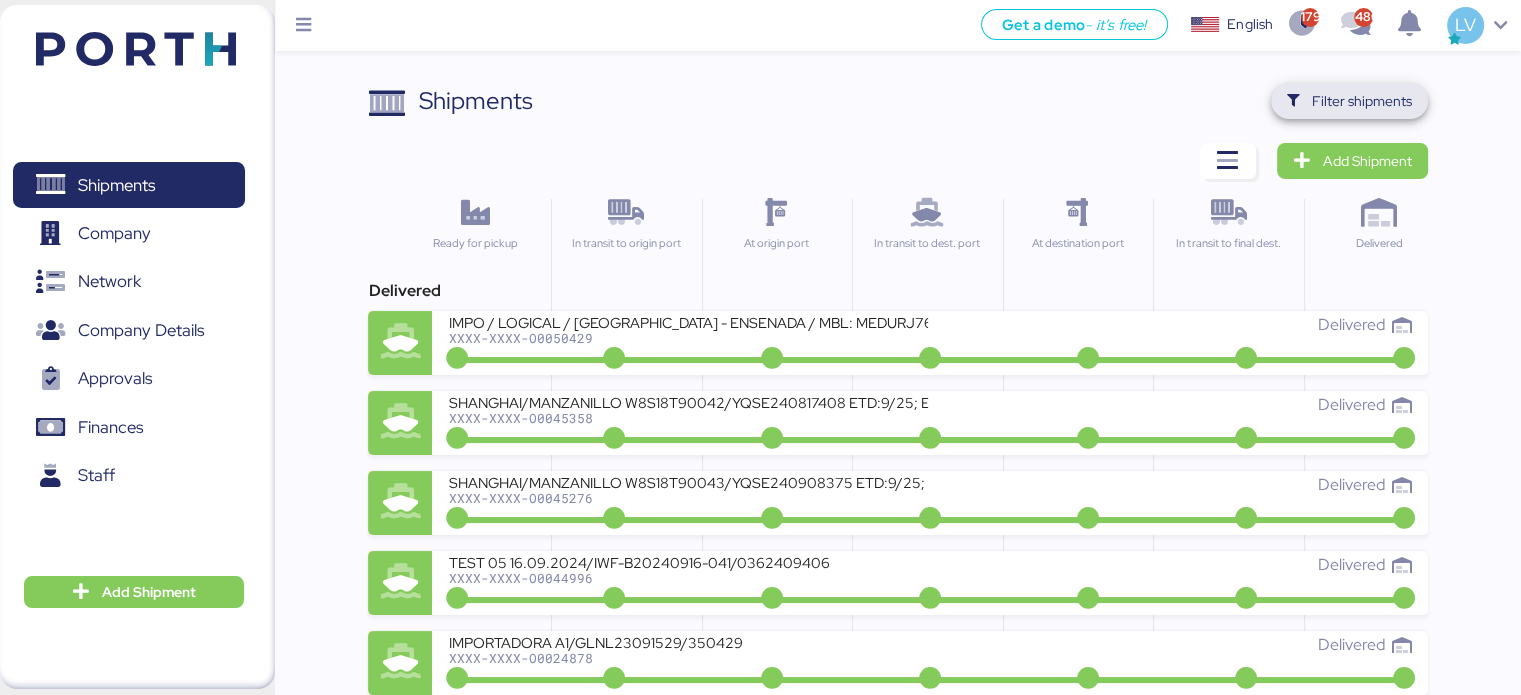 click on "Filter shipments" at bounding box center [1362, 101] 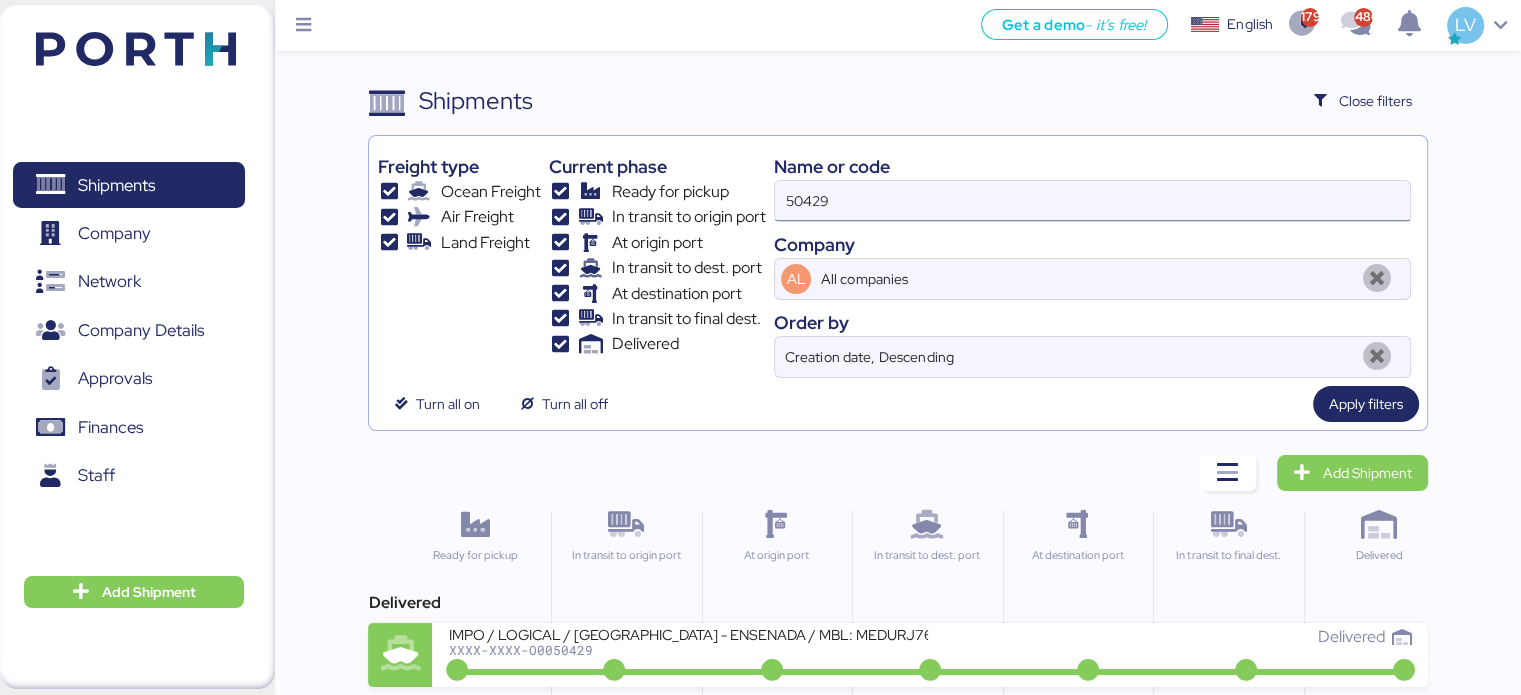 click on "50429" at bounding box center (1092, 201) 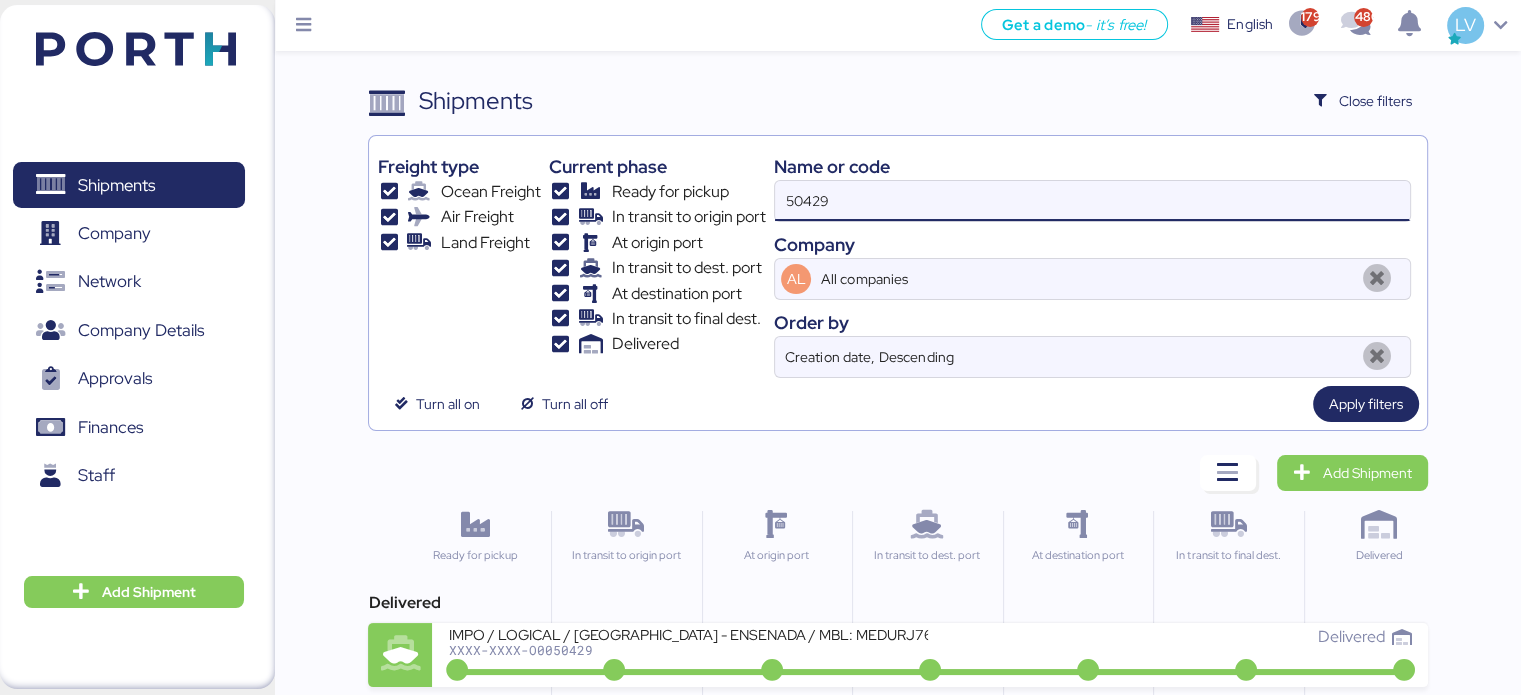 click on "50429" at bounding box center (1092, 201) 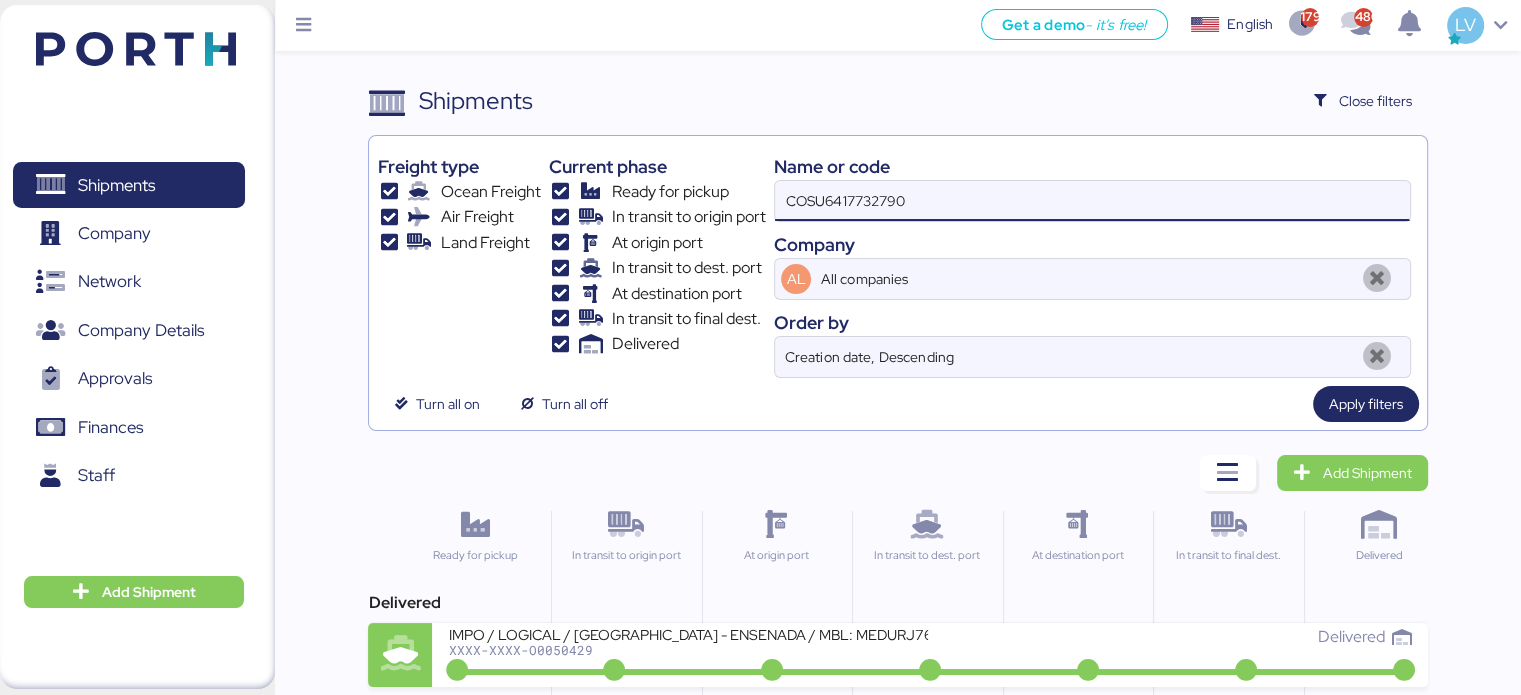 type on "COSU6417732790" 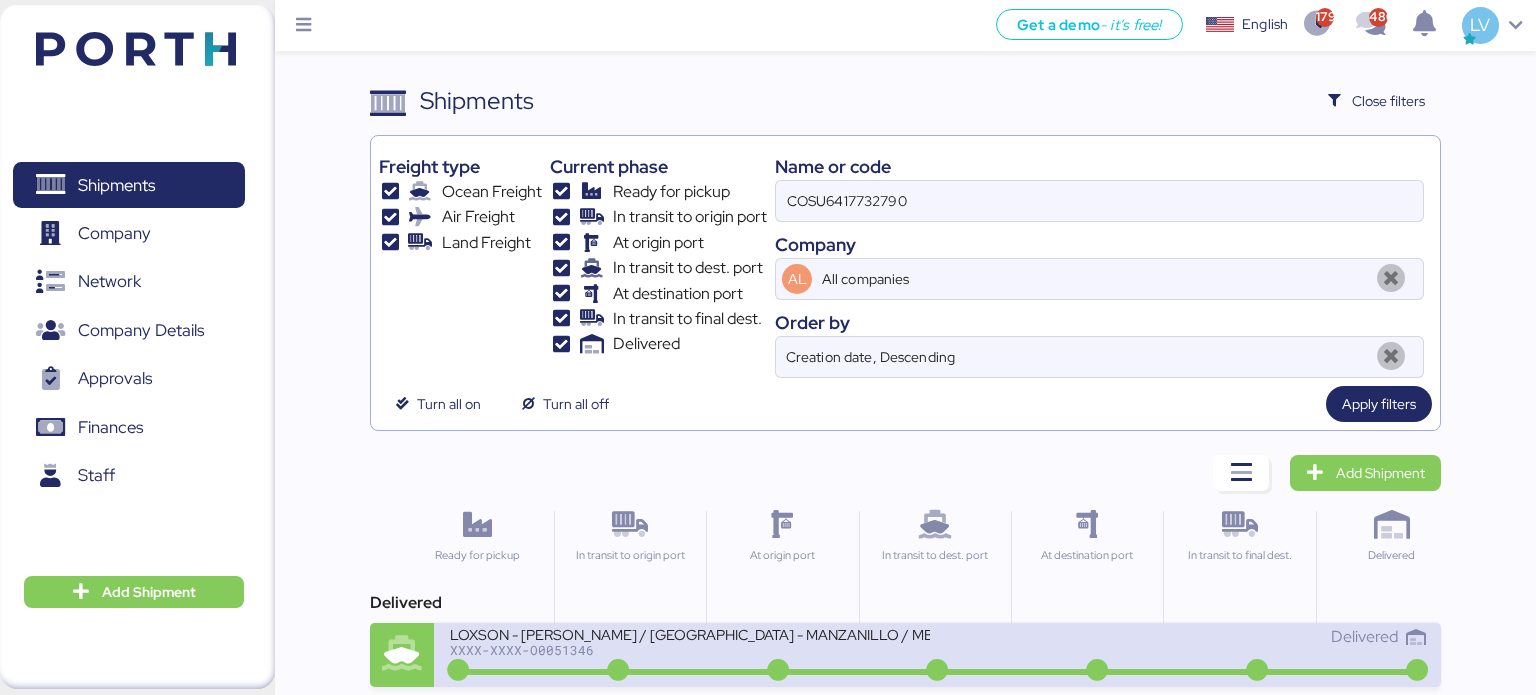 click on "LOXSON - [PERSON_NAME] / [GEOGRAPHIC_DATA] - MANZANILLO / MBL: COSU6417732790 - HBL: KSSE250504565 / 2X40FR" at bounding box center [690, 633] 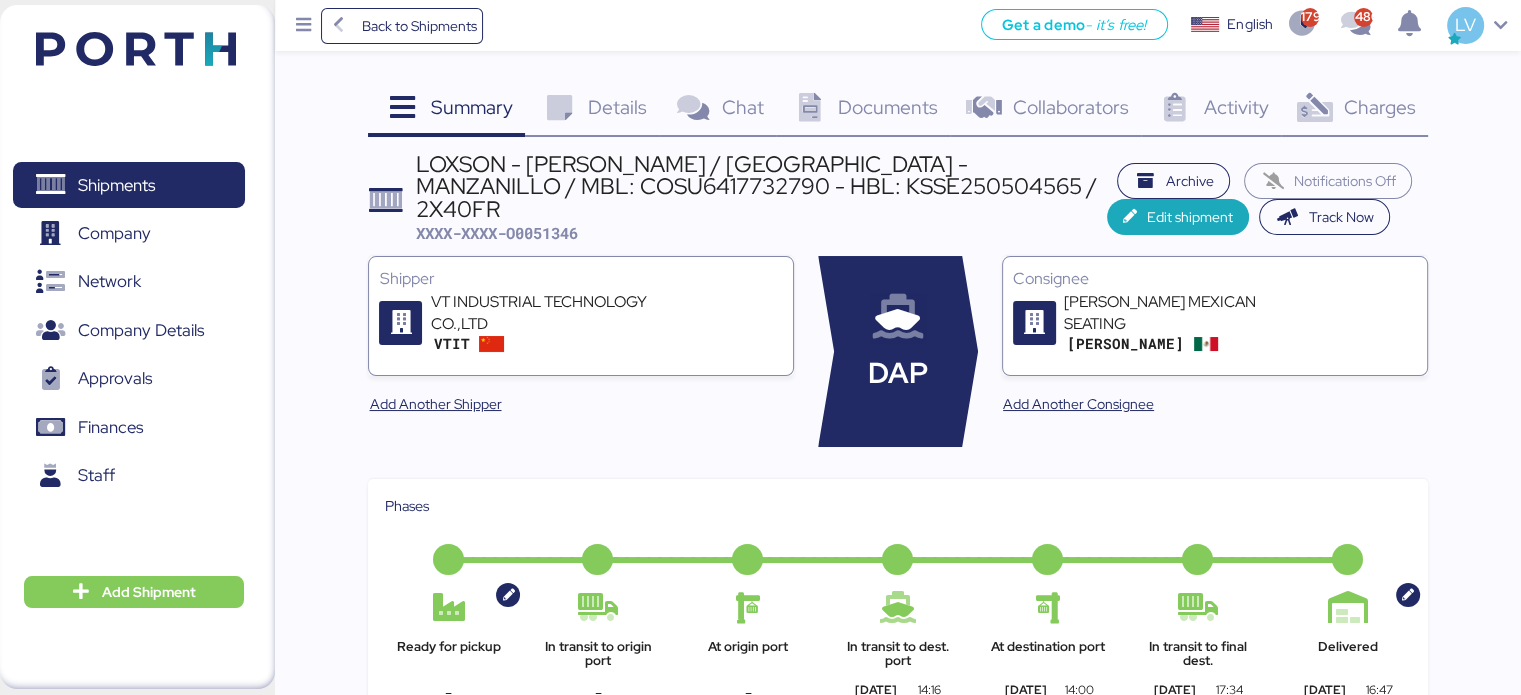 click on "Charges" at bounding box center (1379, 107) 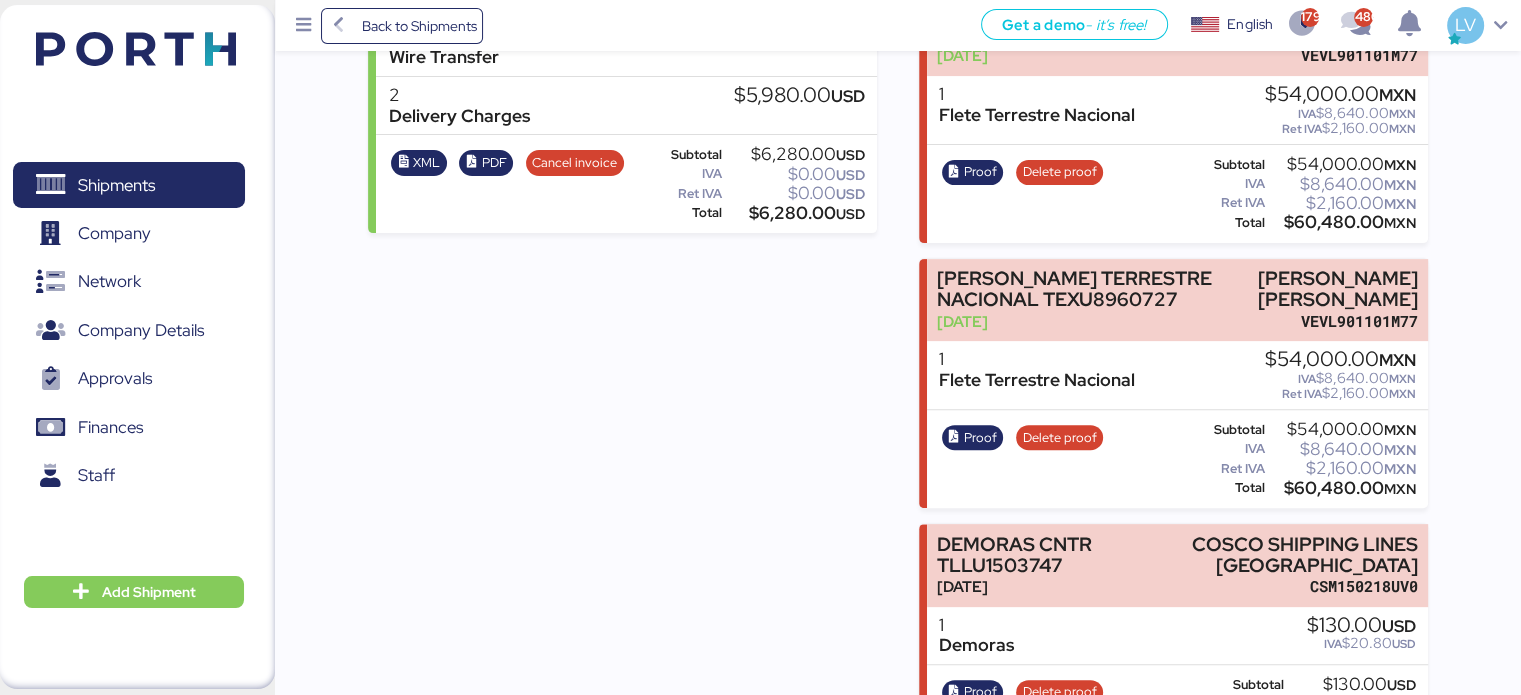 scroll, scrollTop: 685, scrollLeft: 0, axis: vertical 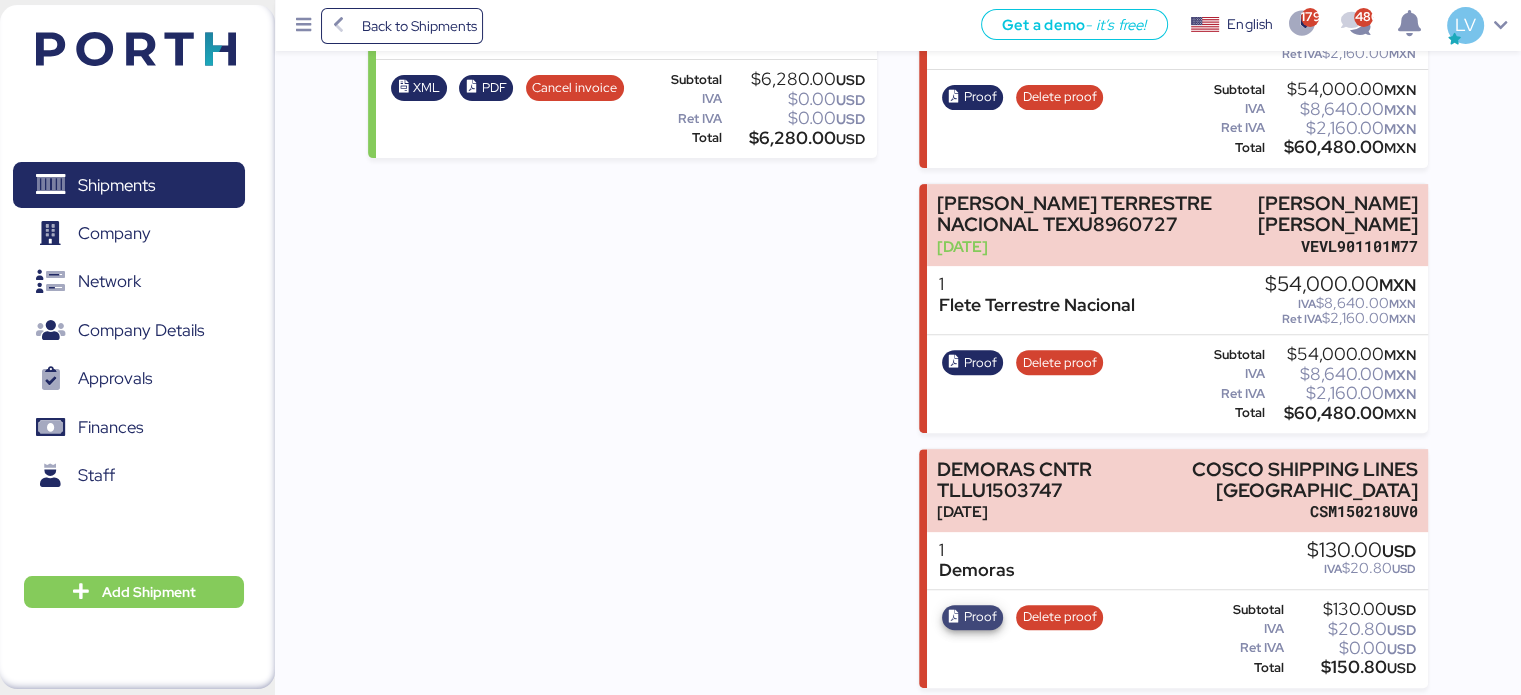 click on "Proof" at bounding box center (980, 617) 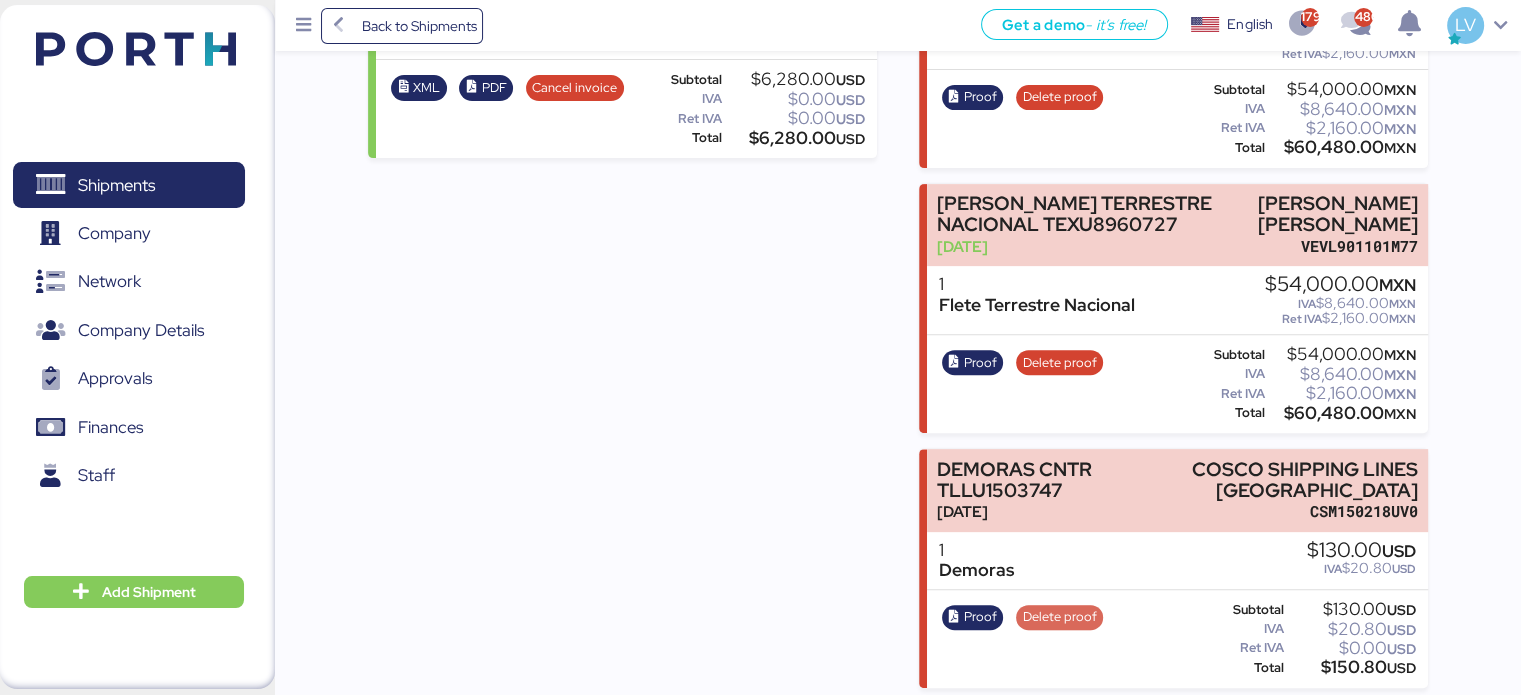 click on "Delete proof" at bounding box center [1060, 617] 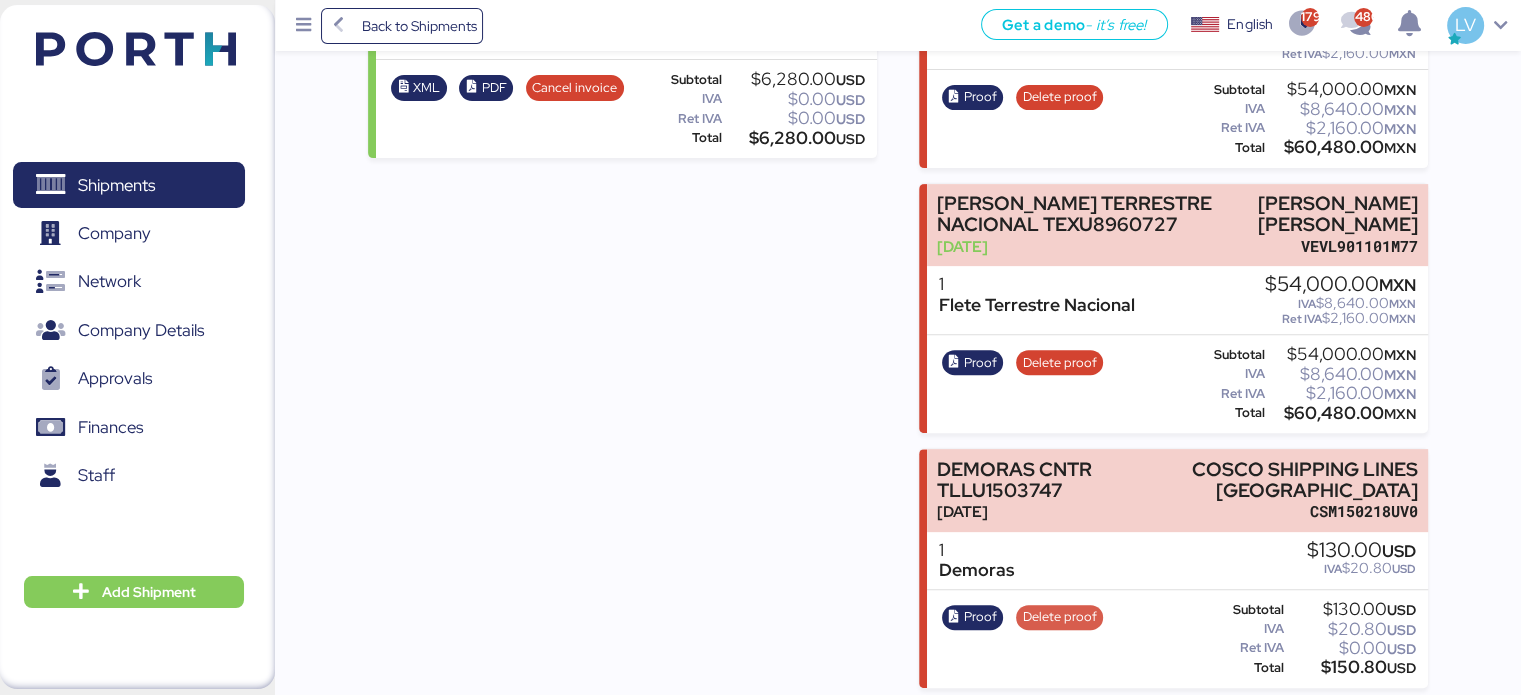 scroll, scrollTop: 0, scrollLeft: 0, axis: both 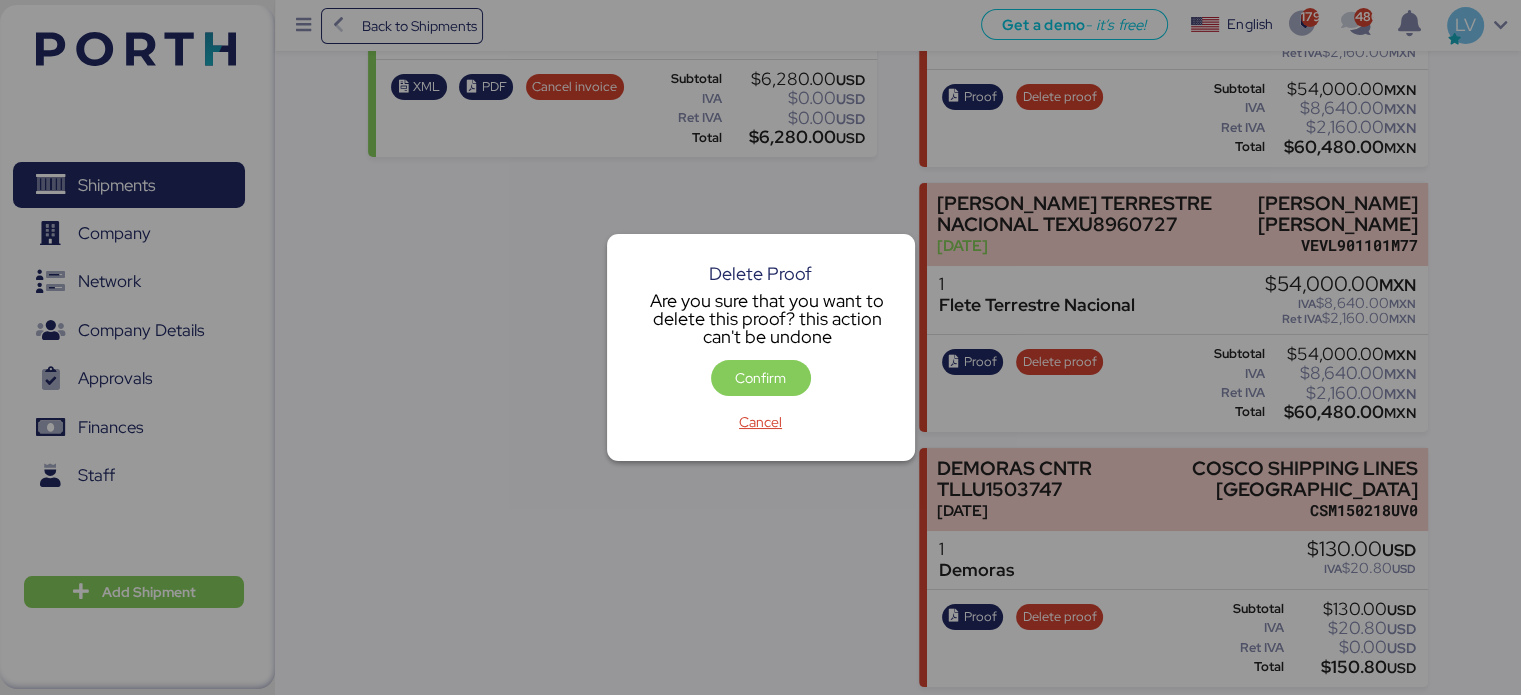 click on "Delete Proof Are you sure that you want to delete this proof? this action can't be undone Confirm Cancel" at bounding box center (761, 347) 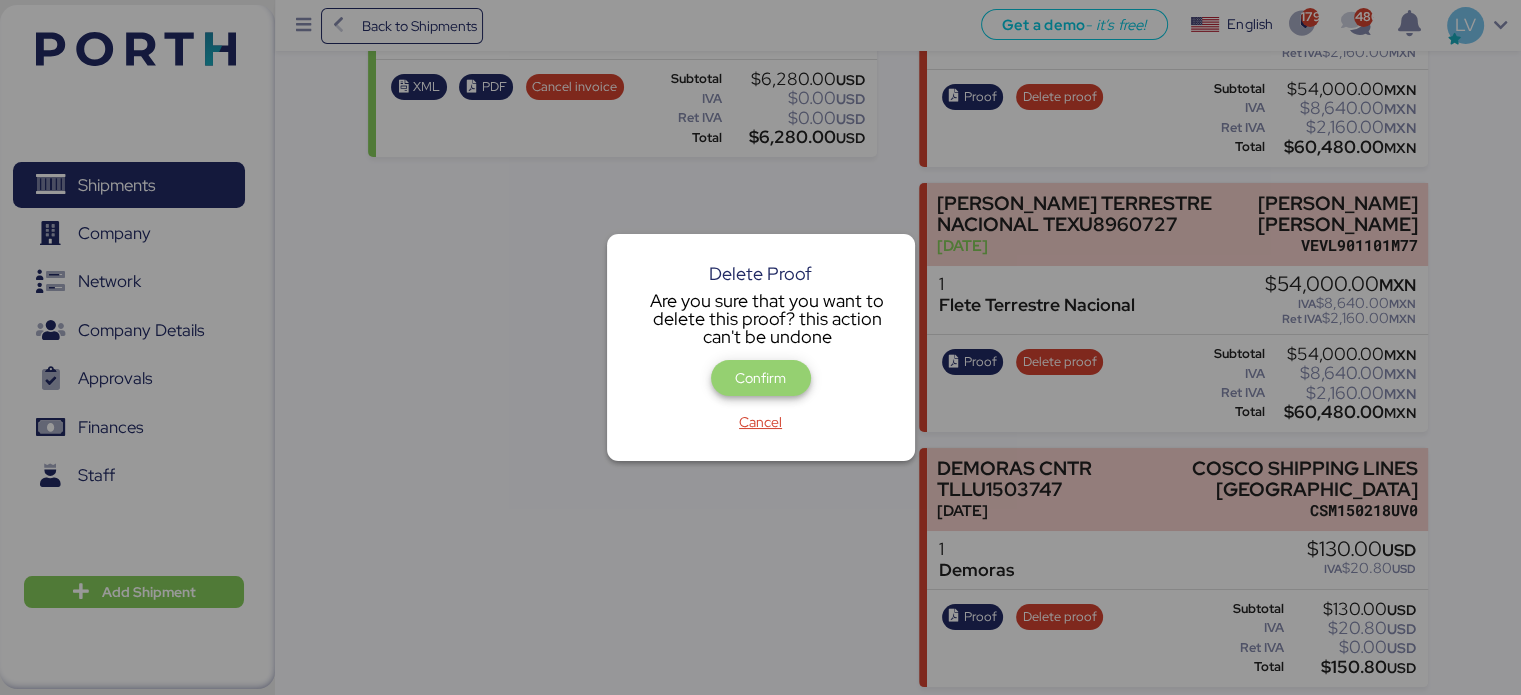 click on "Confirm" at bounding box center [760, 378] 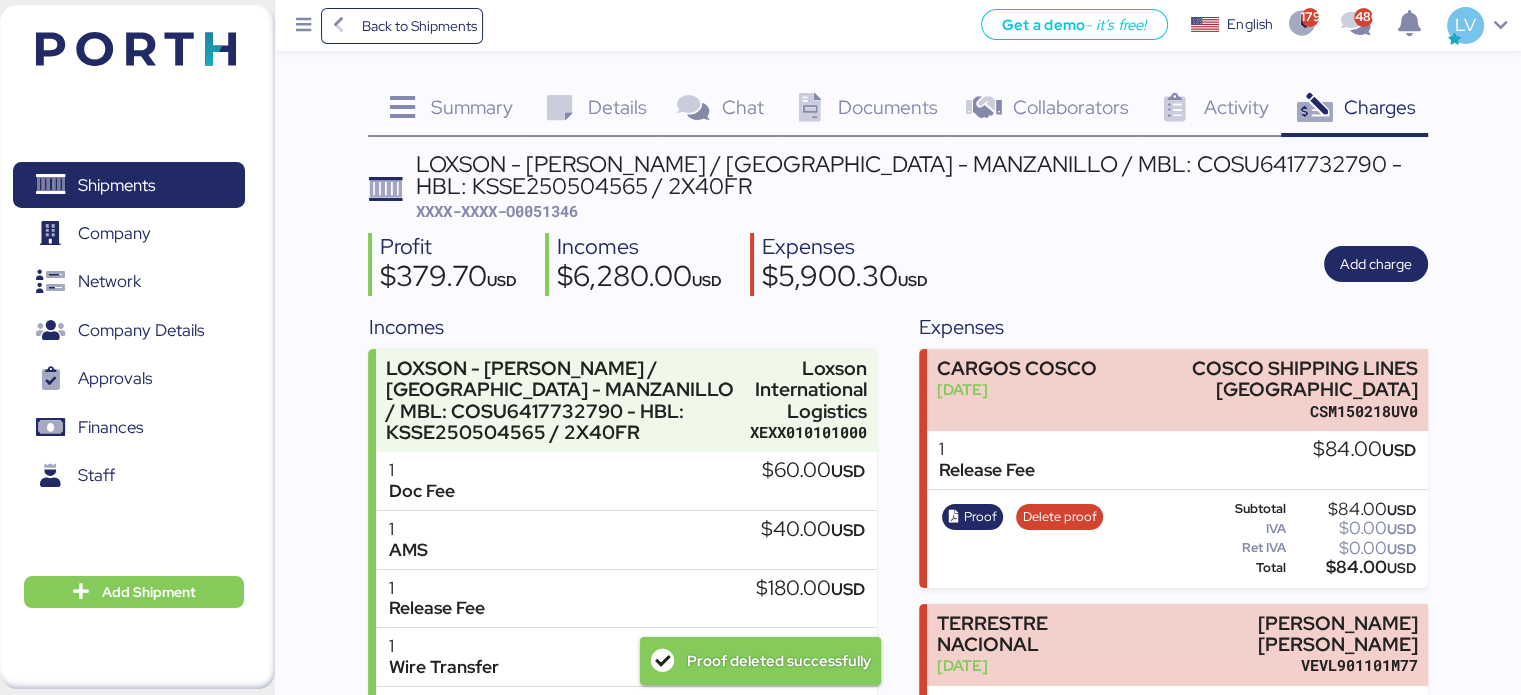 scroll, scrollTop: 685, scrollLeft: 0, axis: vertical 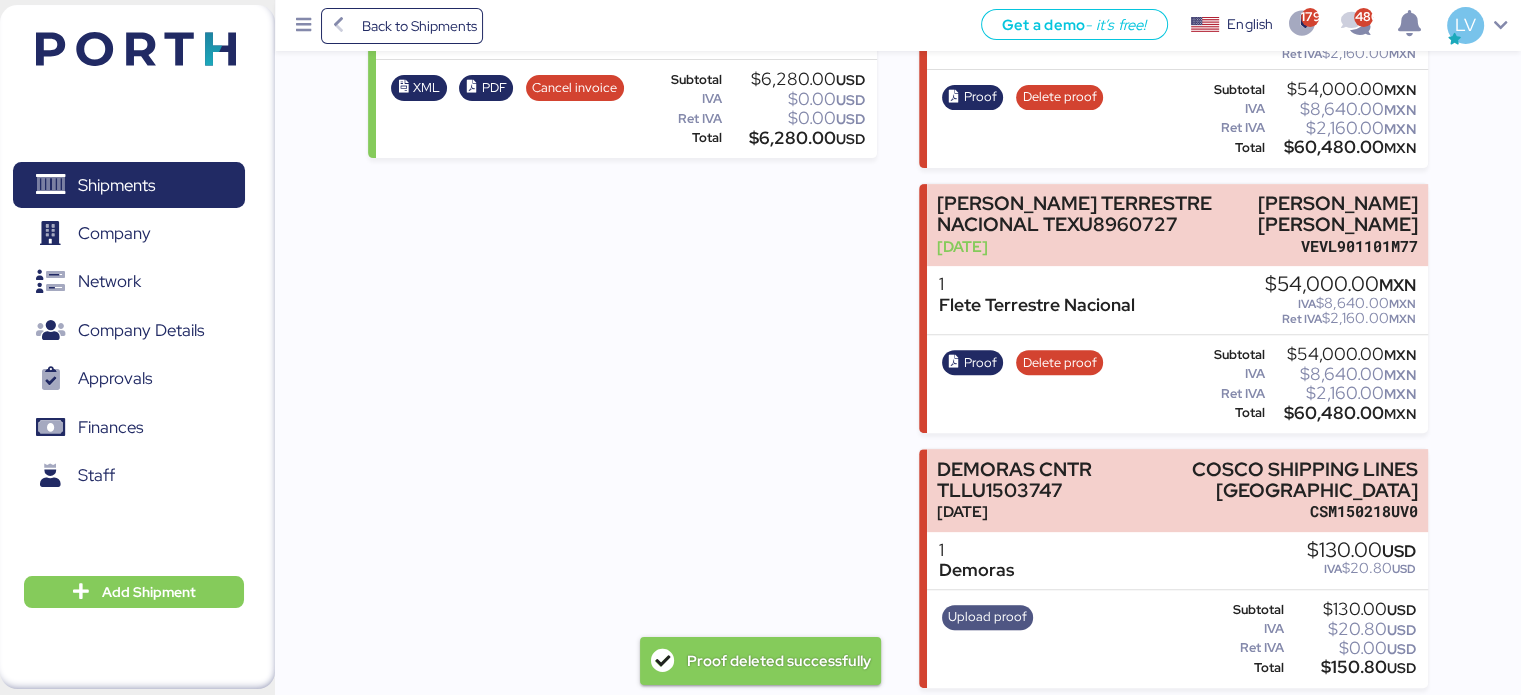 click on "Upload proof" at bounding box center (987, 617) 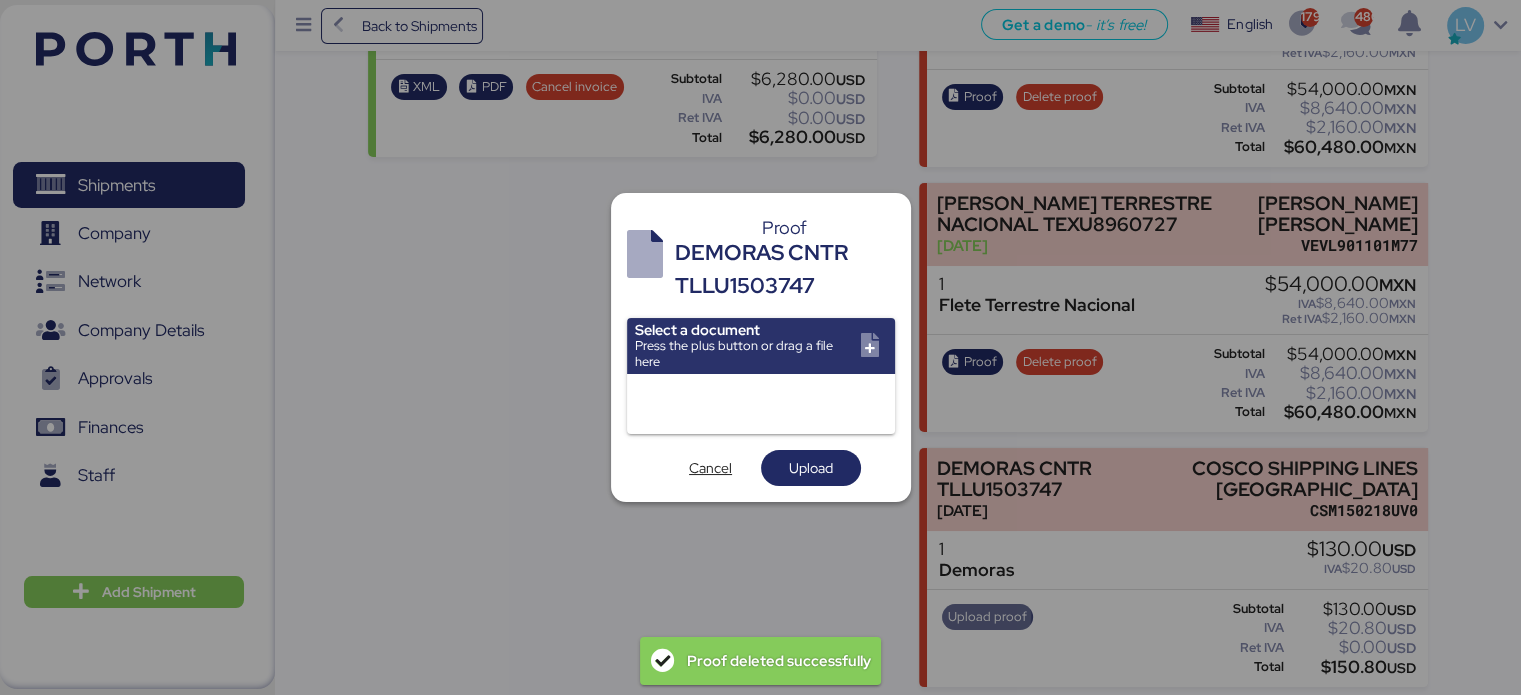 scroll, scrollTop: 0, scrollLeft: 0, axis: both 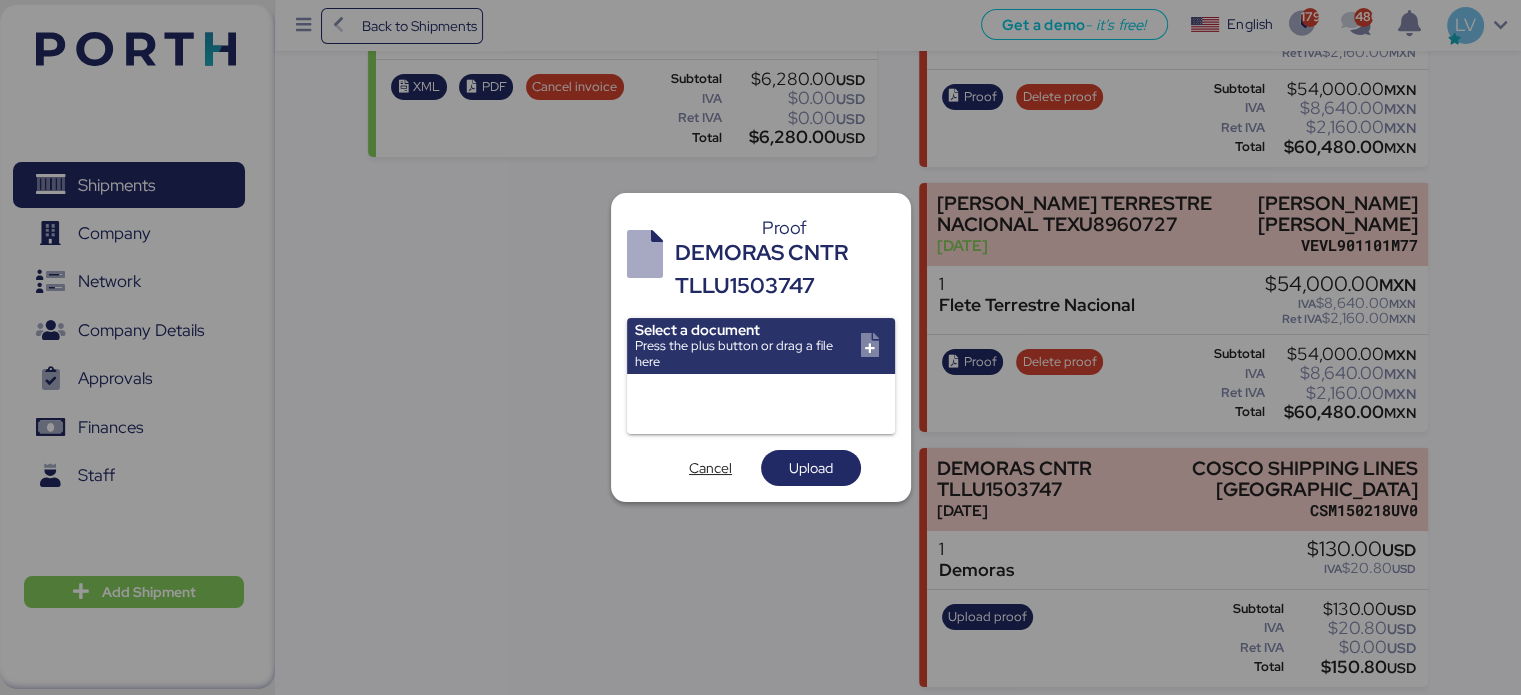 click at bounding box center (760, 347) 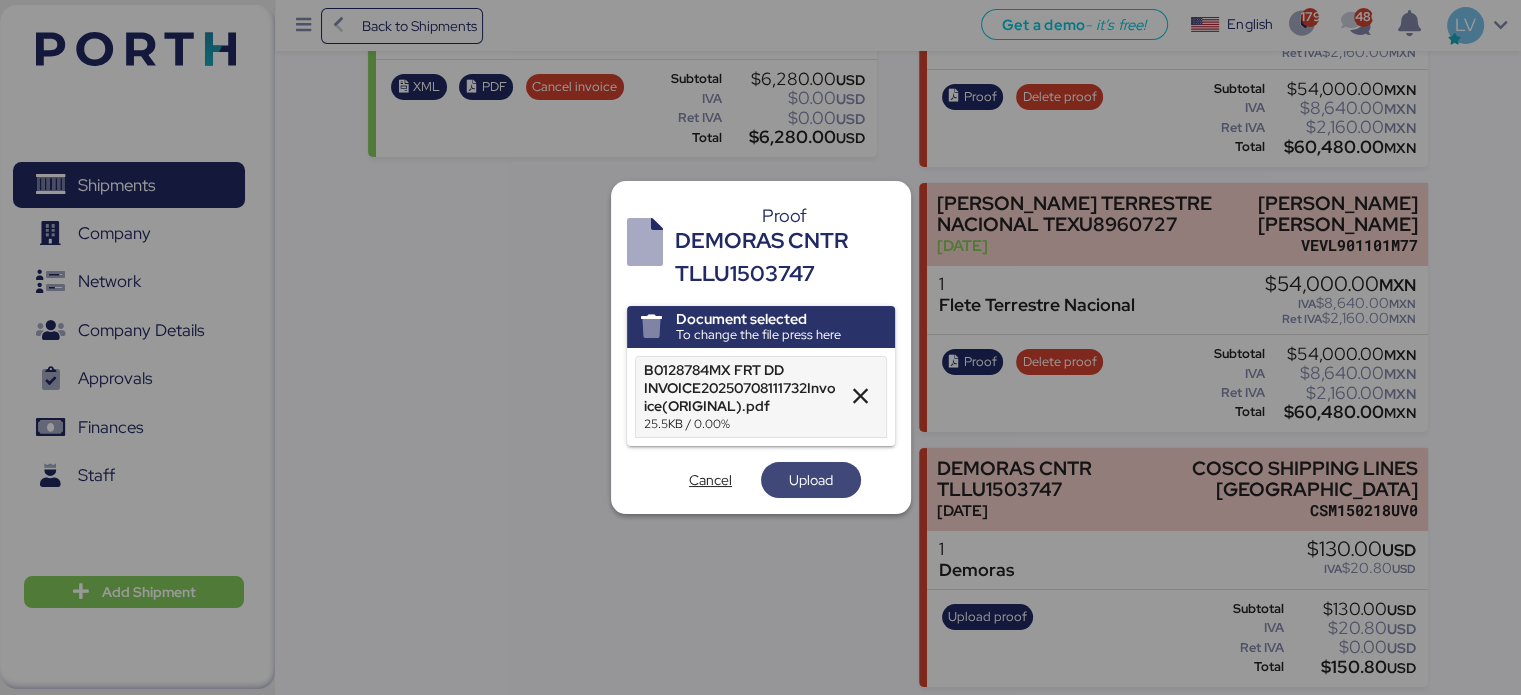 click on "Upload" at bounding box center [811, 480] 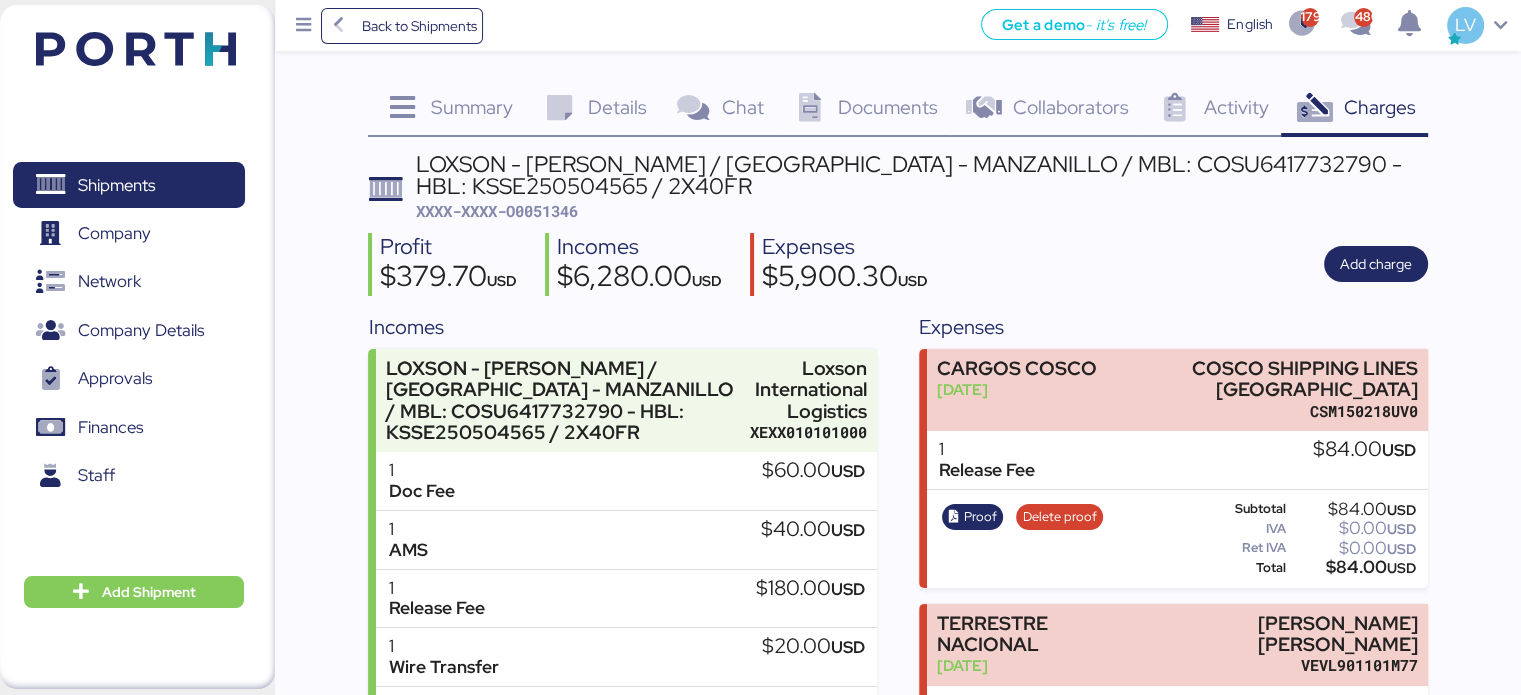 click on "XXXX-XXXX-O0051346" at bounding box center (497, 211) 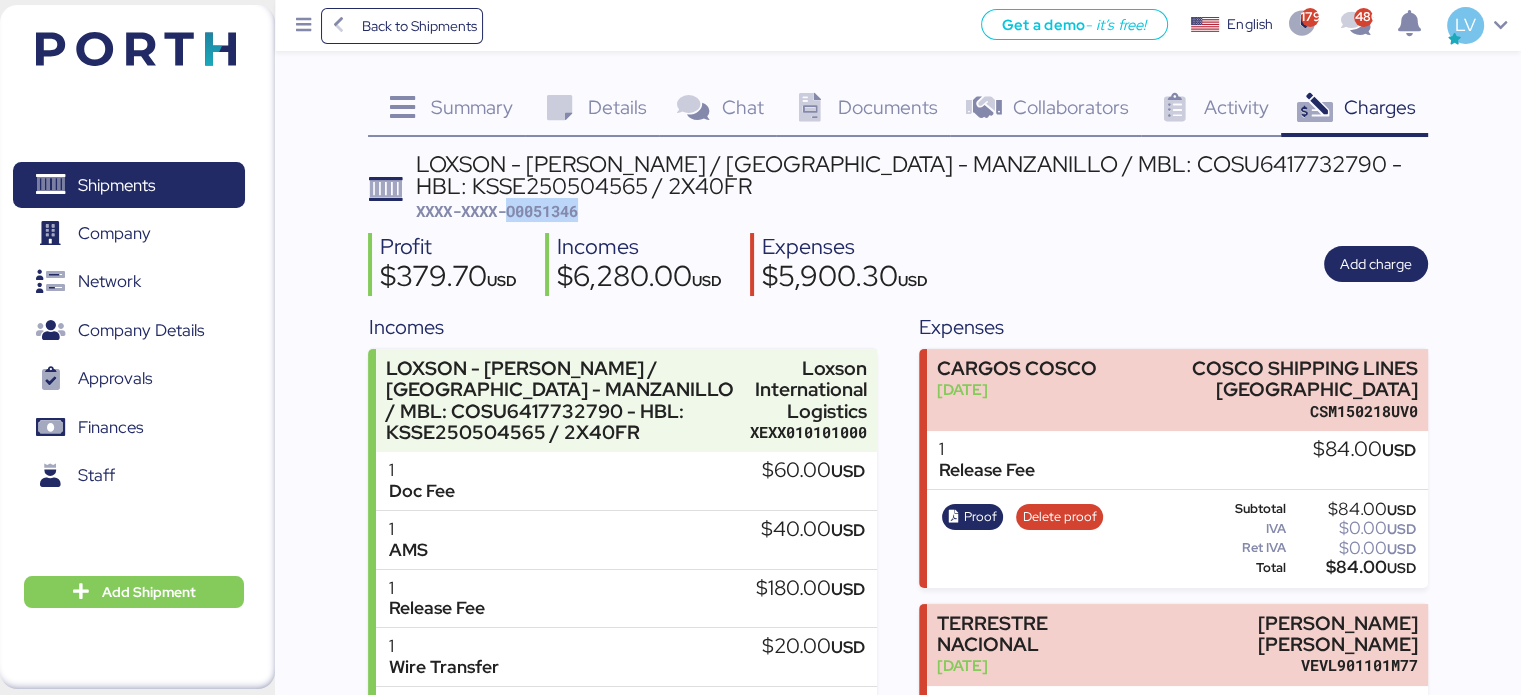 click on "XXXX-XXXX-O0051346" at bounding box center [497, 211] 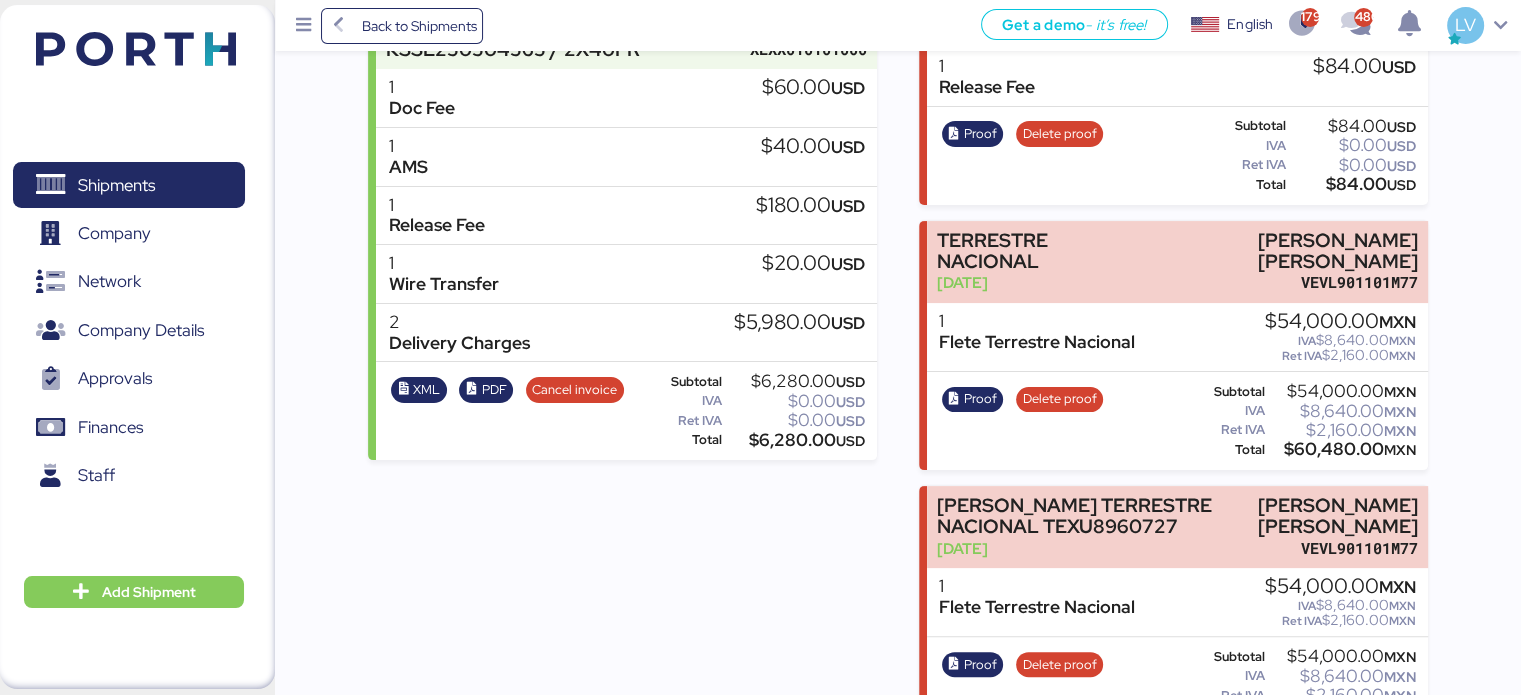 scroll, scrollTop: 0, scrollLeft: 0, axis: both 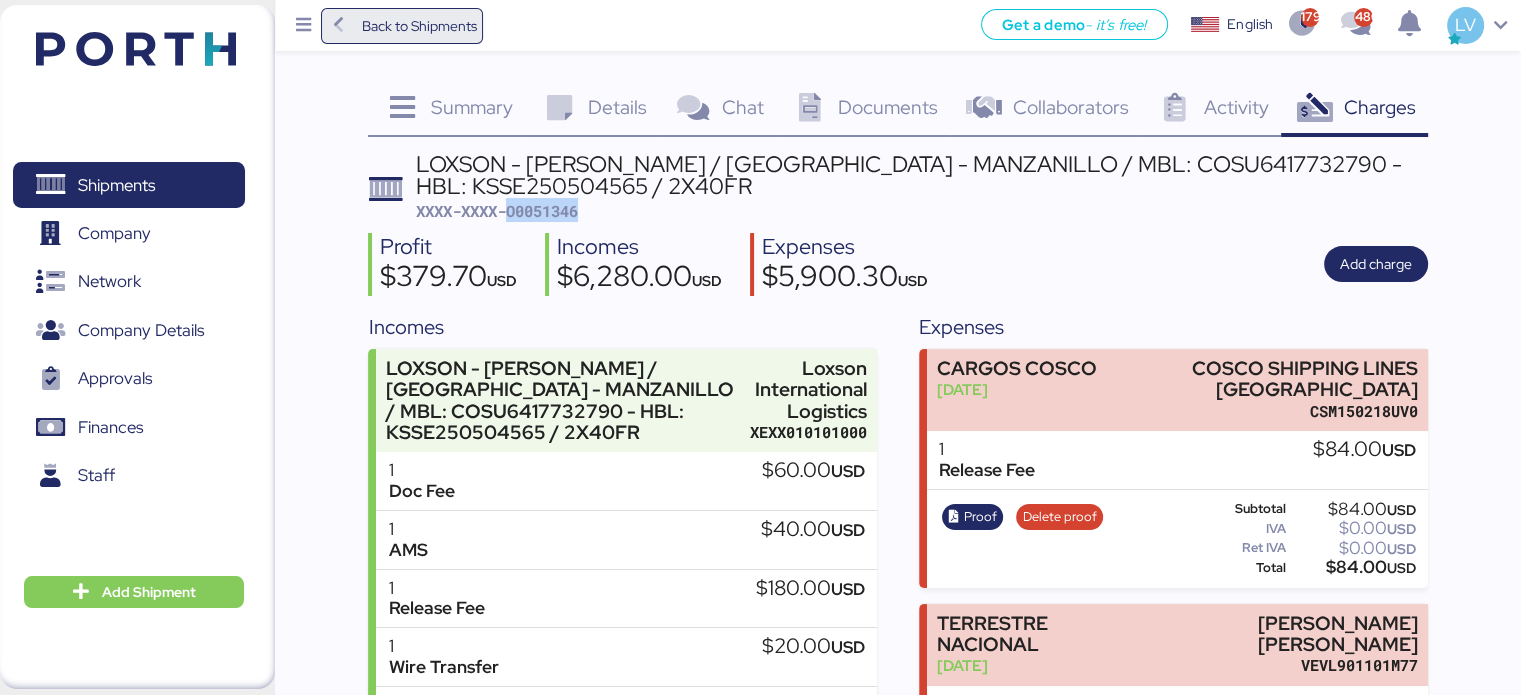 click on "Back to Shipments" at bounding box center [402, 26] 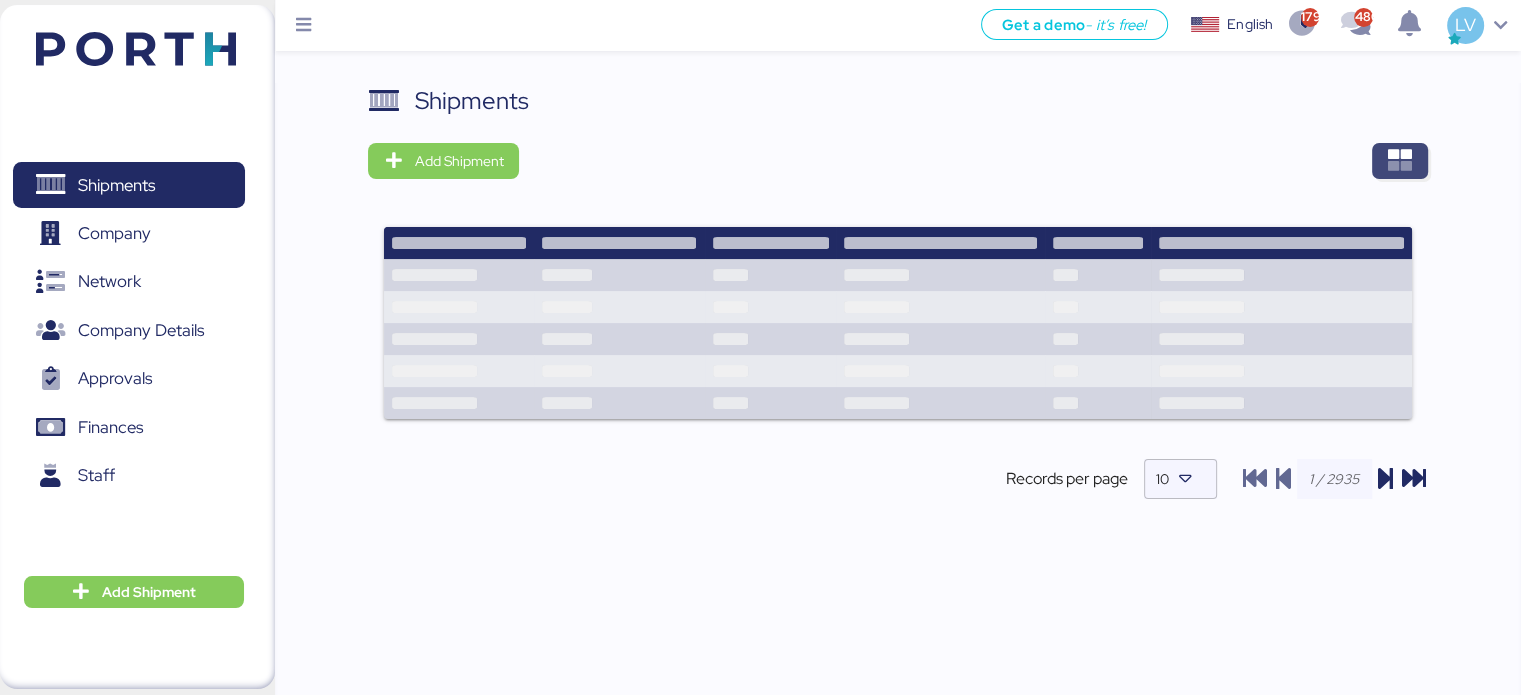 click at bounding box center (1400, 161) 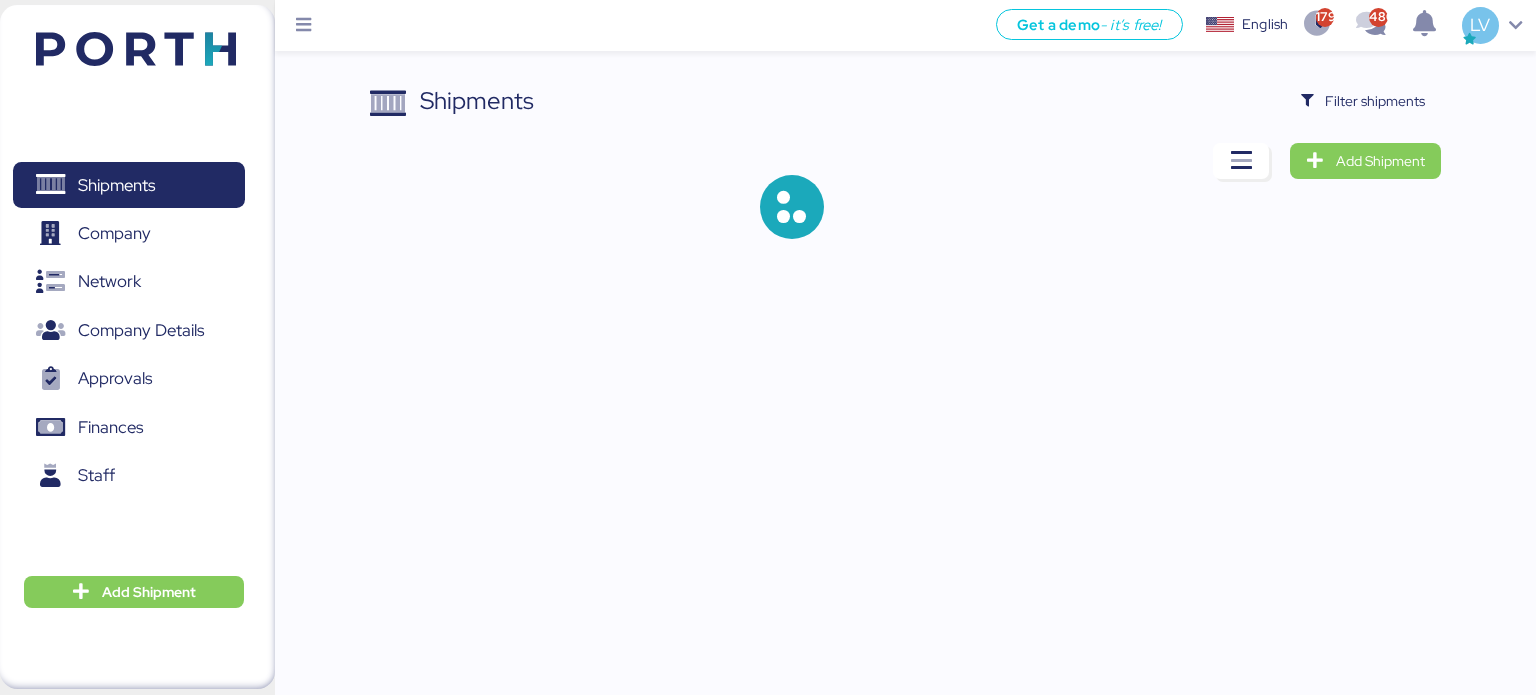 click on "Shipments   Filter shipments     Add Shipment" at bounding box center [768, 135] 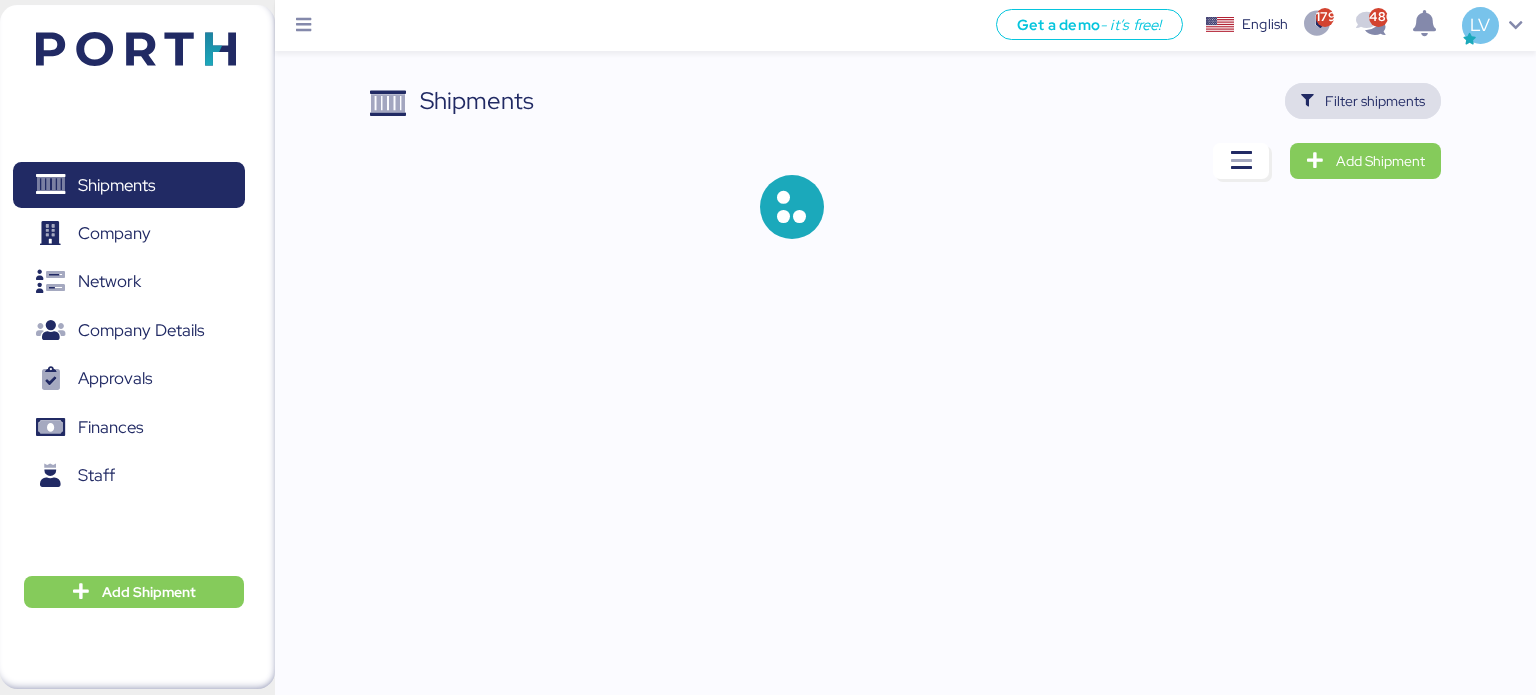 click on "Filter shipments" at bounding box center [1375, 101] 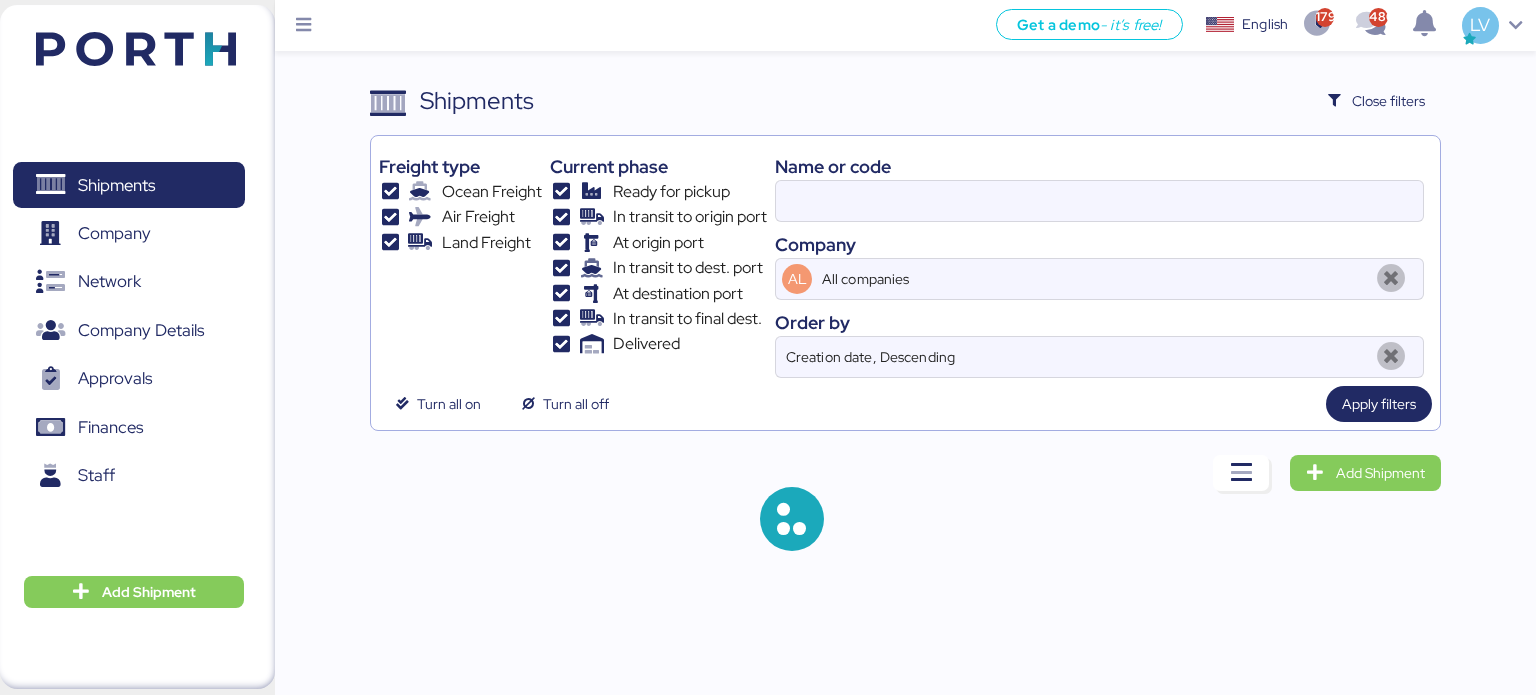 click on "Name or code" at bounding box center [1099, 166] 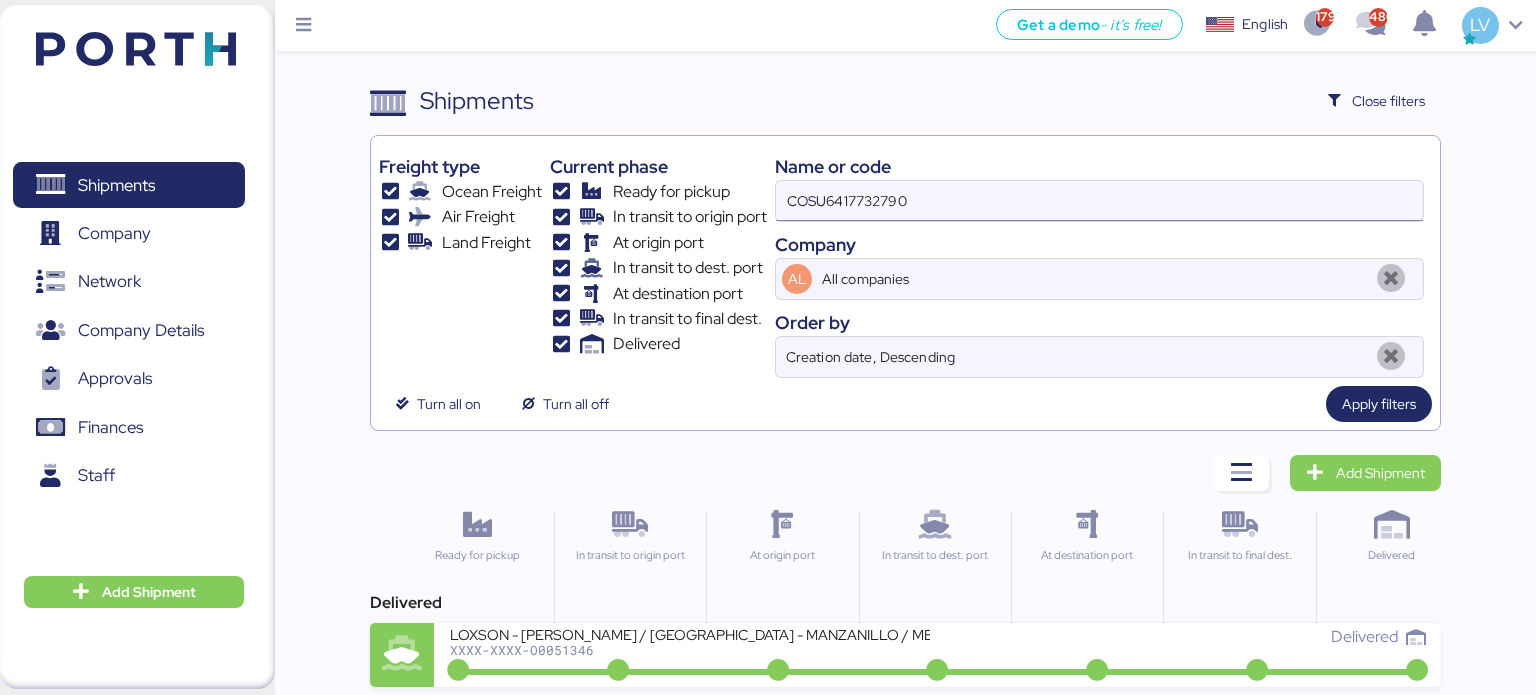 click on "COSU6417732790" at bounding box center [1099, 201] 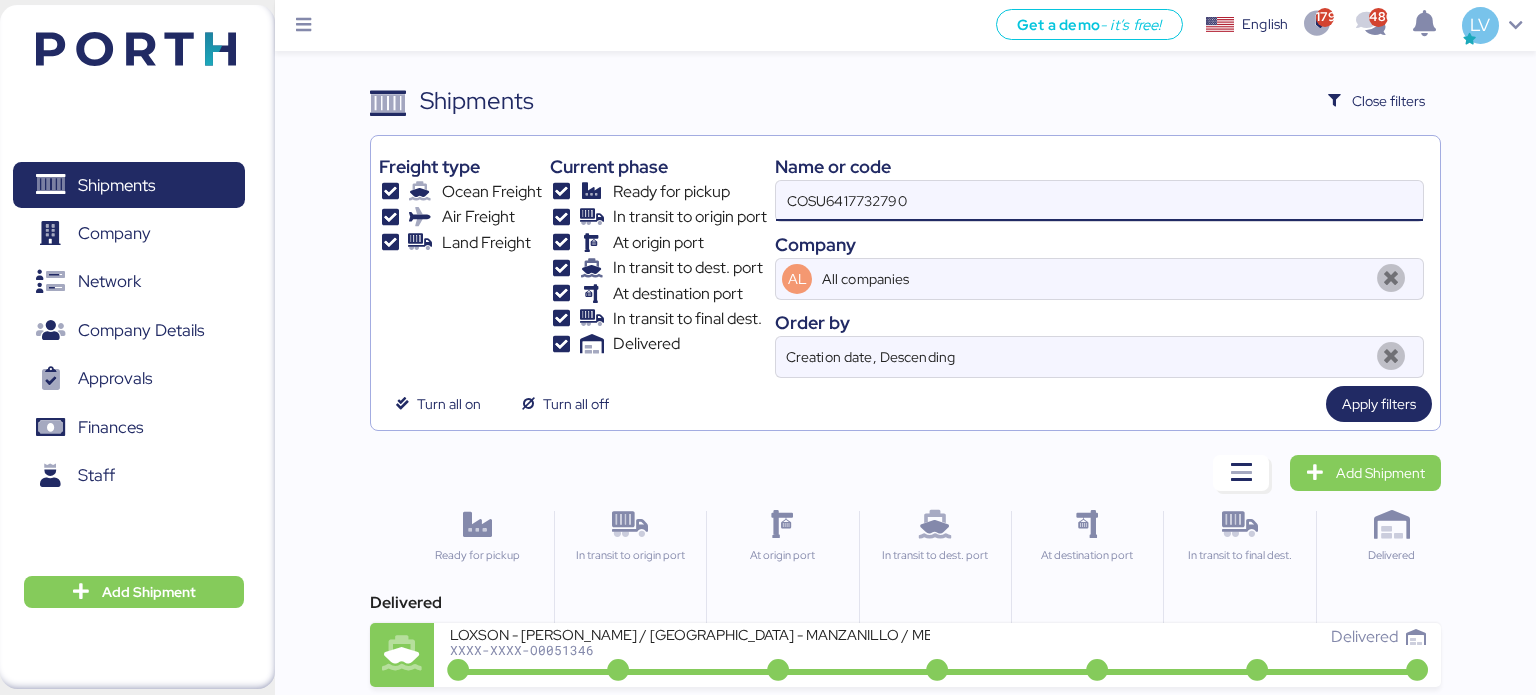 click on "COSU6417732790" at bounding box center (1099, 201) 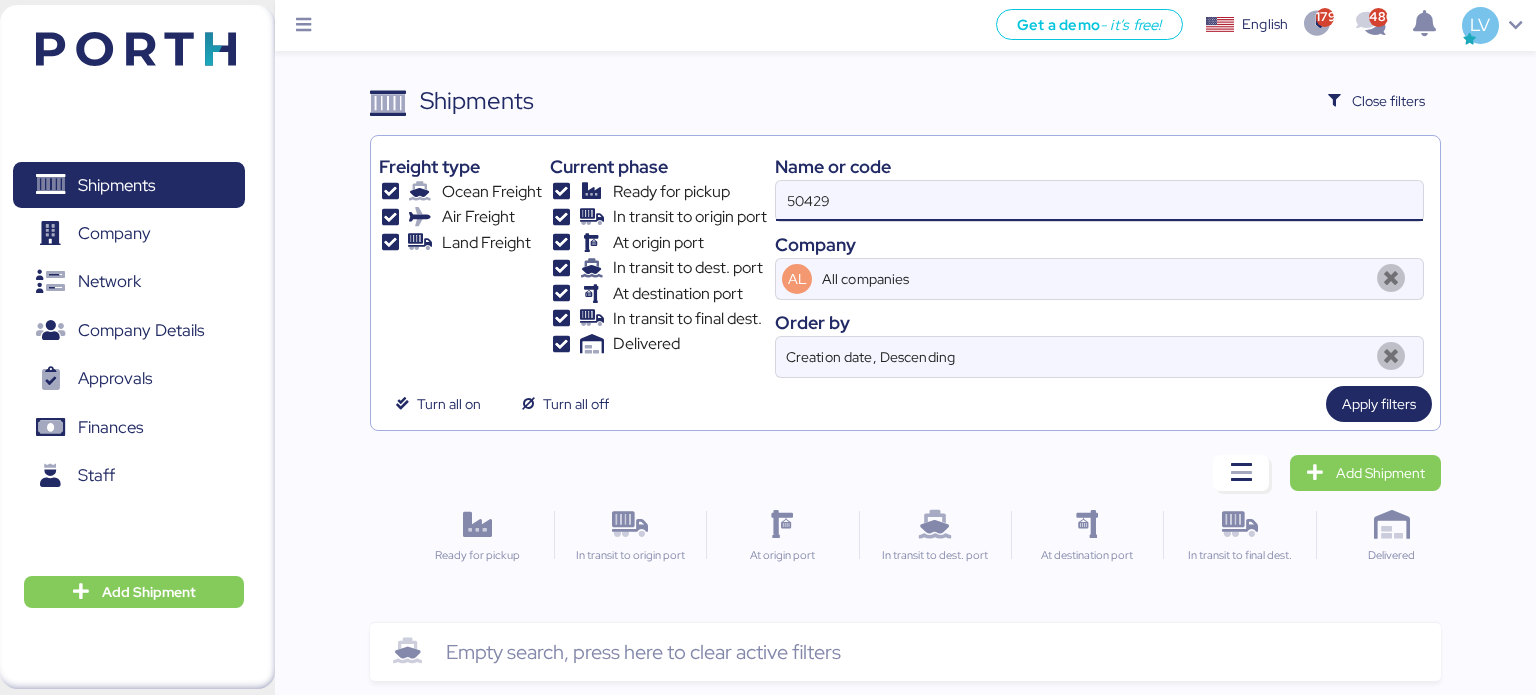 type on "50429" 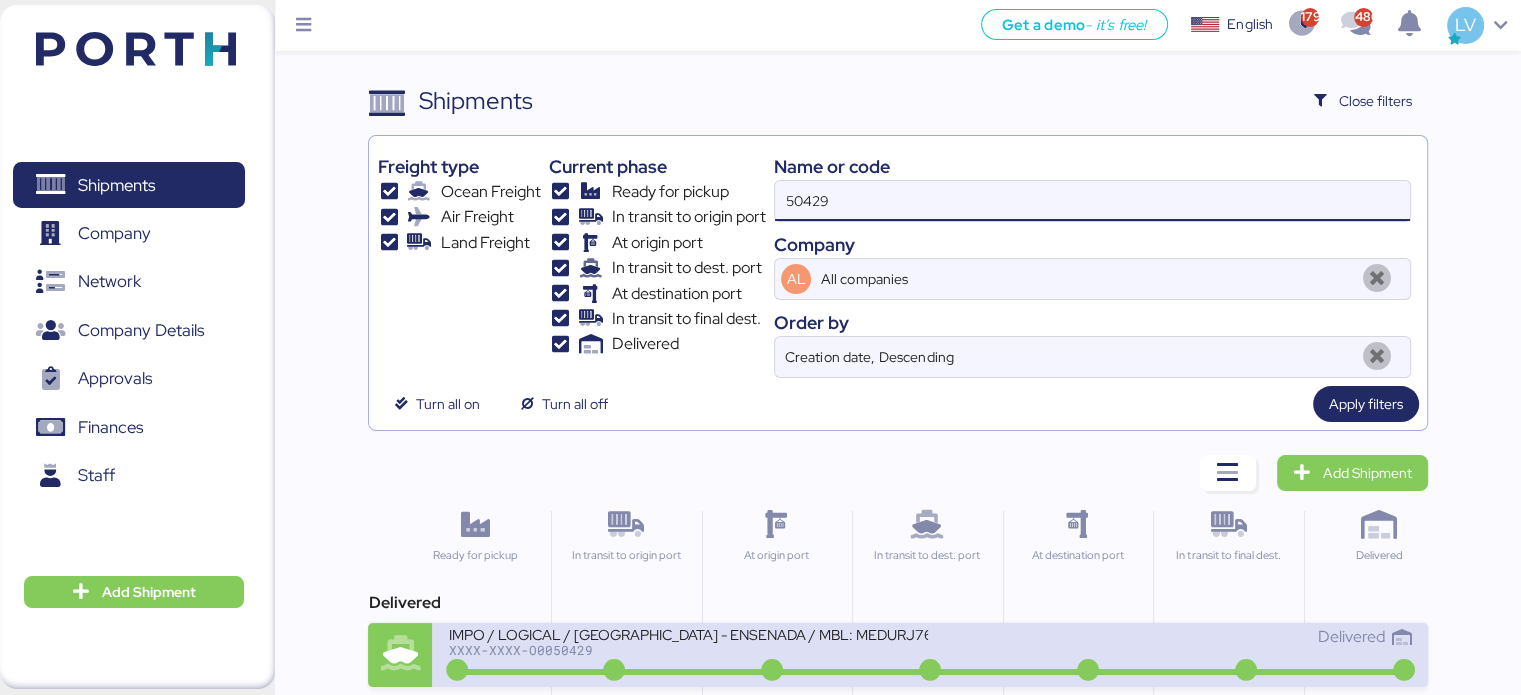 click at bounding box center (614, 671) 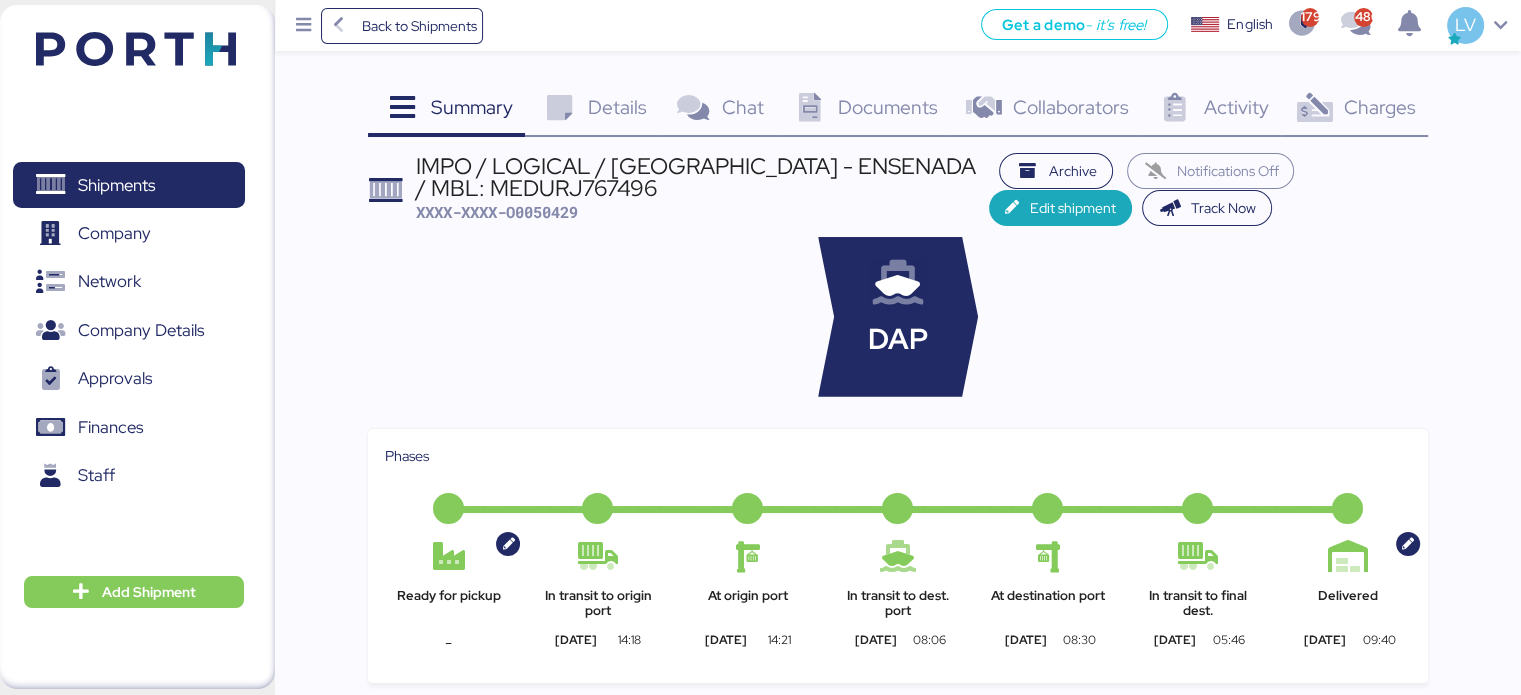 click on "Charges 0" at bounding box center (1354, 110) 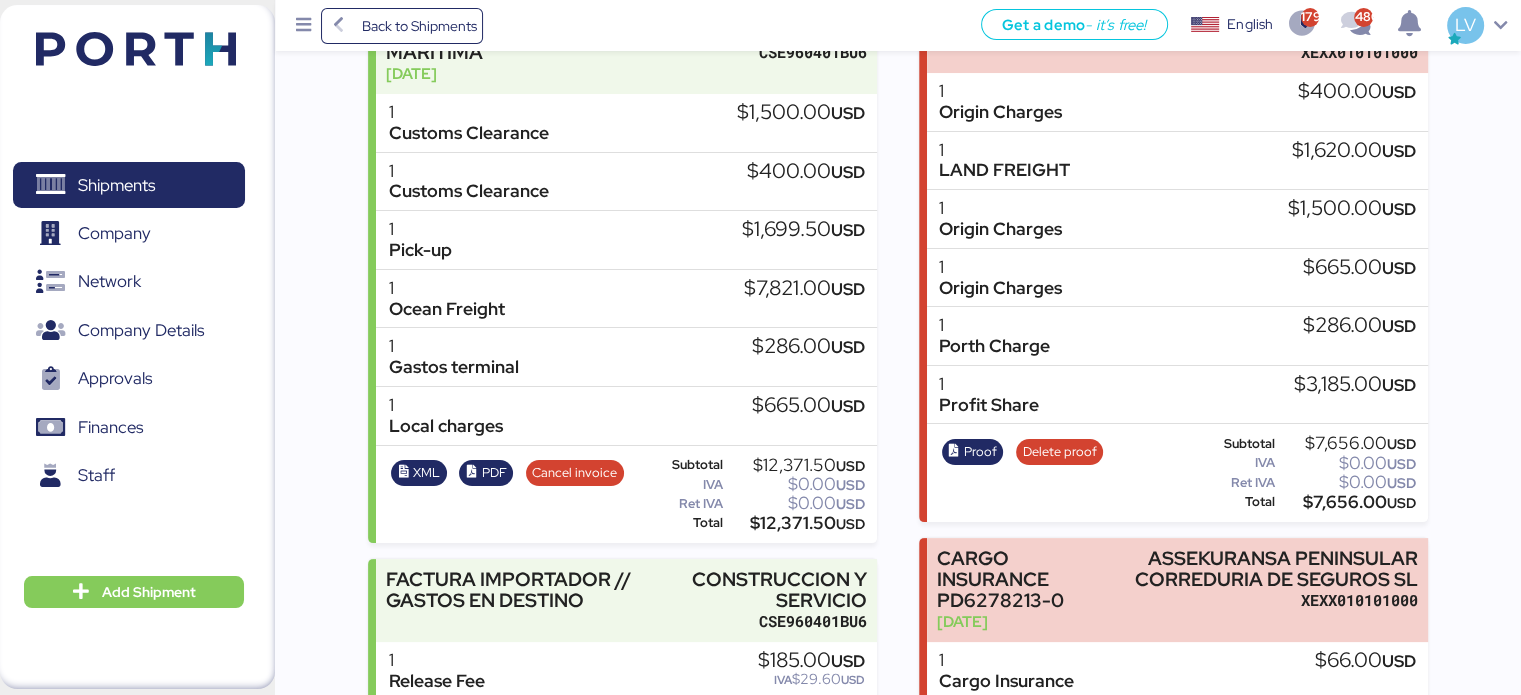 scroll, scrollTop: 298, scrollLeft: 0, axis: vertical 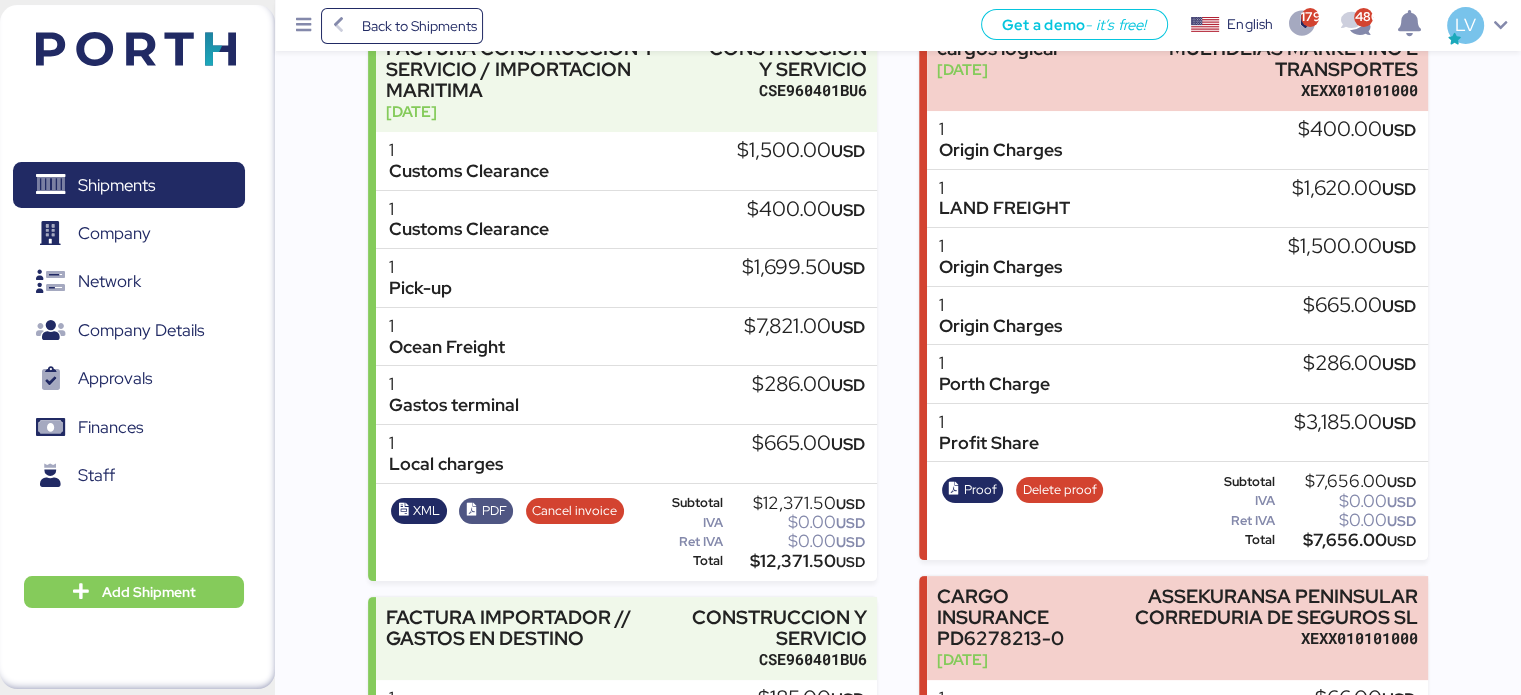 click on "PDF" at bounding box center [494, 511] 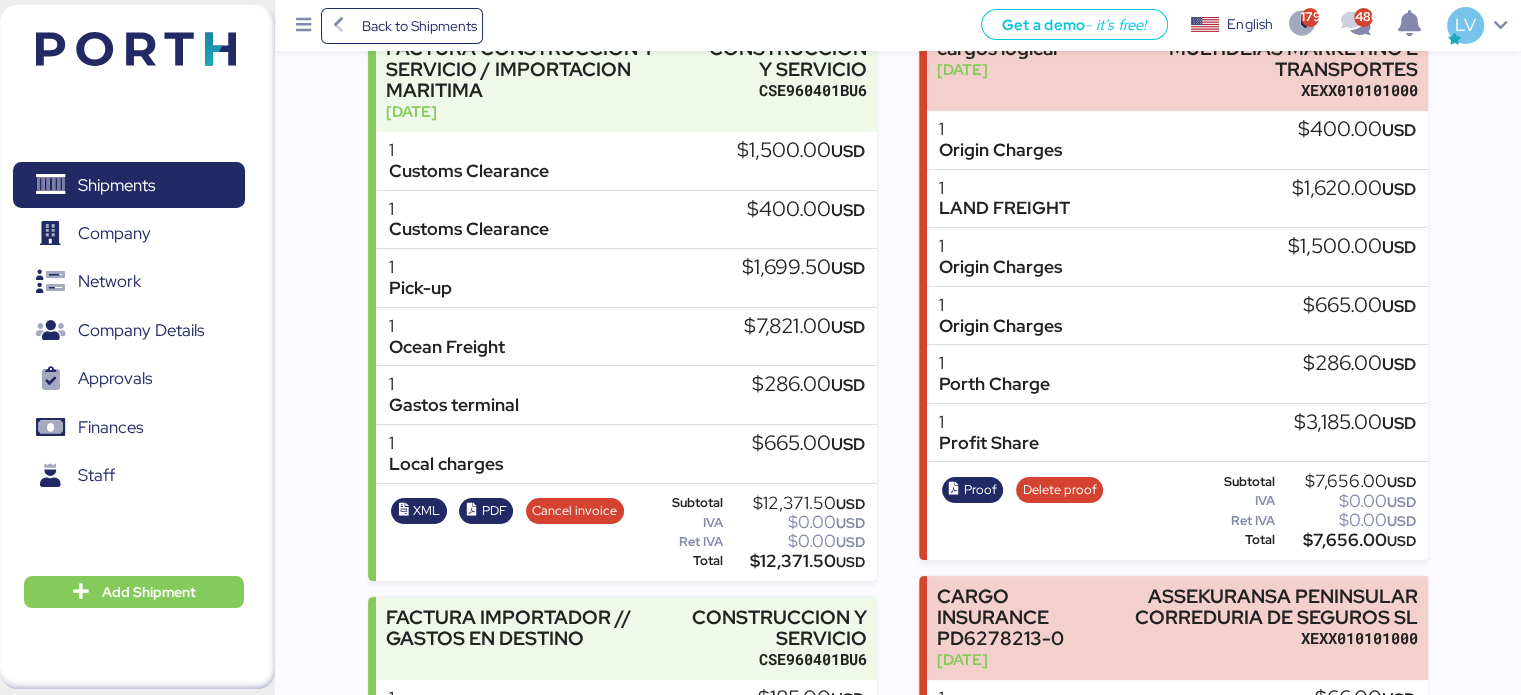 click on "1  Origin Charges
$665.00  USD" at bounding box center (1177, 316) 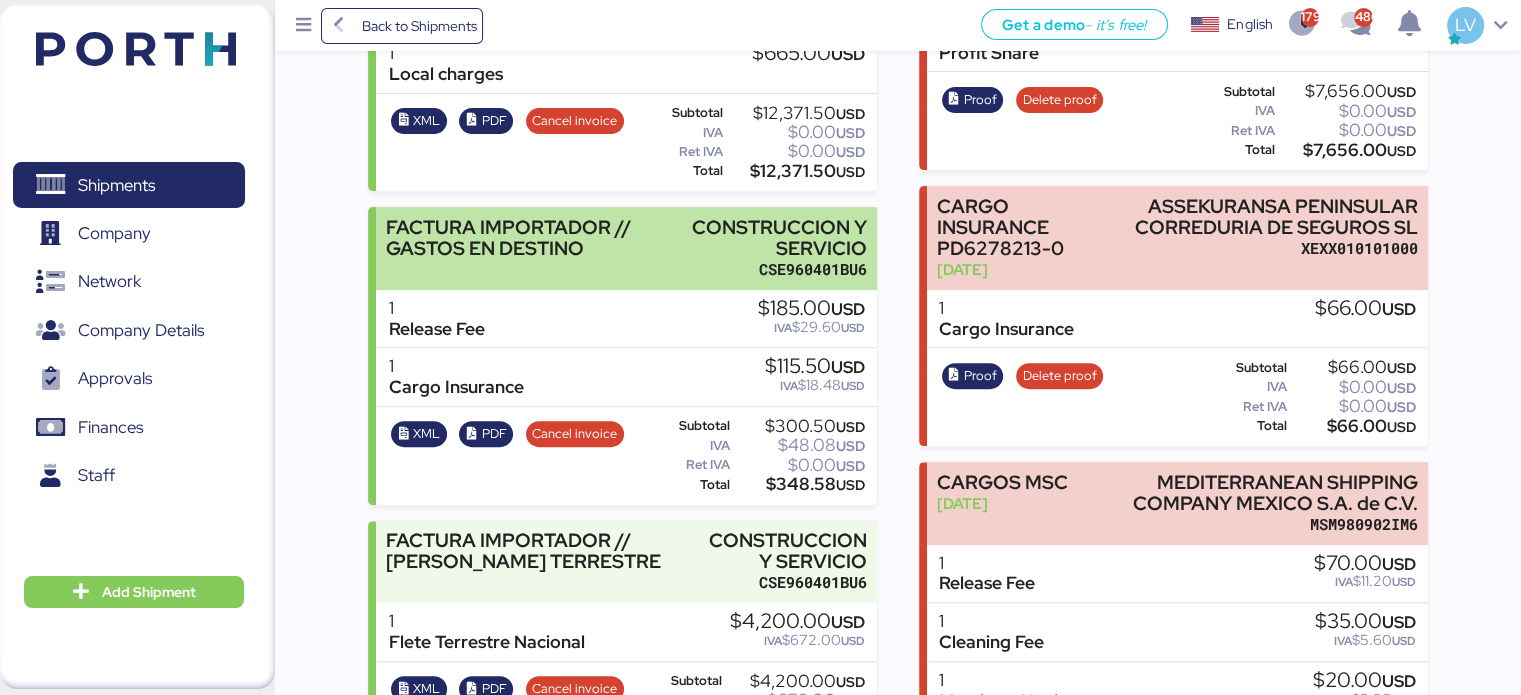 scroll, scrollTop: 692, scrollLeft: 0, axis: vertical 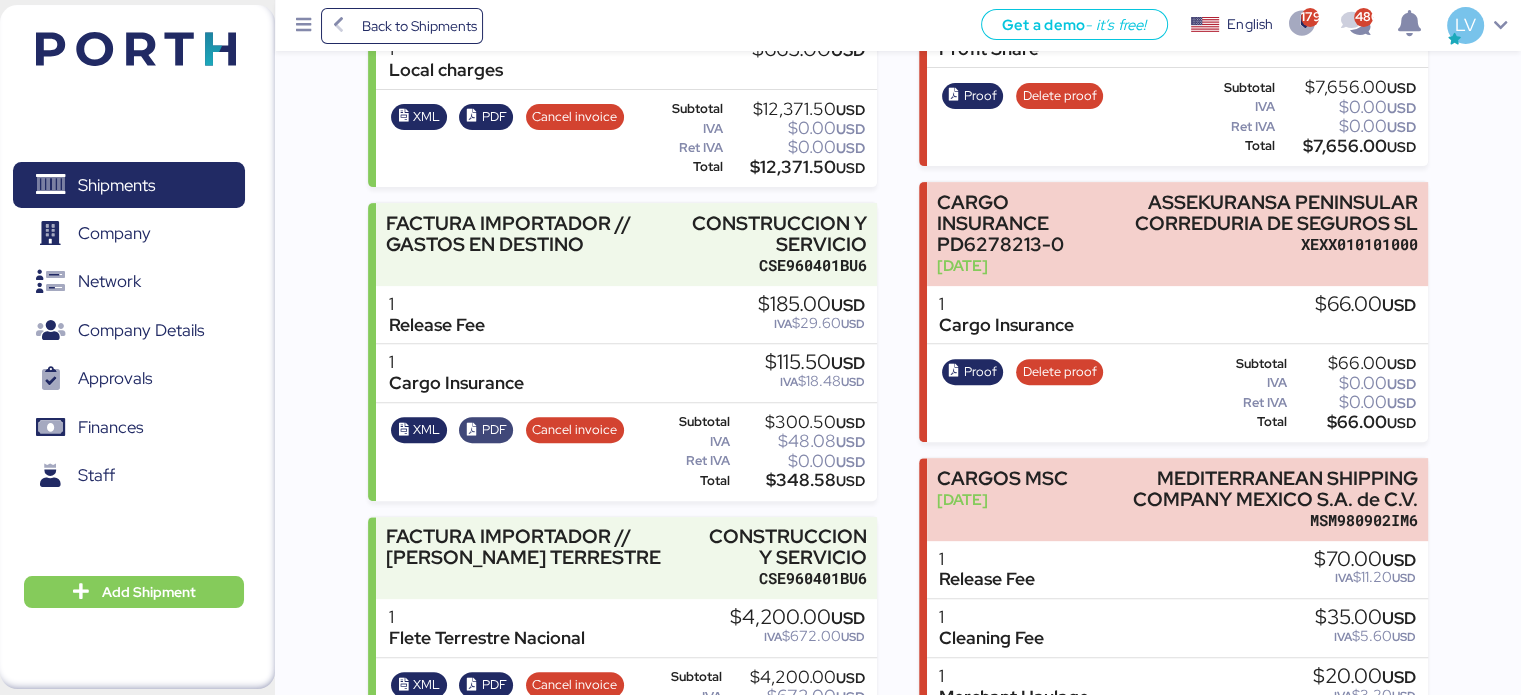 click on "PDF" at bounding box center [494, 430] 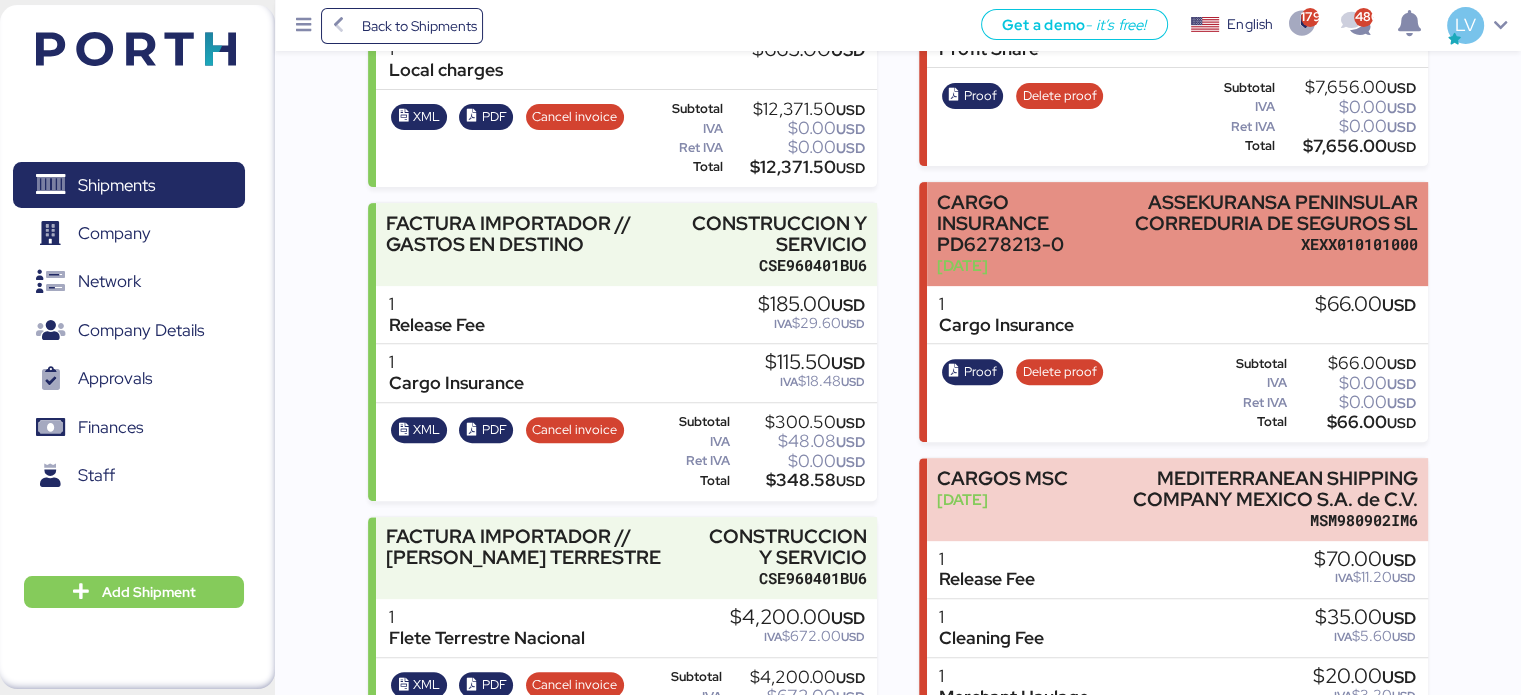 click on "ASSEKURANSA PENINSULAR CORREDURIA DE SEGUROS SL" at bounding box center [1273, 213] 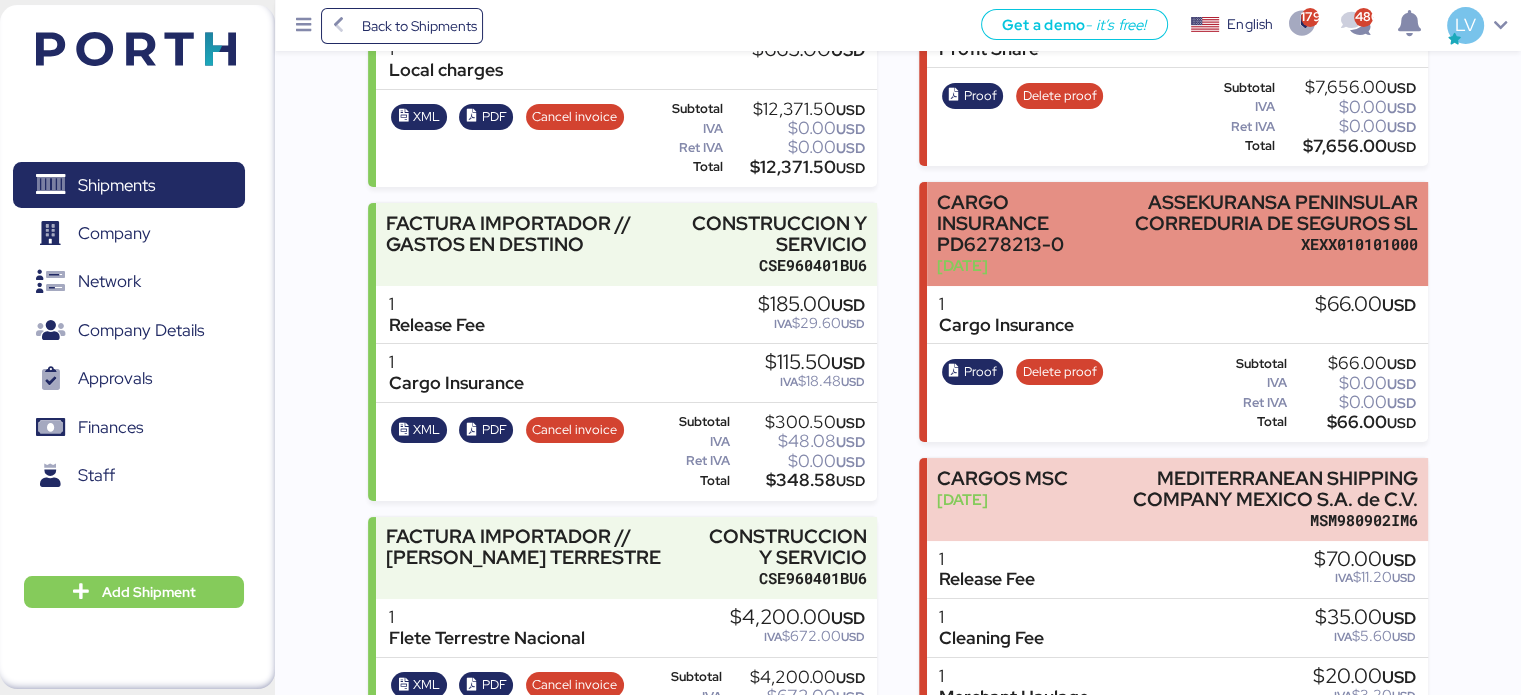 scroll, scrollTop: 0, scrollLeft: 0, axis: both 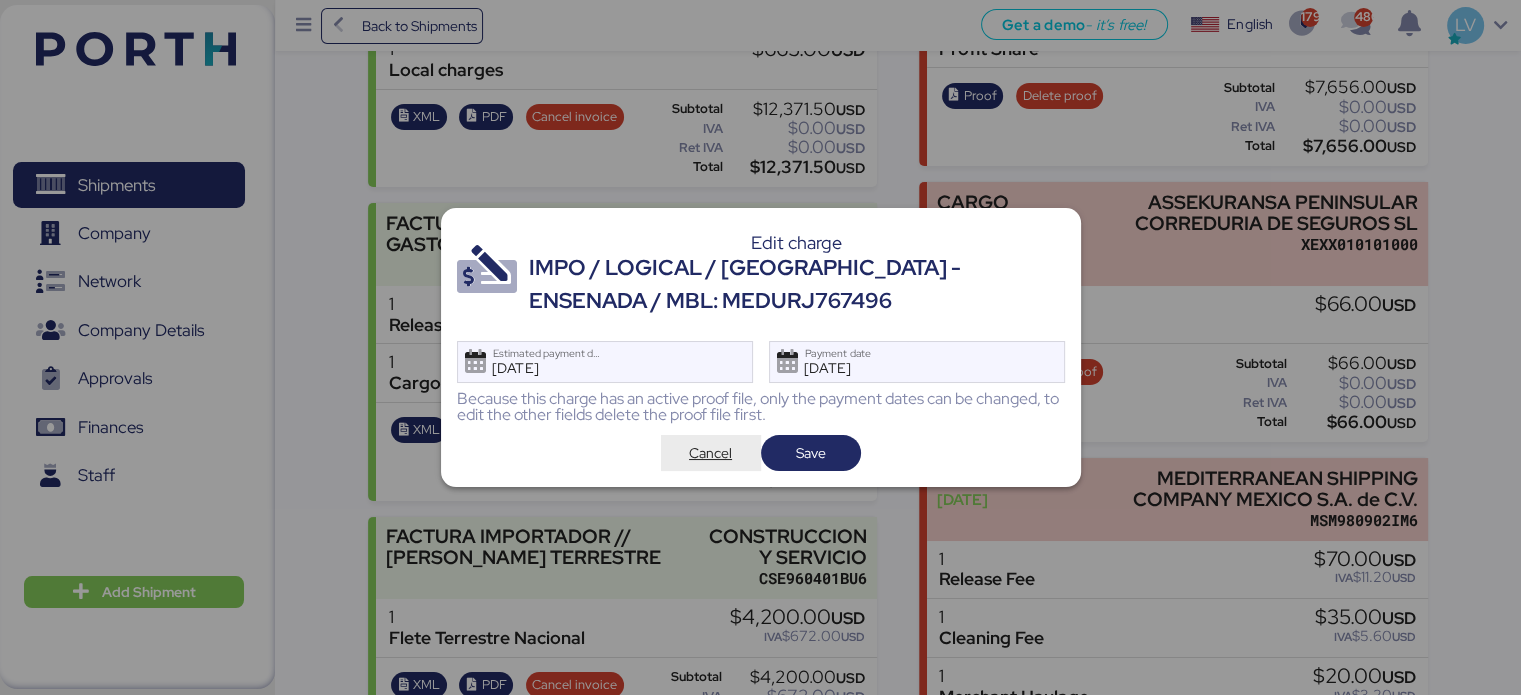 click on "Cancel" at bounding box center [711, 453] 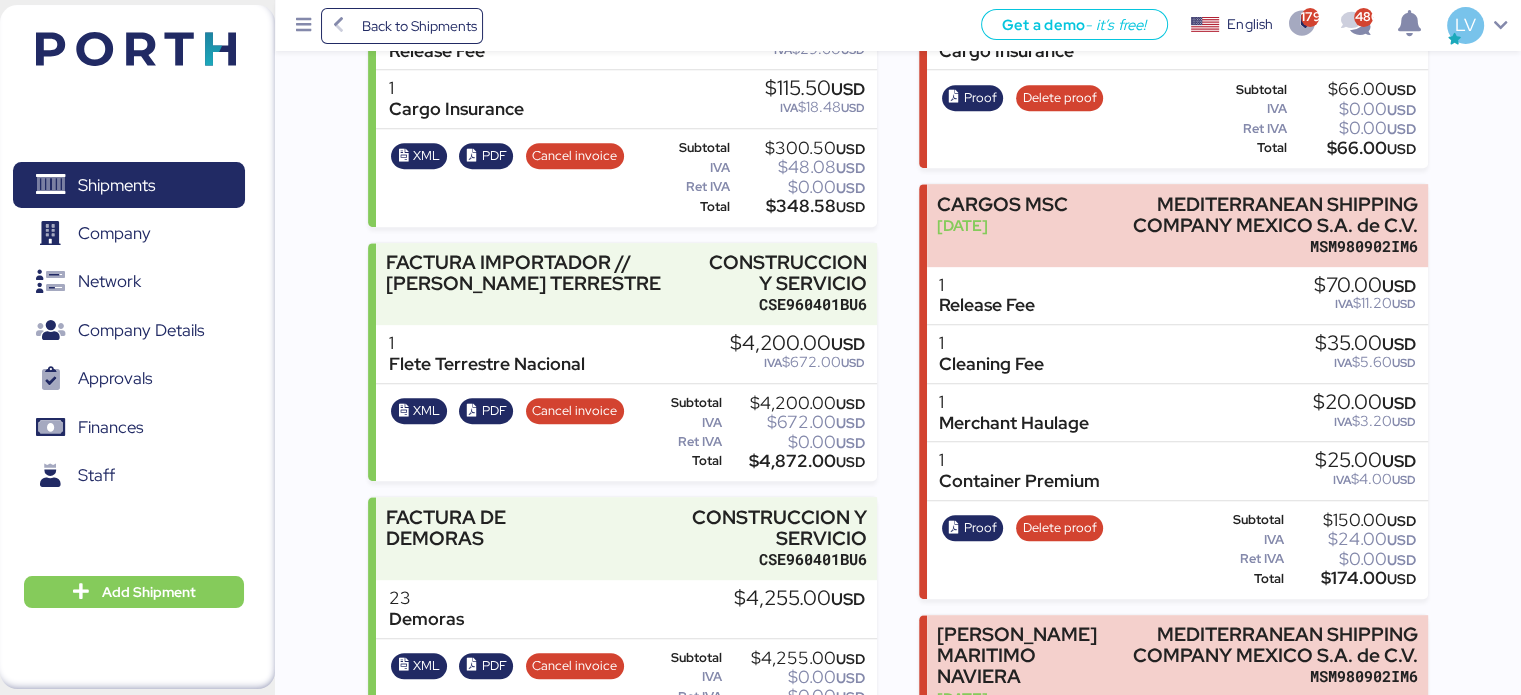 scroll, scrollTop: 970, scrollLeft: 0, axis: vertical 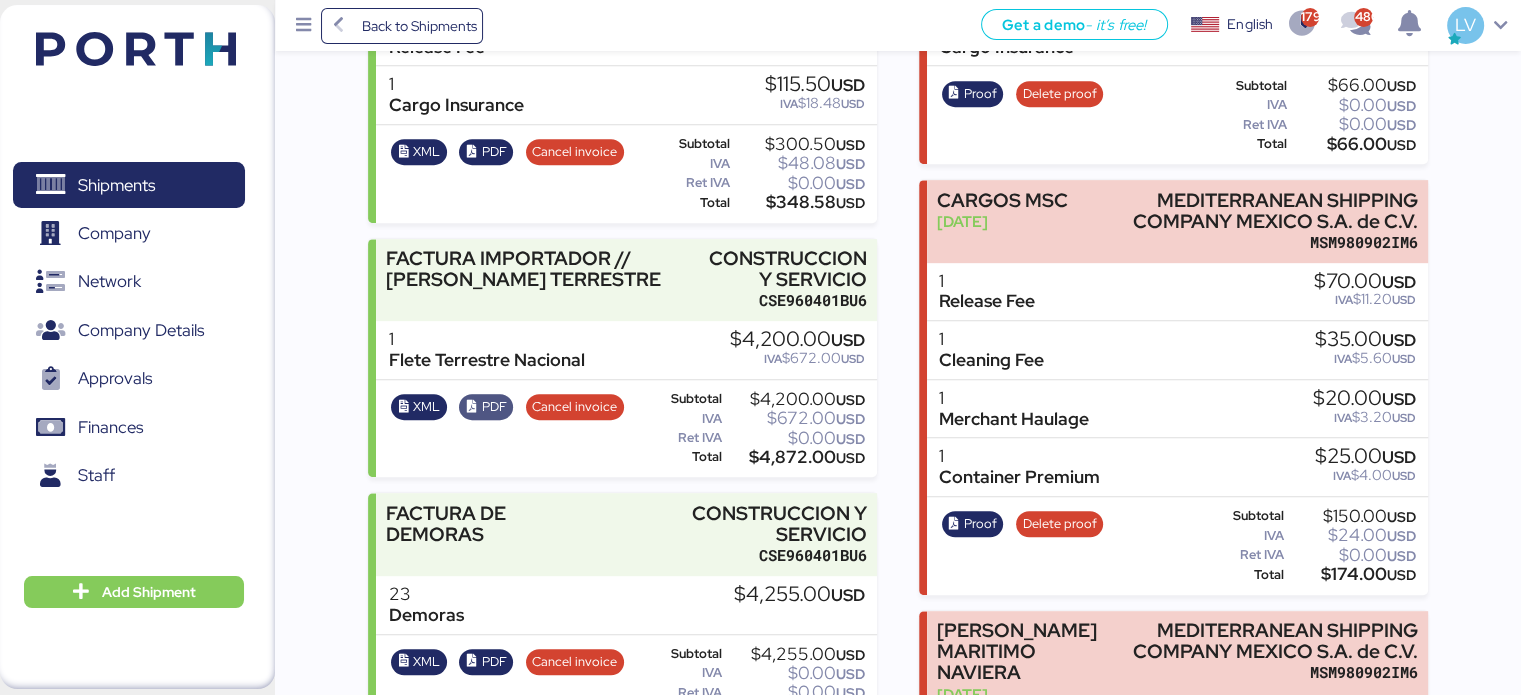 click on "PDF" at bounding box center [494, 407] 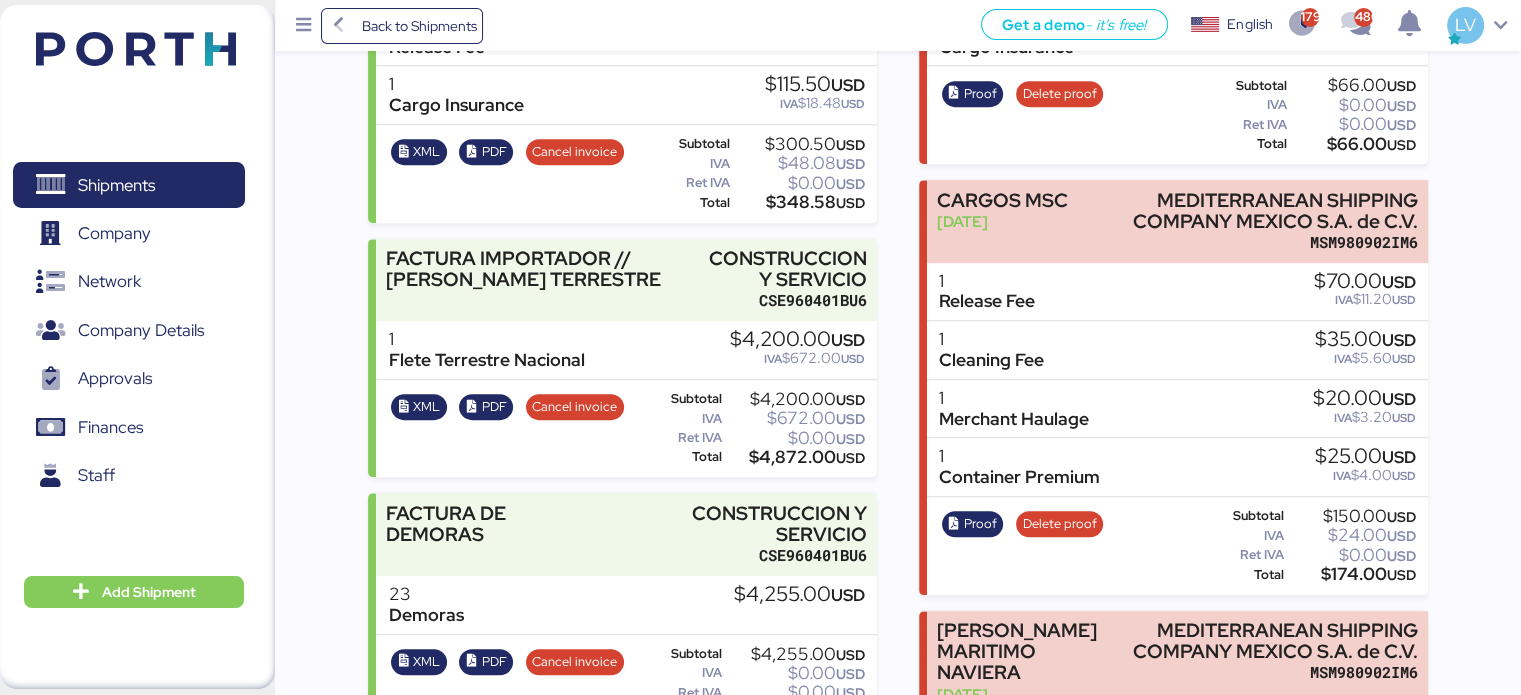 click on "Summary 0   Details 0   Chat 0   Documents 0   Collaborators 0   Activity 0   Charges 0   IMPO / LOGICAL / [GEOGRAPHIC_DATA] - ENSENADA / MBL: MEDURJ767496 XXXX-XXXX-O0050429 Profit $240.70  USD Incomes $21,127.00  USD Expenses $20,886.30  USD Add charge Incomes FACTURA CONSTRUCCION Y SERVICIO / IMPORTACION MARITIMA [DATE] CONSTRUCCION Y SERVICIO CSE960401BU6 1  Customs Clearance
$1,500.00  USD 1  Customs Clearance
$400.00  USD 1  Pick-up
$1,699.50  USD 1  Ocean Freight
$7,821.00  USD 1  Gastos terminal
$286.00  USD 1  Local charges
$665.00  USD   XML   PDF Cancel invoice Subtotal
$12,371.50  USD IVA
$0.00  USD Ret IVA
$0.00  USD Total
$12,371.50  USD FACTURA IMPORTADOR // GASTOS EN DESTINO  CONSTRUCCION Y SERVICIO CSE960401BU6 1  Release Fee
$185.00  USD IVA
$29.60
USD 1  Cargo Insurance
$115.50  USD IVA
$18.48
USD   XML   PDF Cancel invoice Subtotal USD IVA 1" at bounding box center [760, 332] 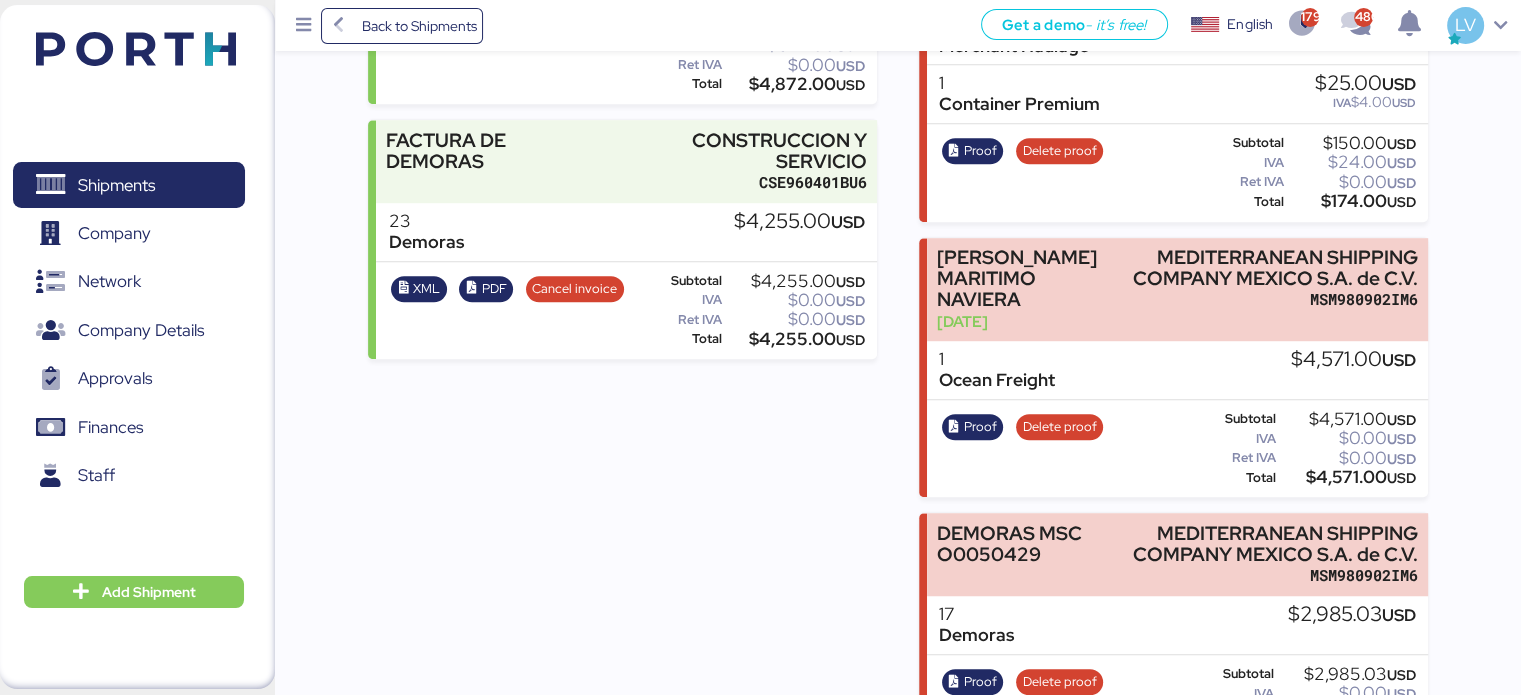 scroll, scrollTop: 1370, scrollLeft: 0, axis: vertical 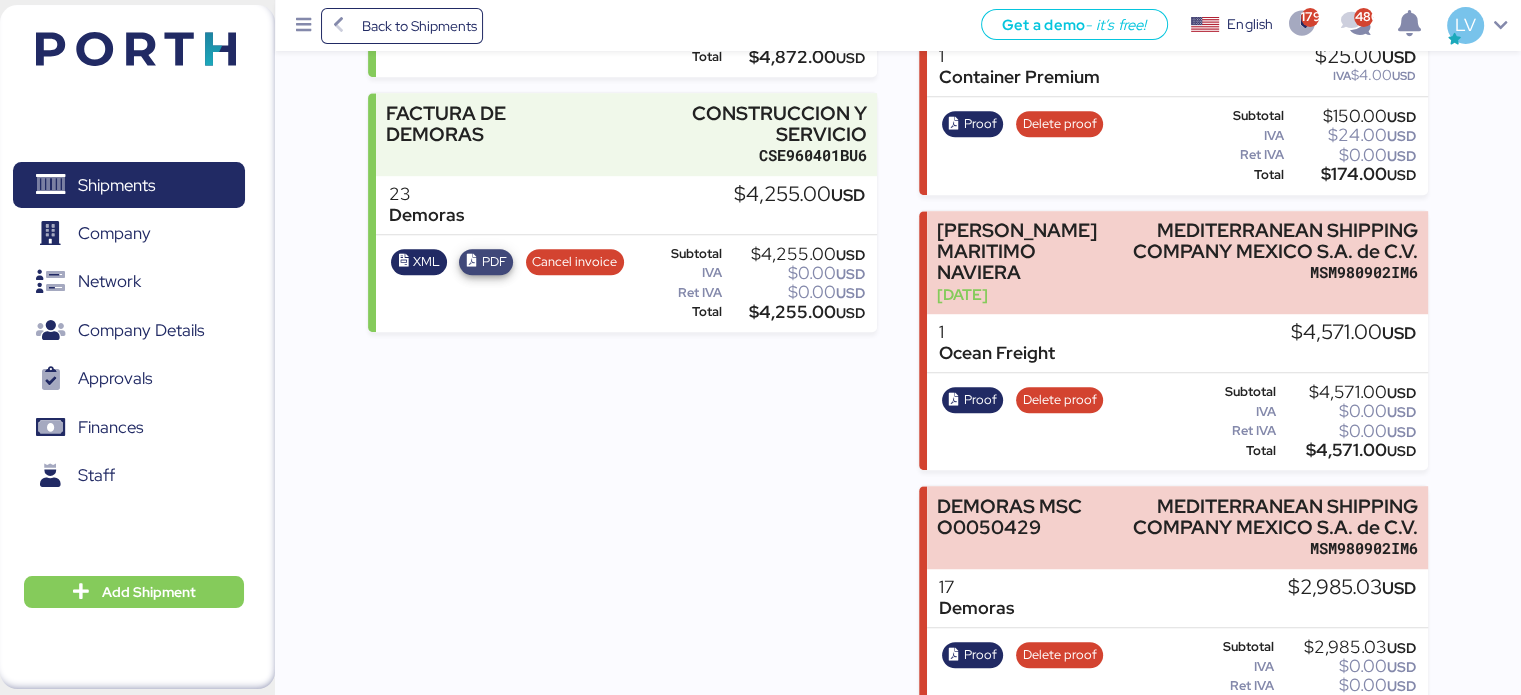 click on "PDF" at bounding box center (494, 262) 